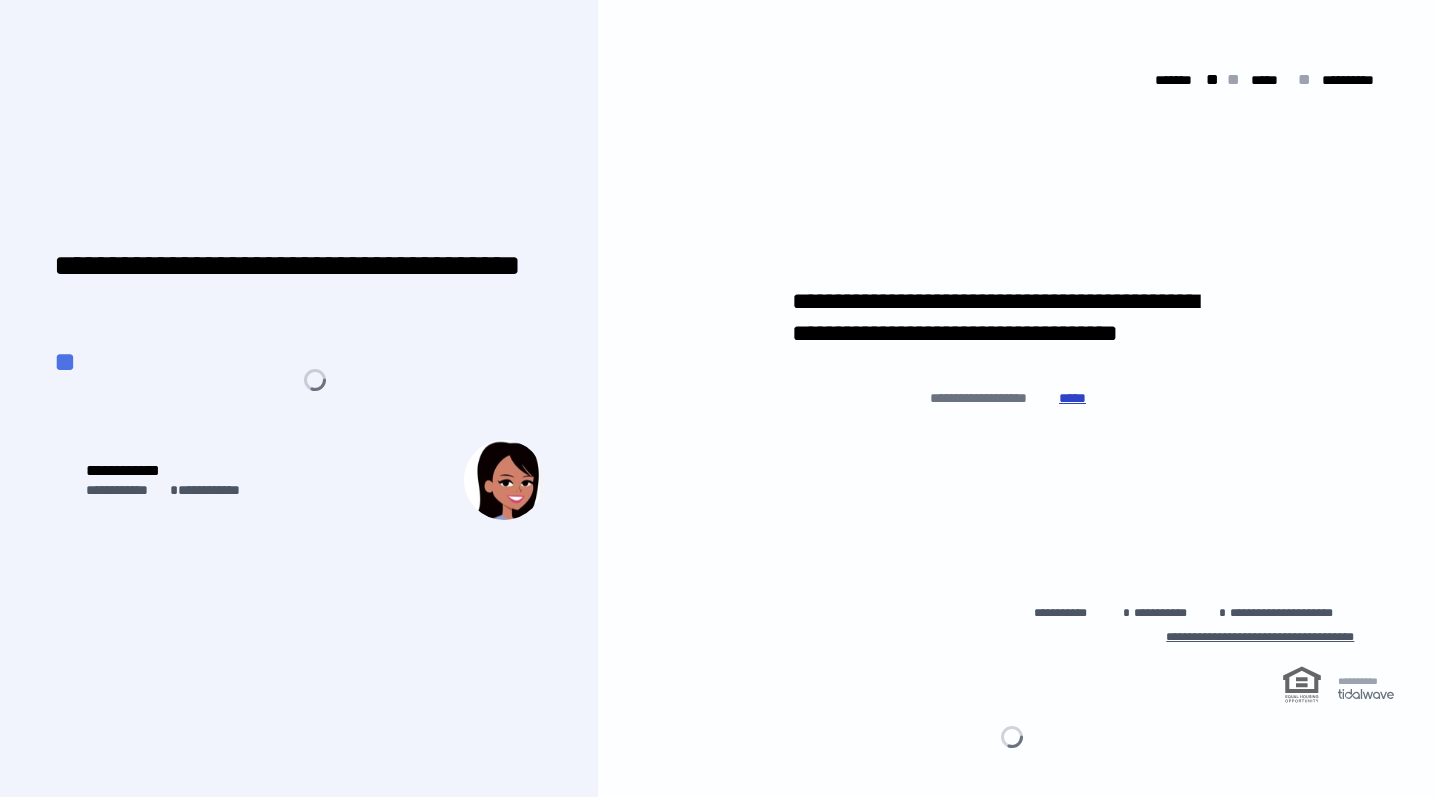 scroll, scrollTop: 0, scrollLeft: 0, axis: both 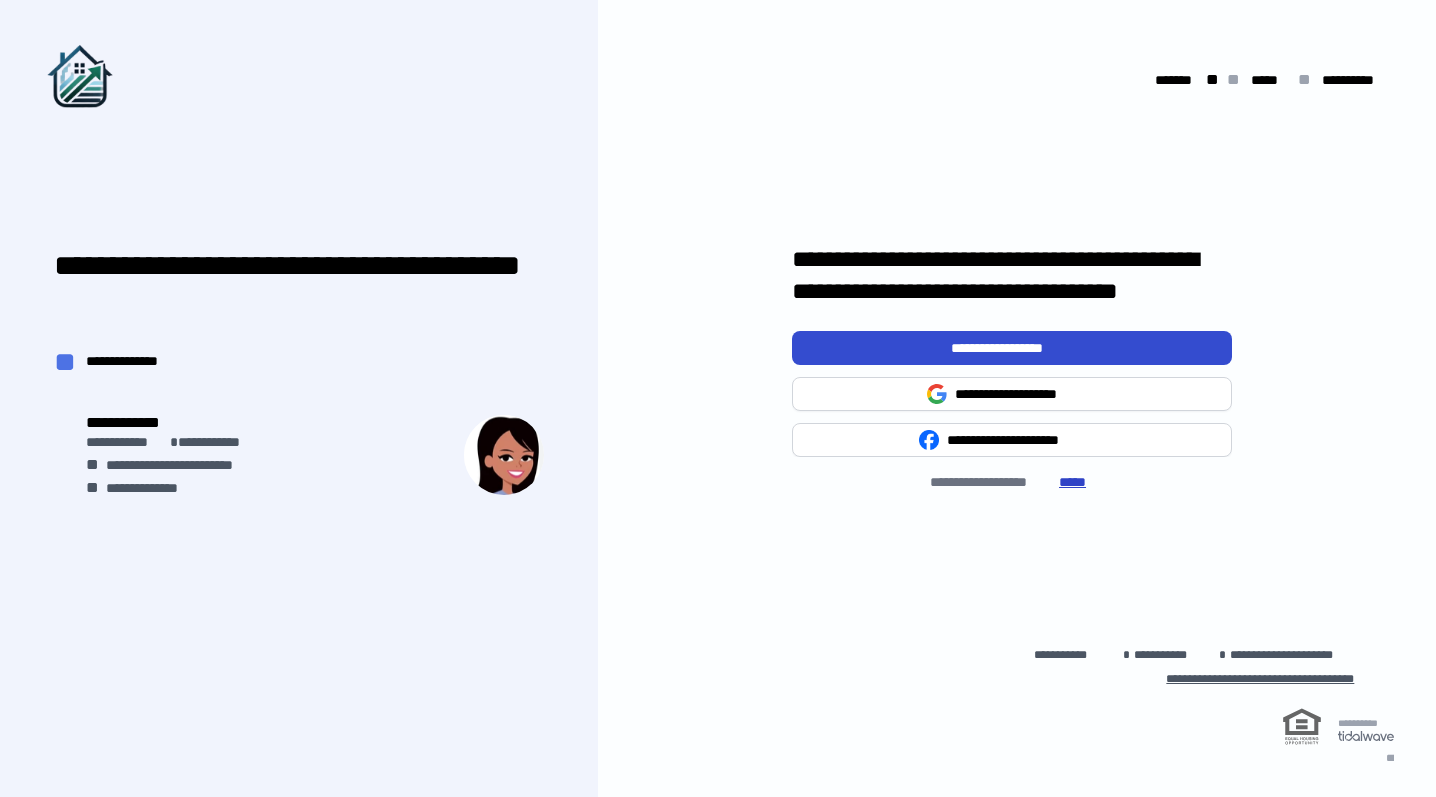 click on "**********" at bounding box center [1012, 348] 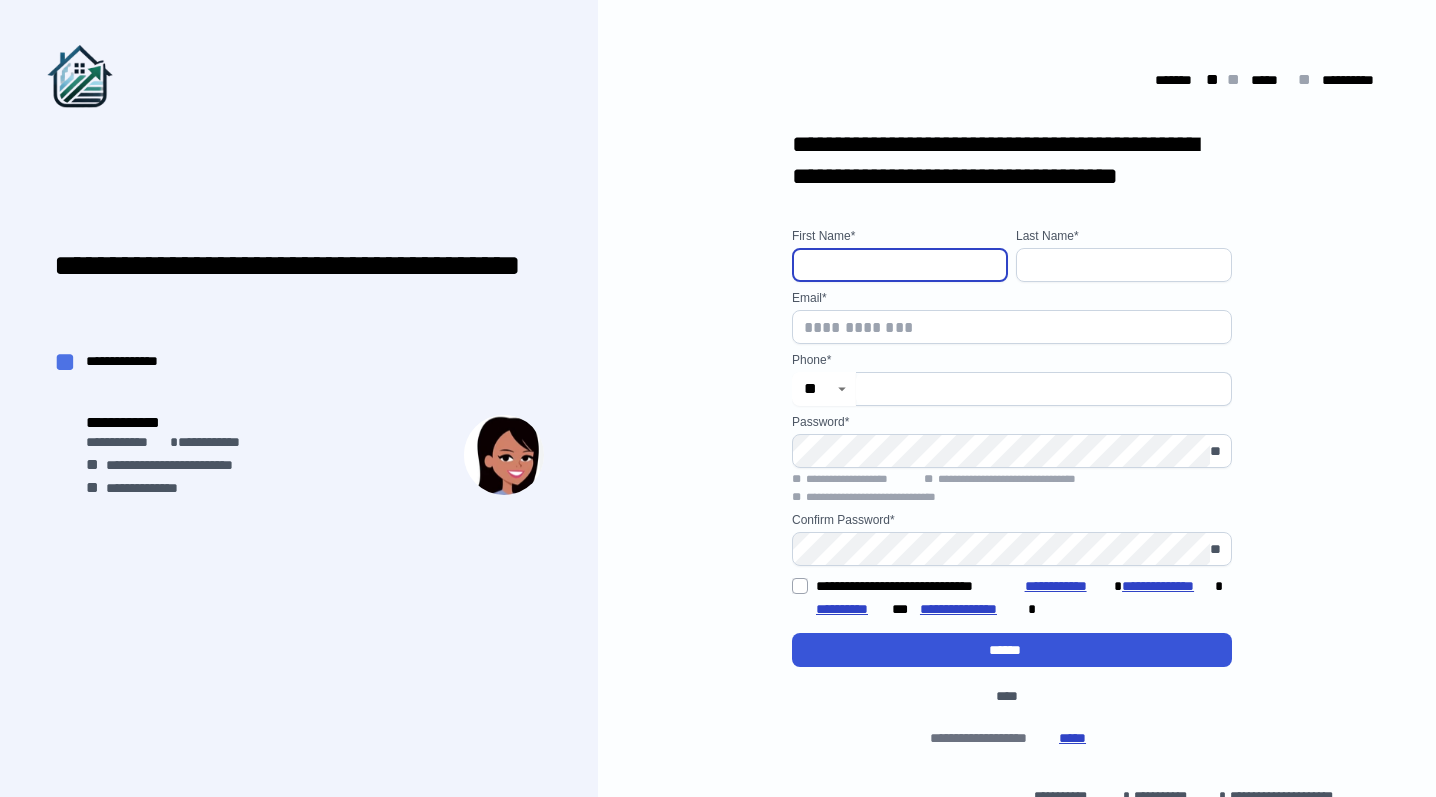 click at bounding box center (900, 265) 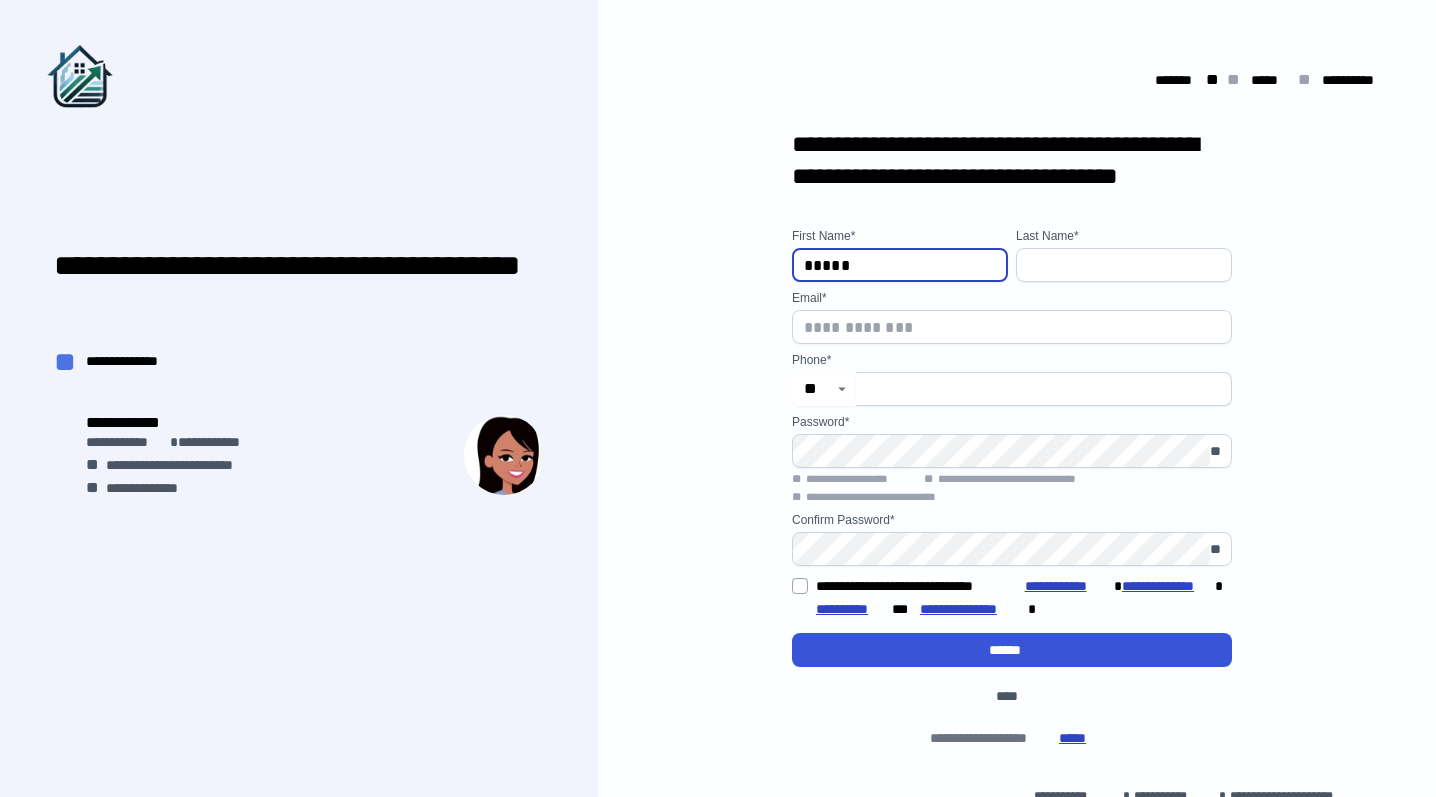 type on "*****" 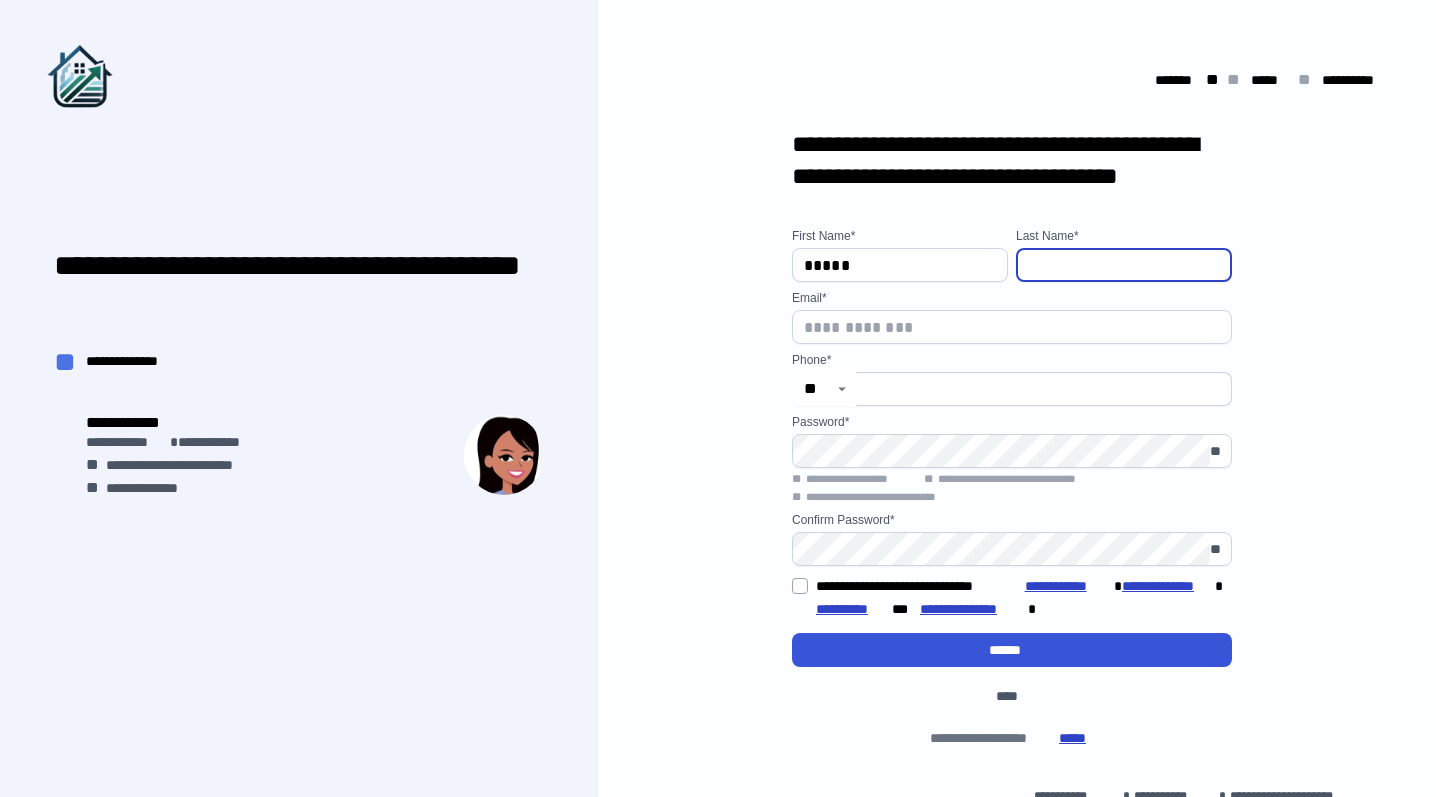 type on "*" 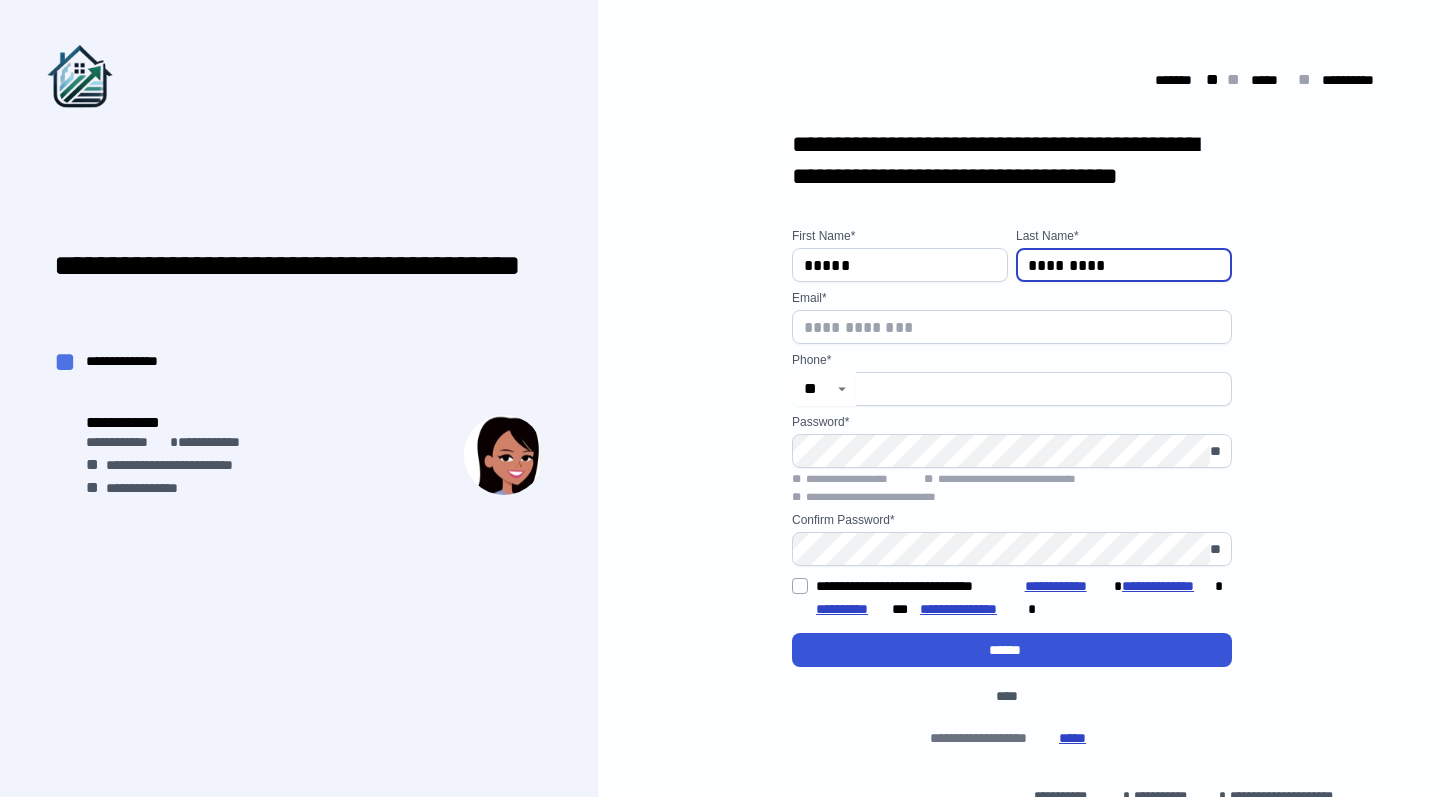 type on "*********" 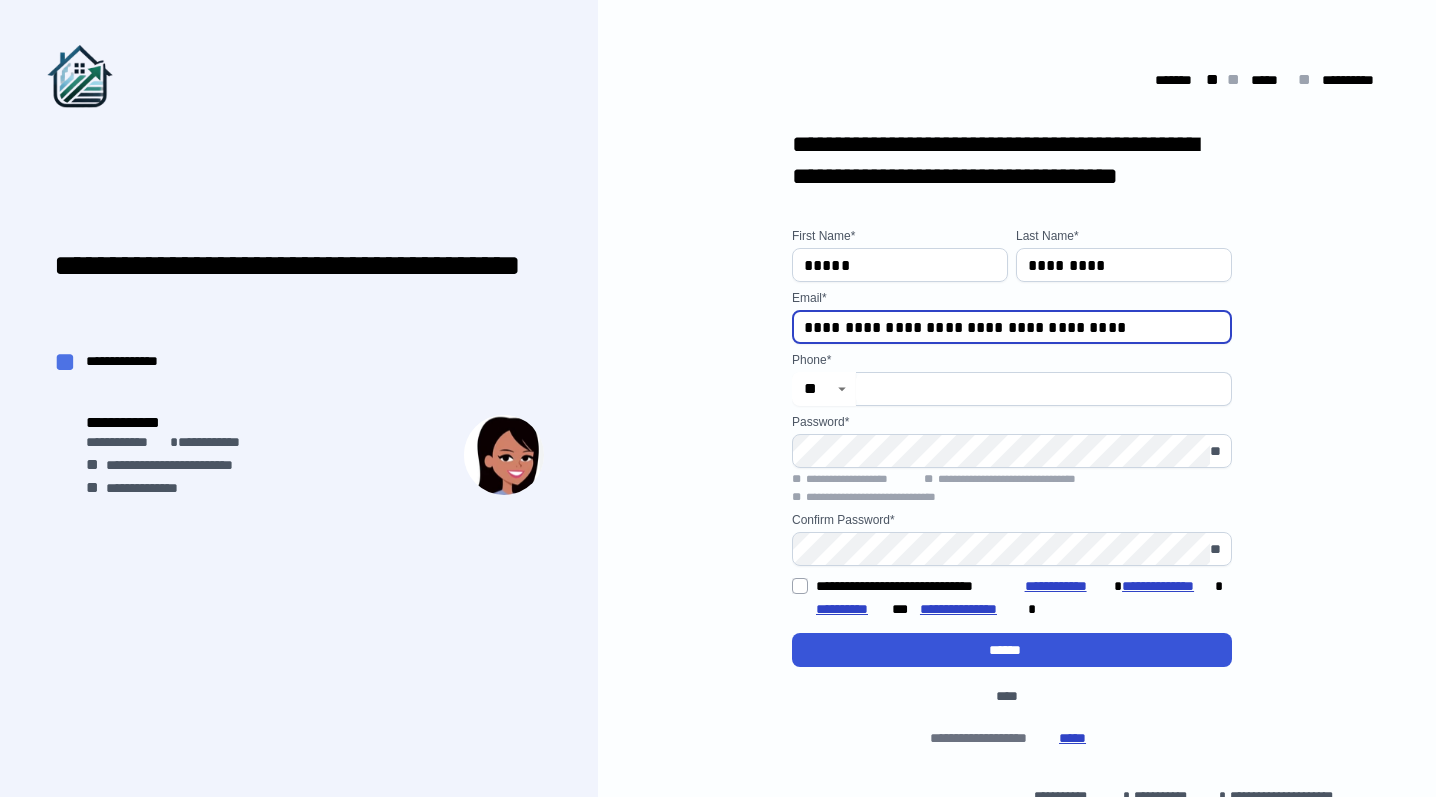type on "**********" 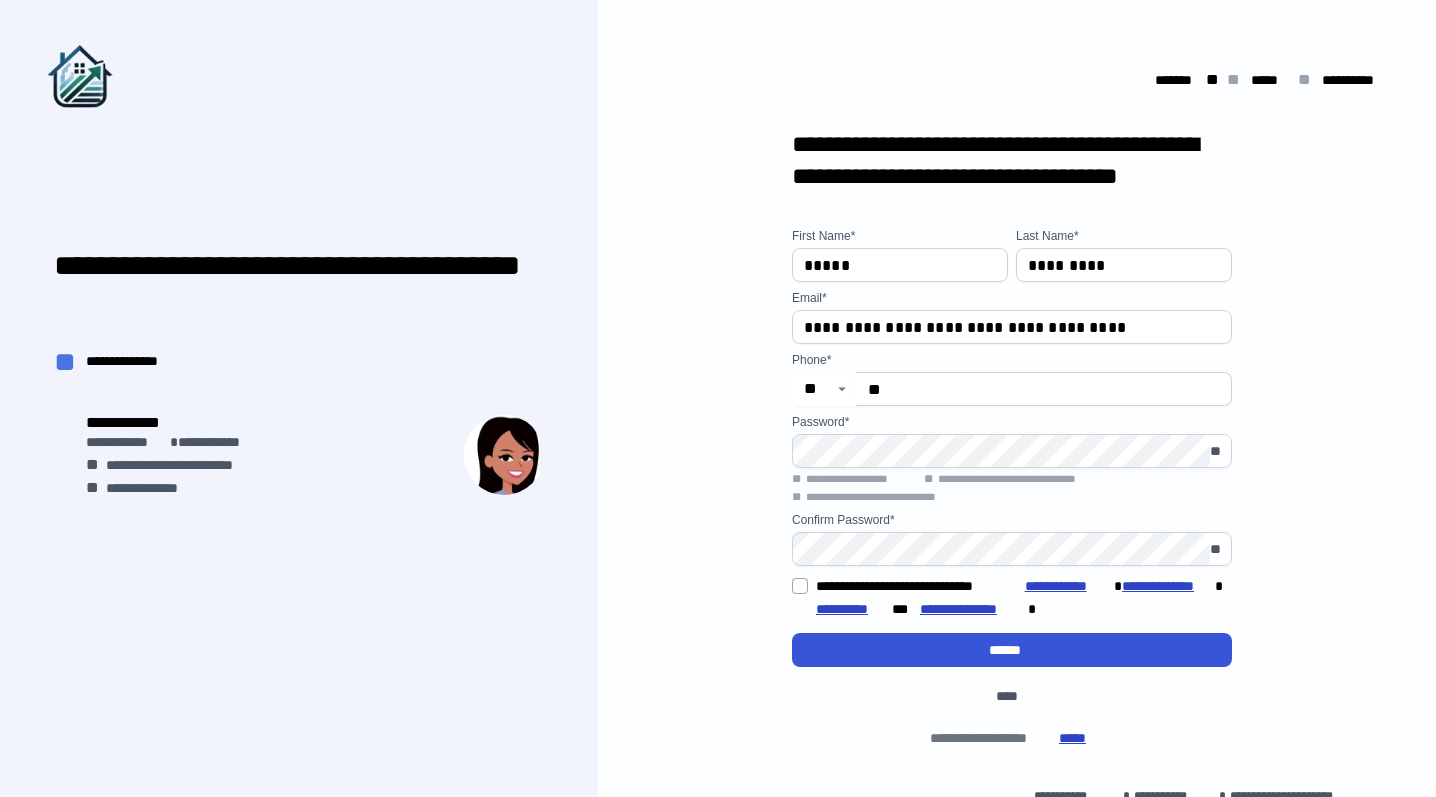 type on "*" 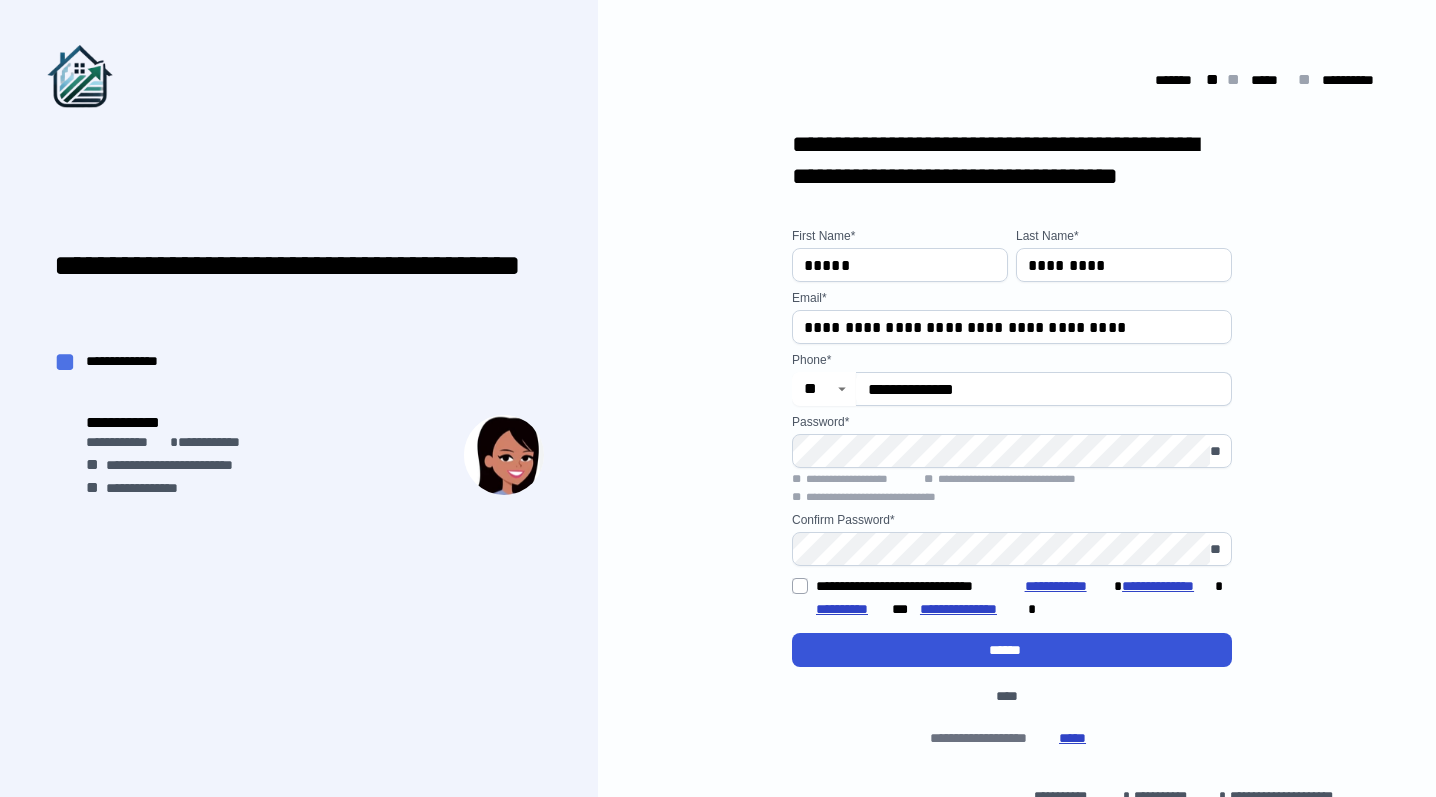 type on "**********" 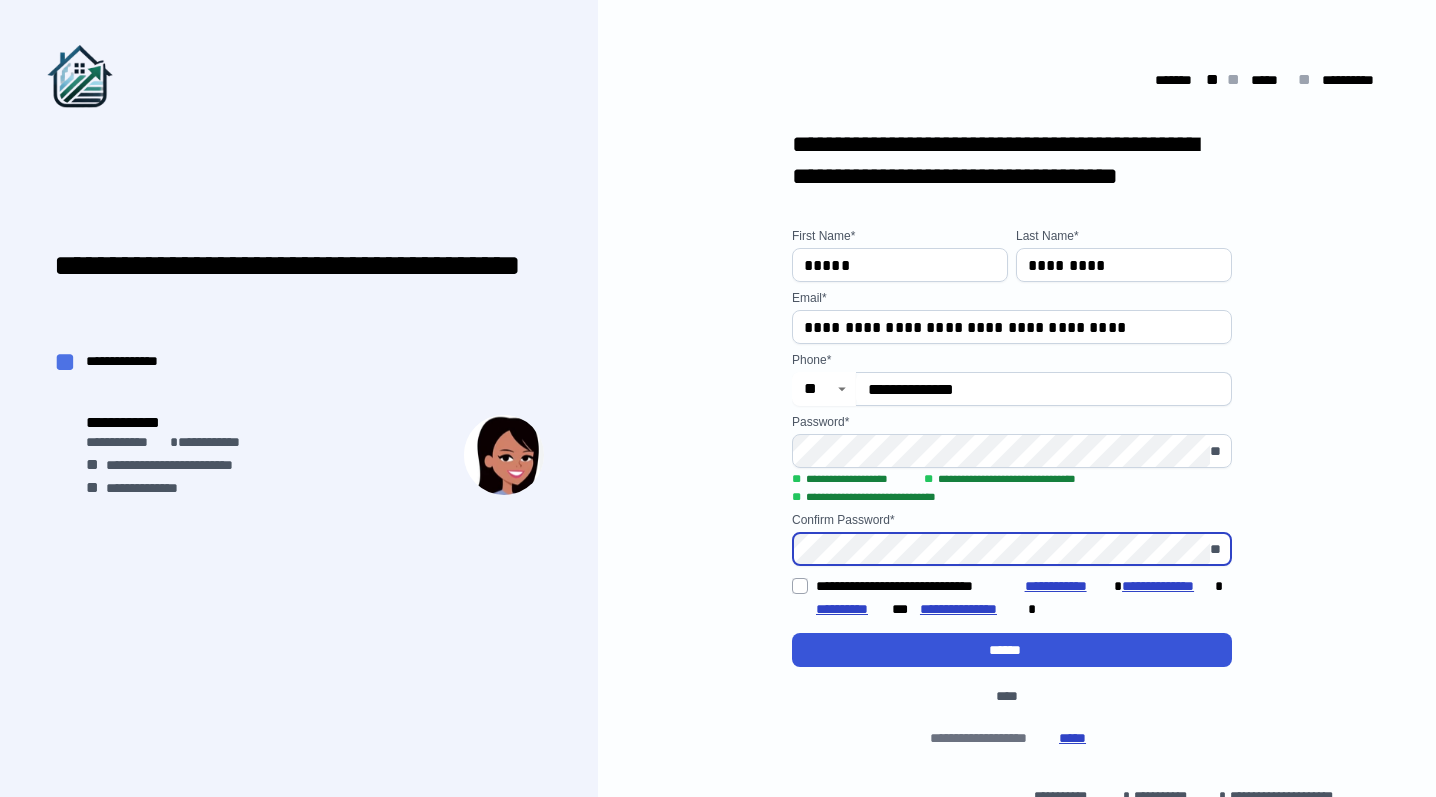 click on "**********" at bounding box center [1012, 597] 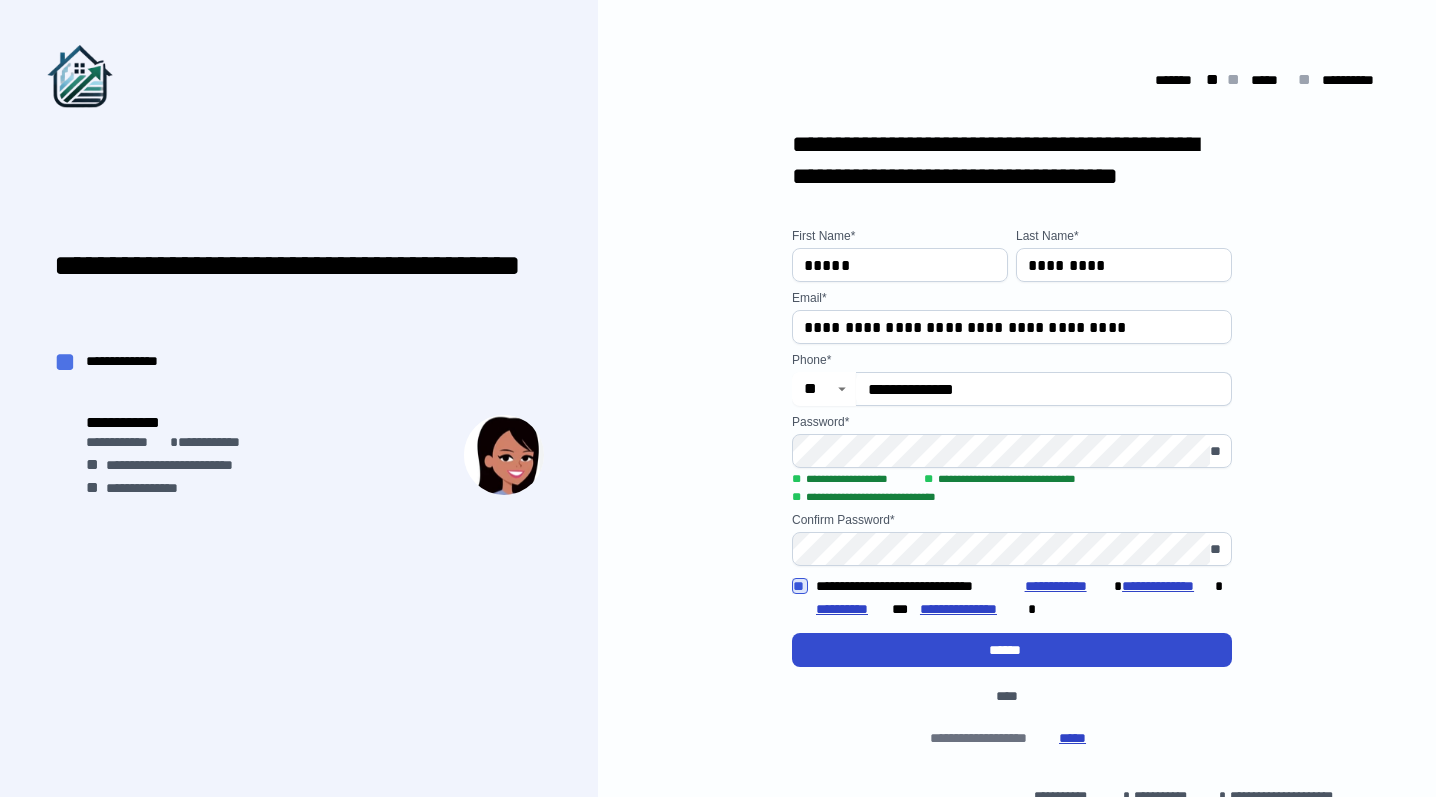 click on "******" at bounding box center (1012, 650) 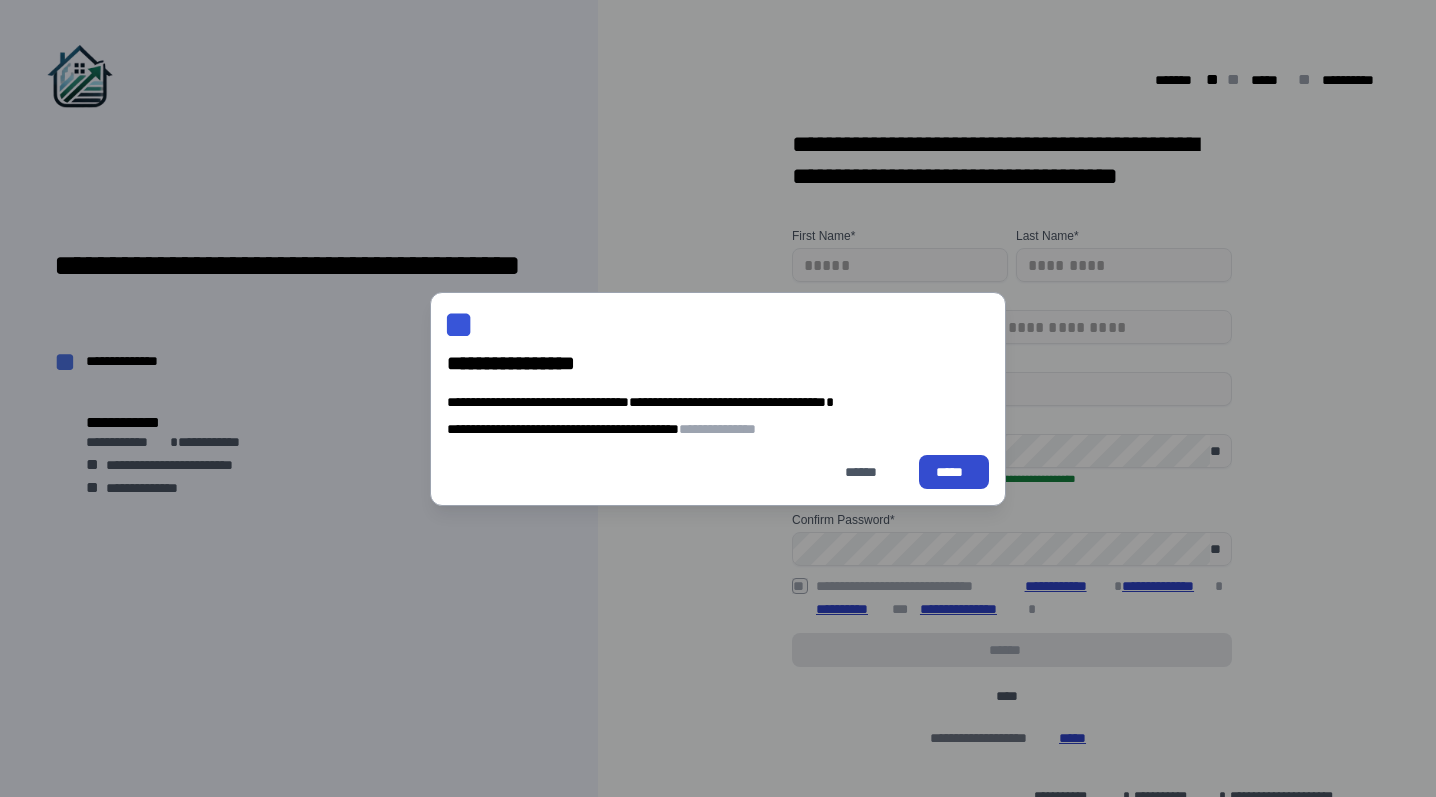 click on "*****" at bounding box center [954, 472] 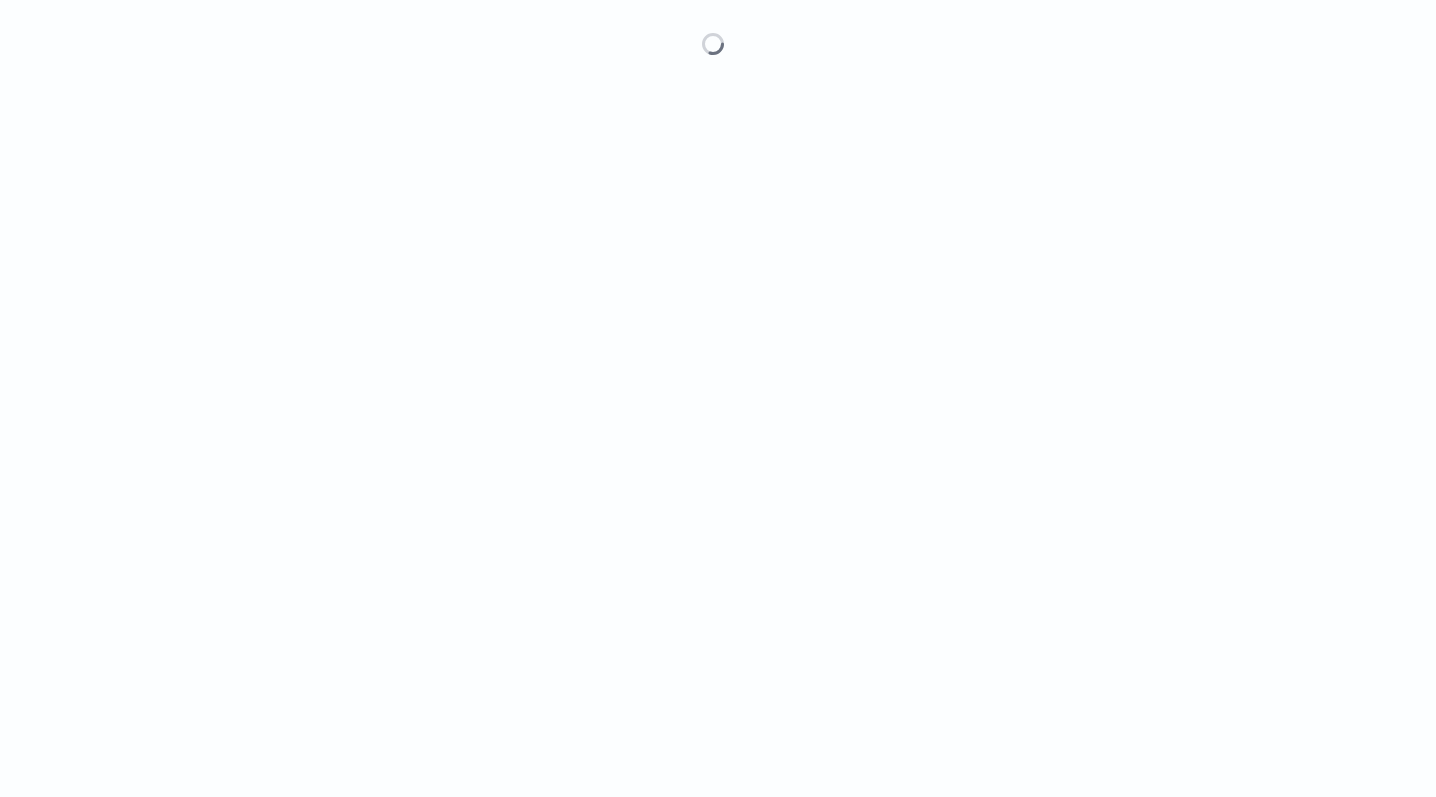 scroll, scrollTop: 0, scrollLeft: 0, axis: both 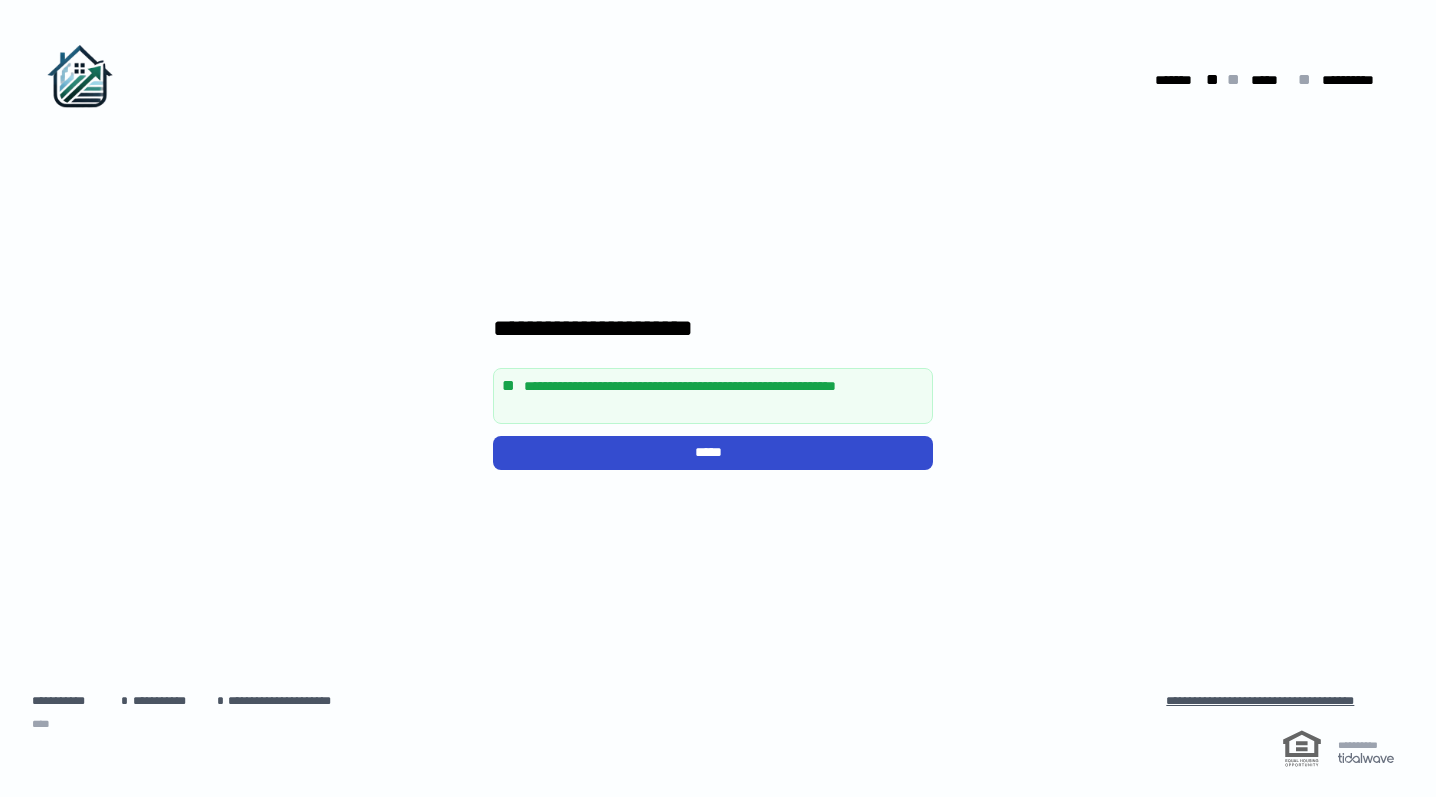 click on "*****" at bounding box center [713, 453] 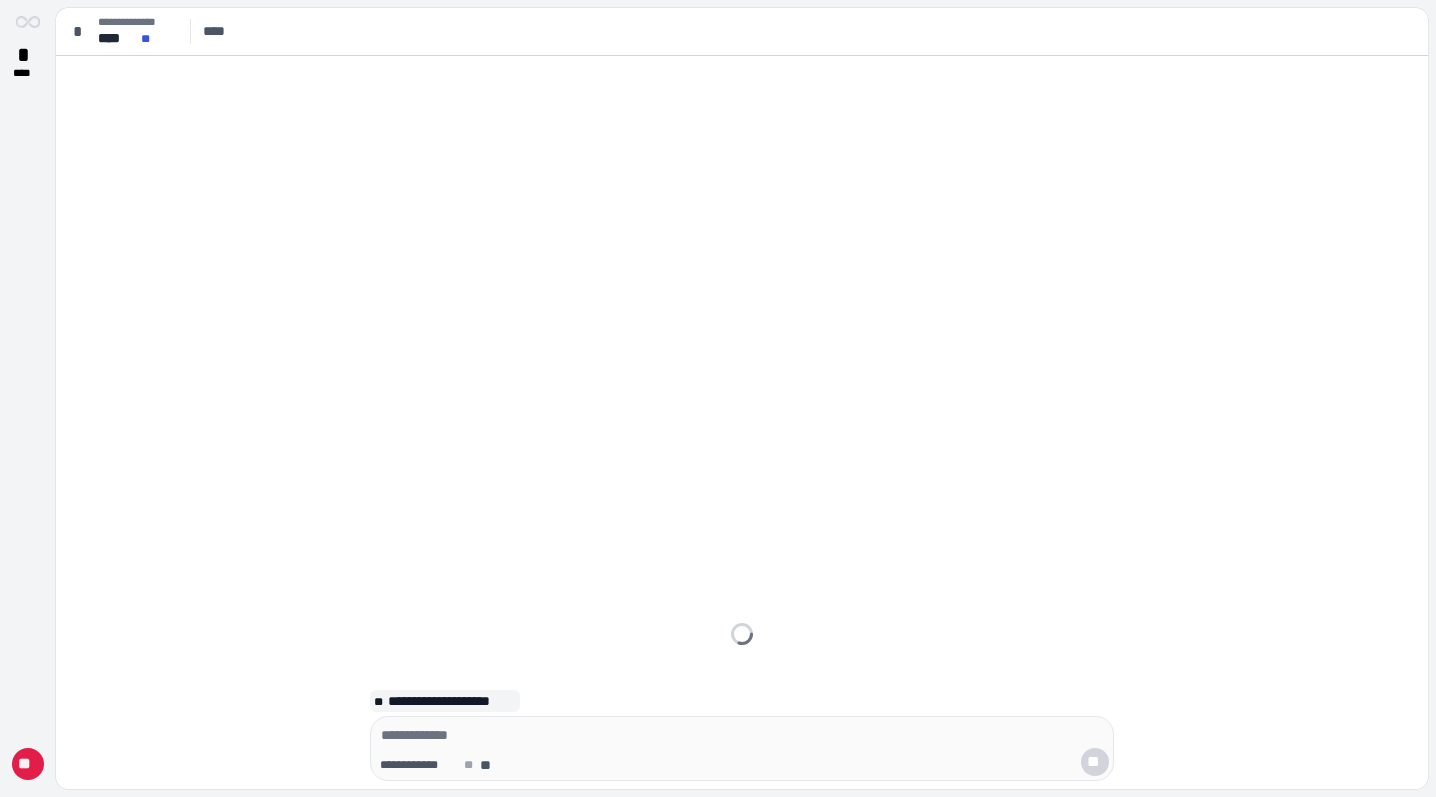 scroll, scrollTop: 0, scrollLeft: 0, axis: both 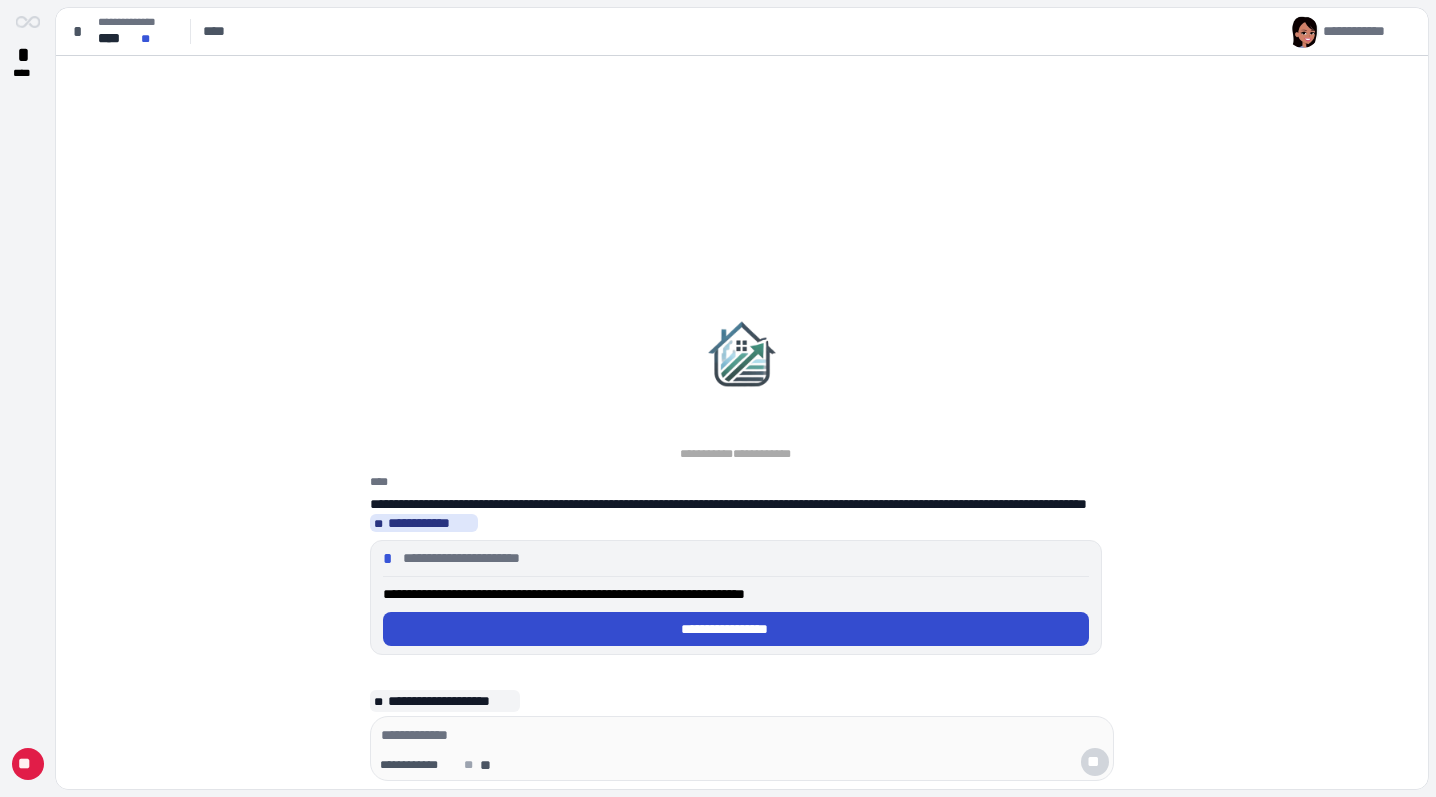 click on "**********" at bounding box center [736, 629] 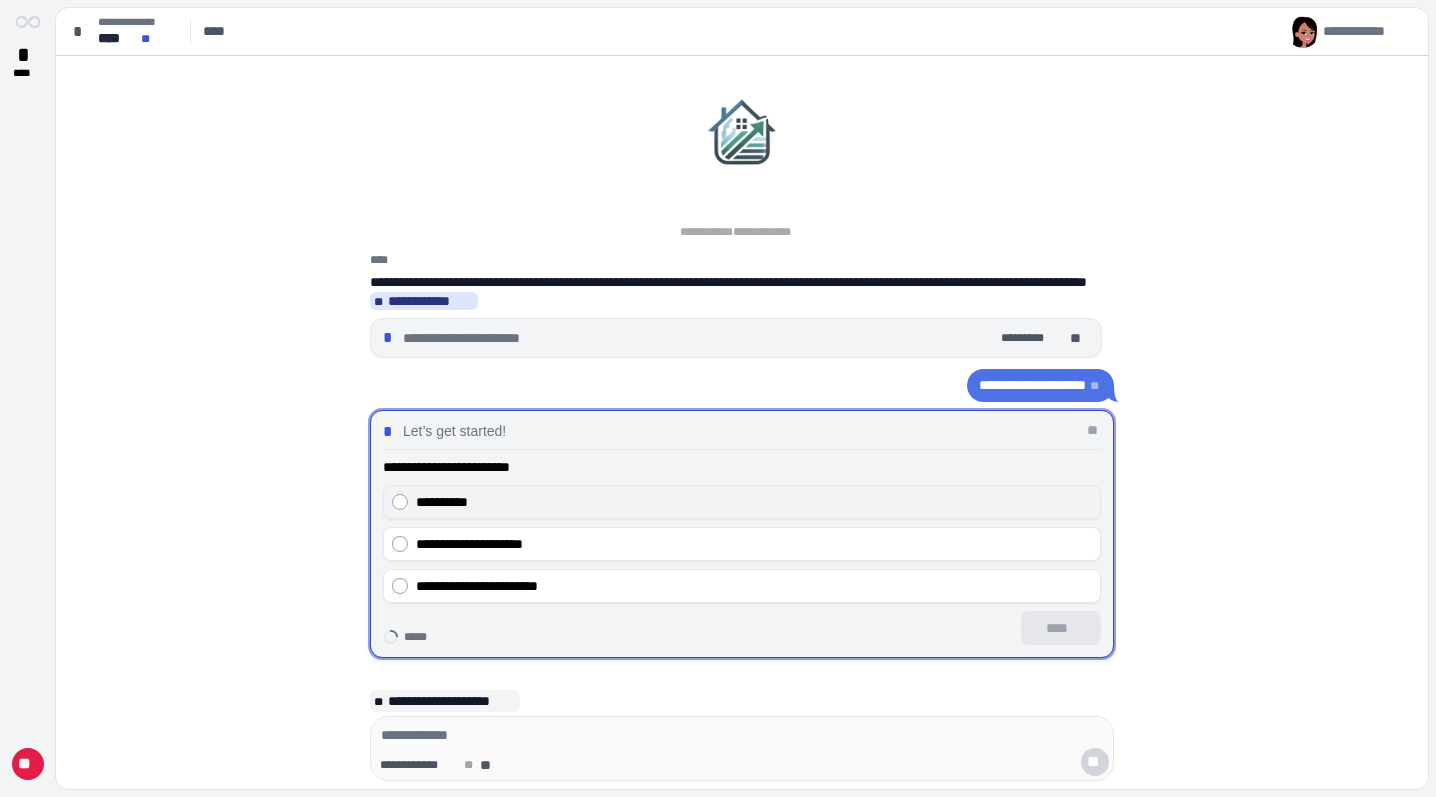 click on "**********" at bounding box center (742, 502) 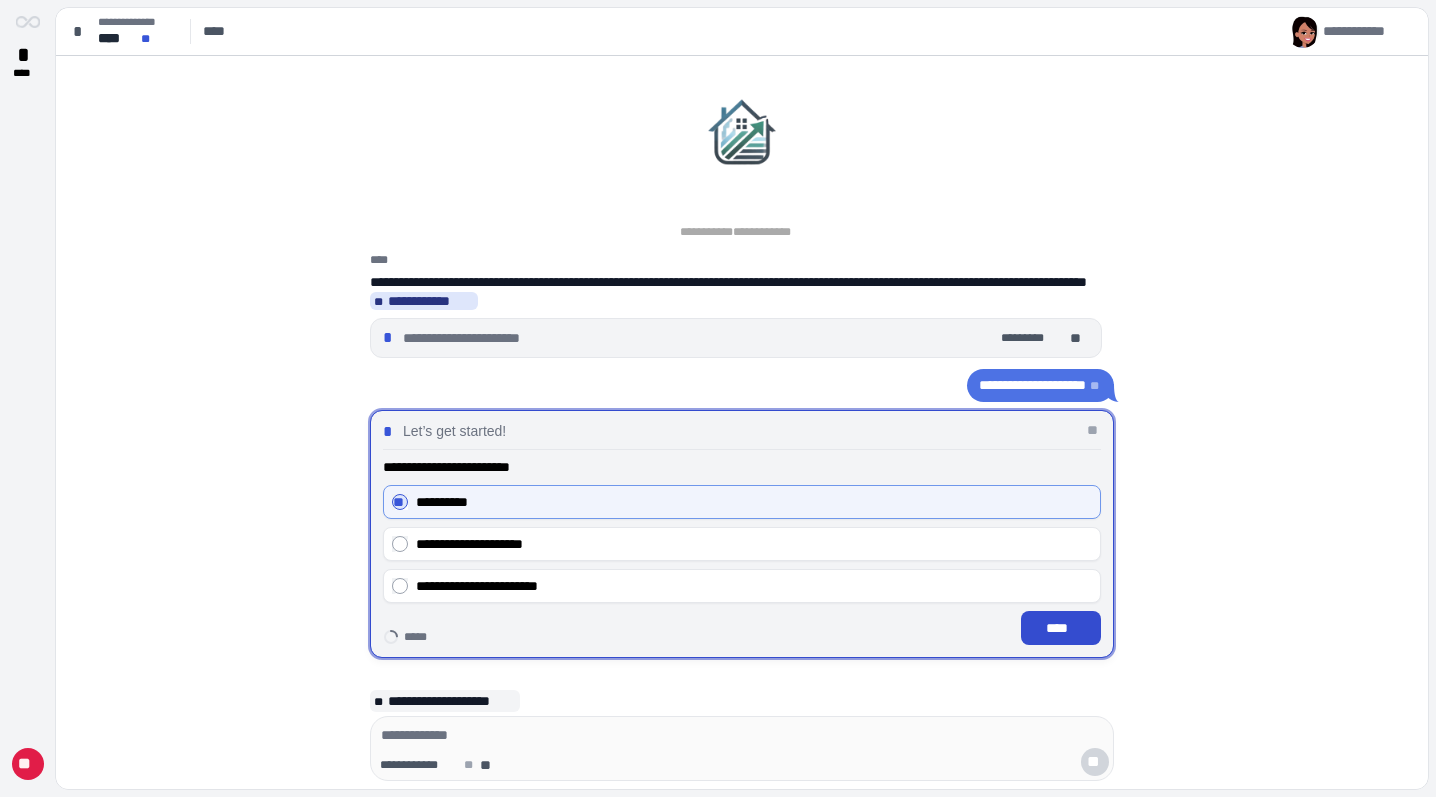click on "****" at bounding box center (1061, 628) 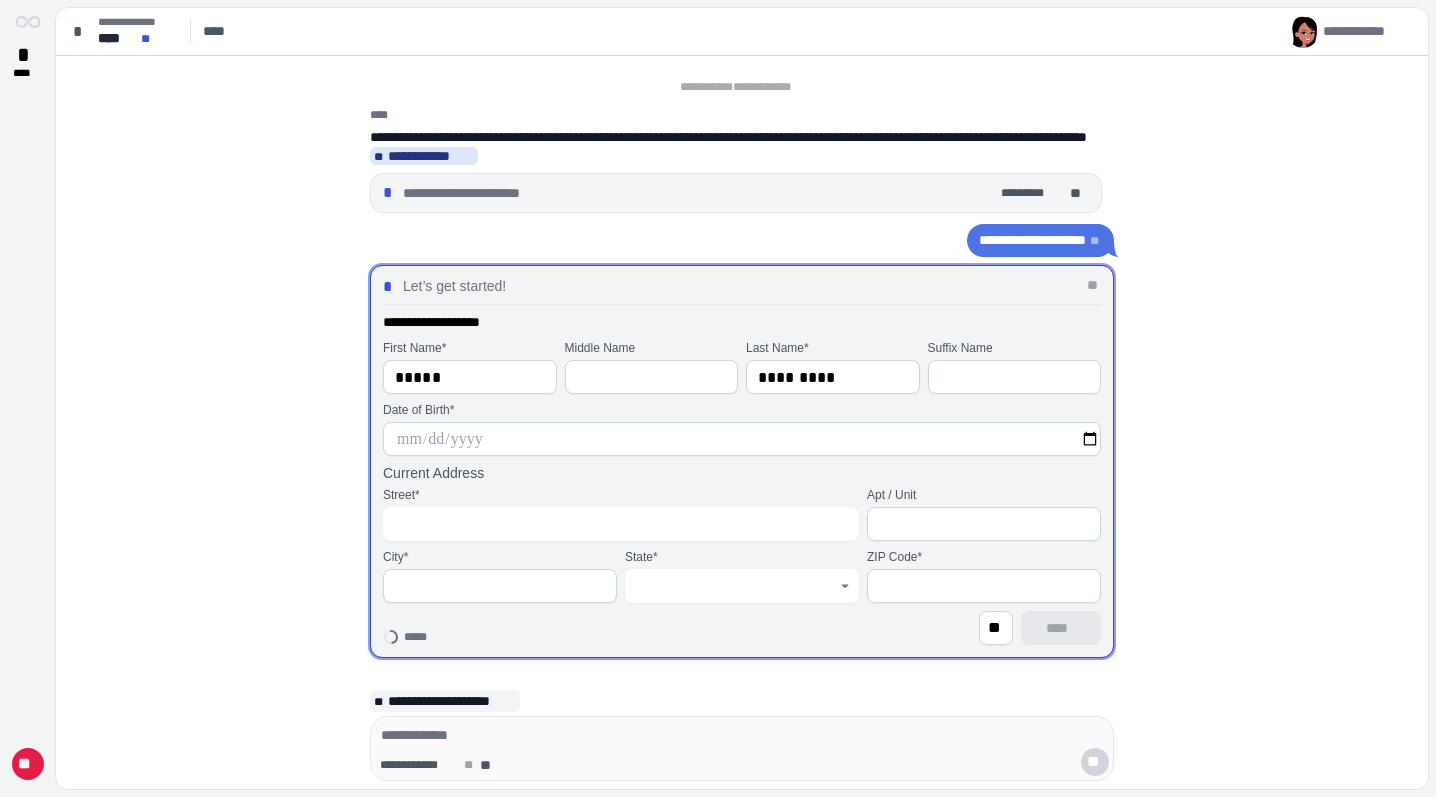 click at bounding box center (742, 439) 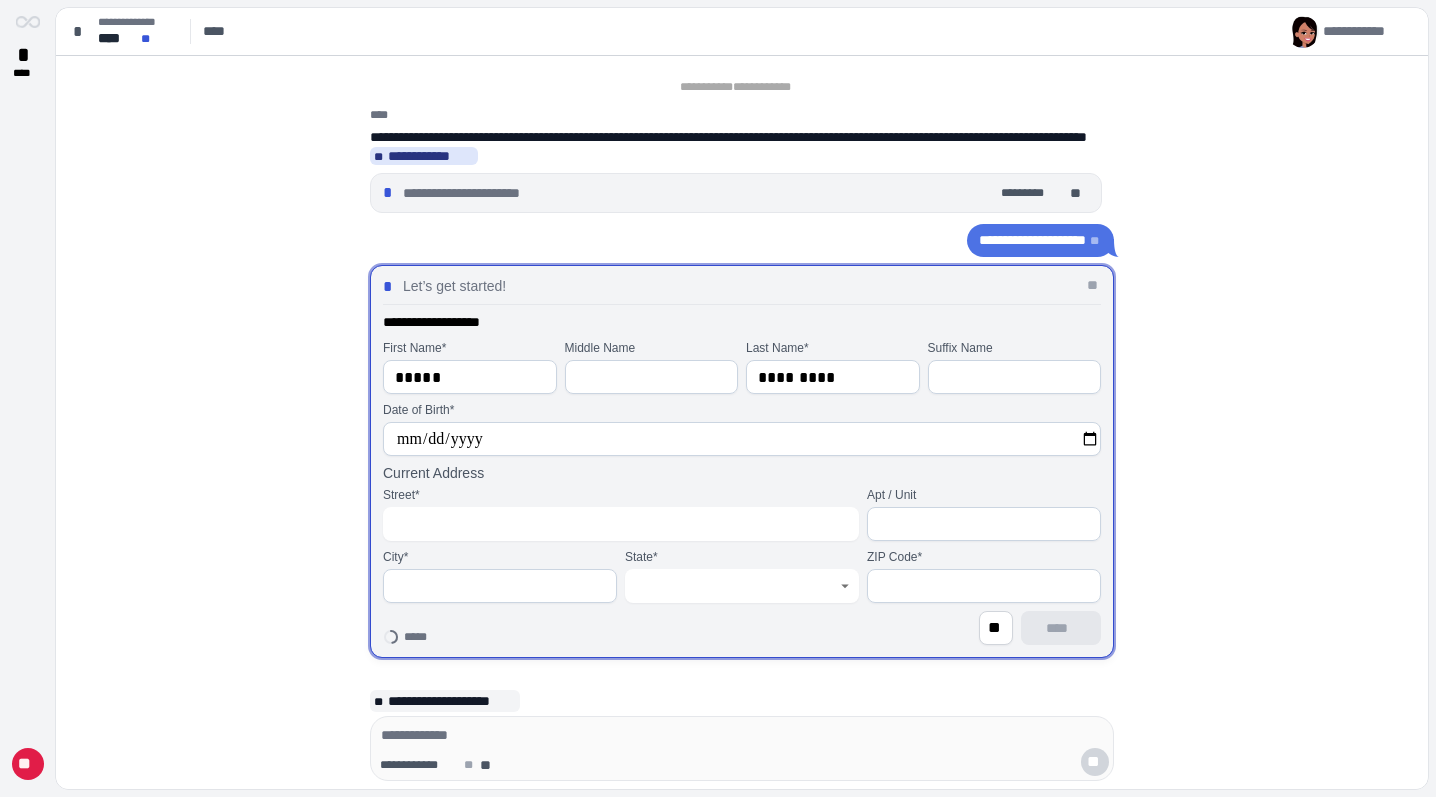 type on "**********" 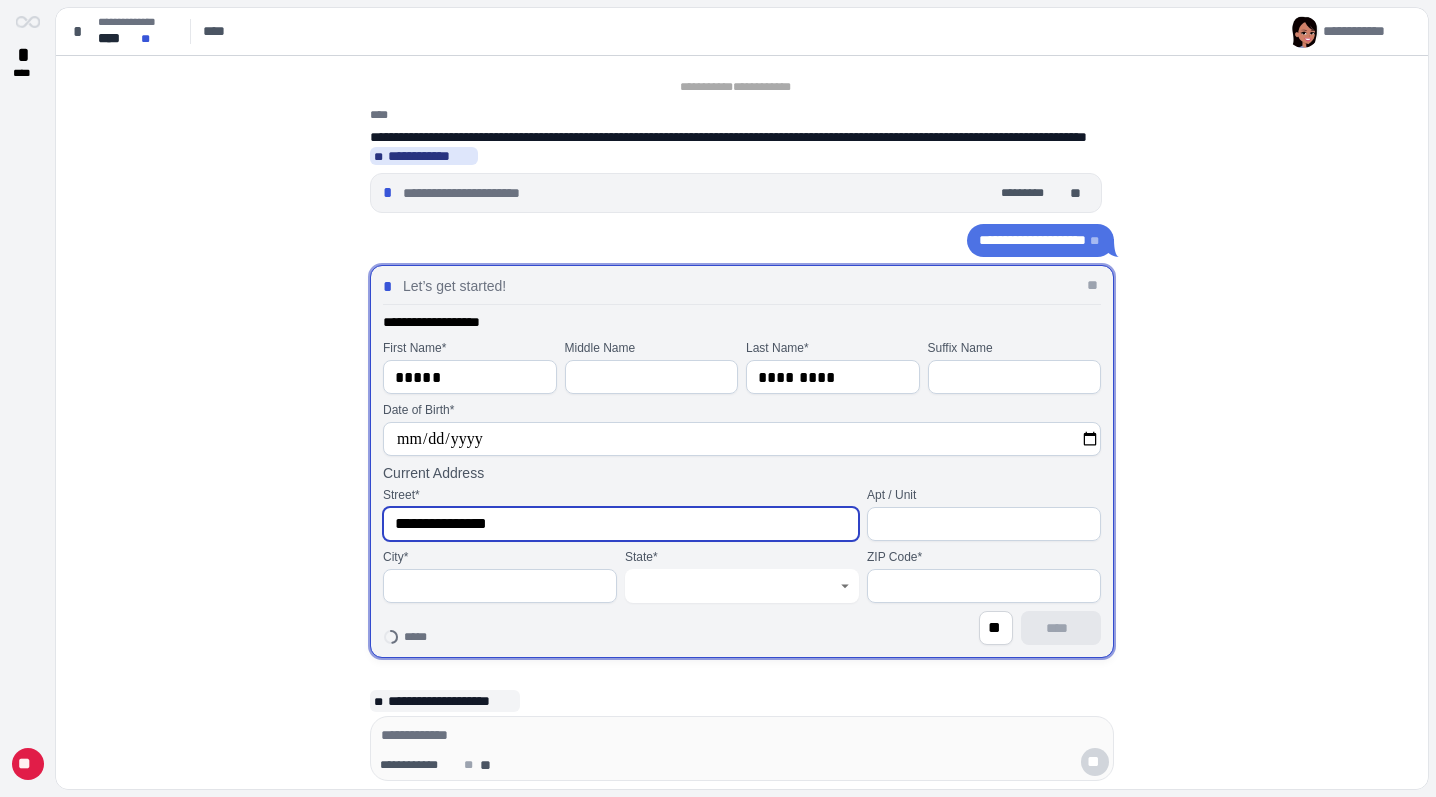 type on "**********" 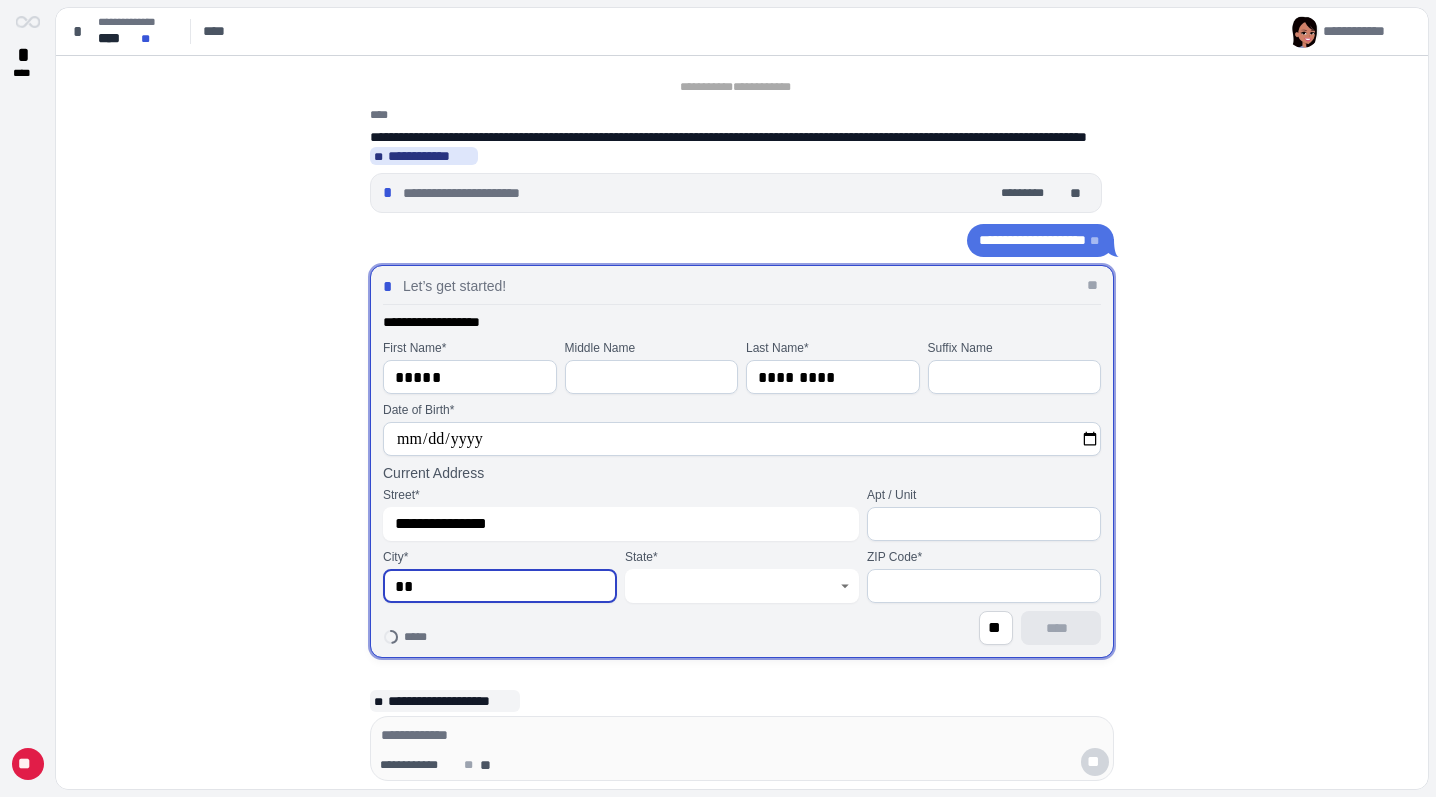 type on "**" 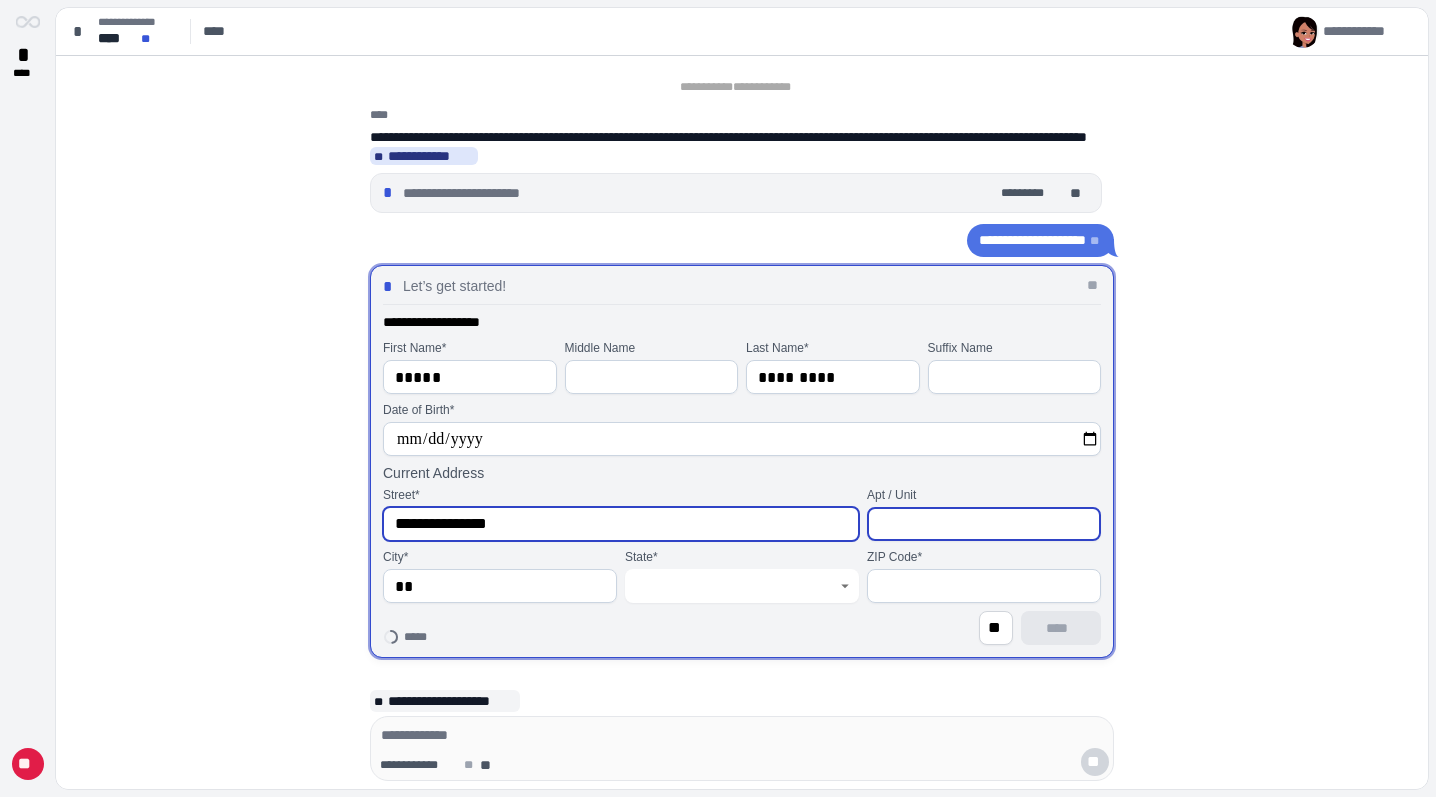 click on "**********" at bounding box center (621, 524) 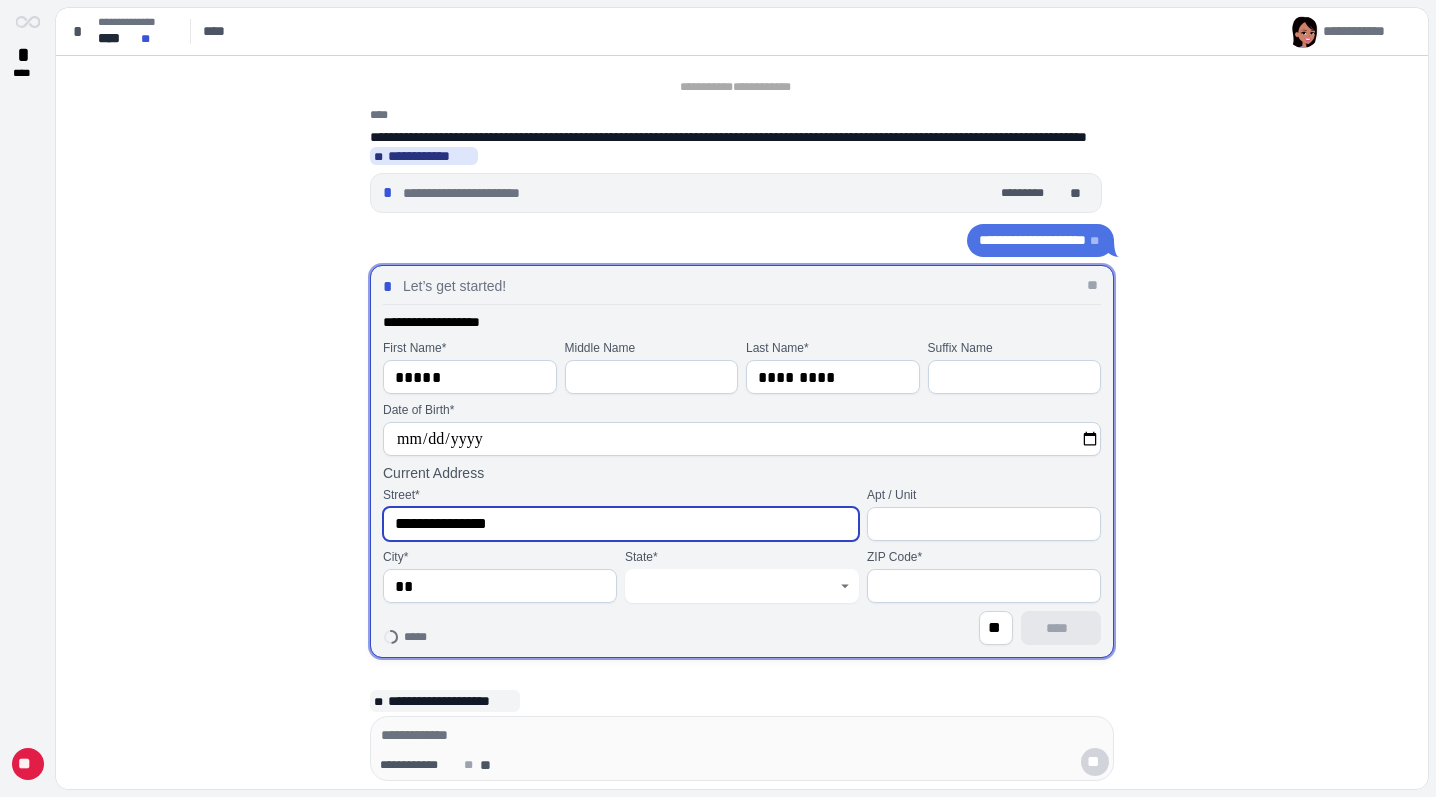 click on "**********" at bounding box center (621, 524) 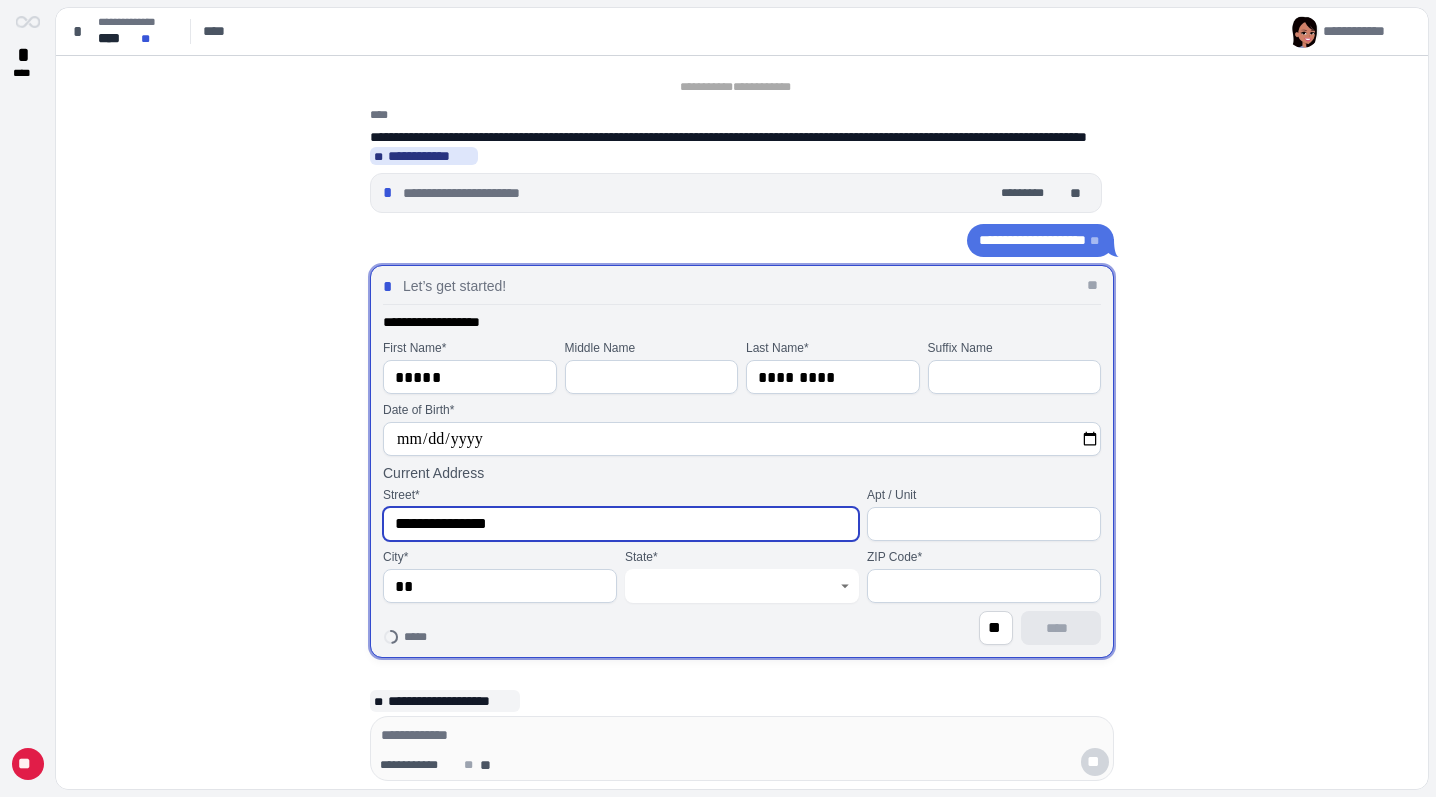 type on "**********" 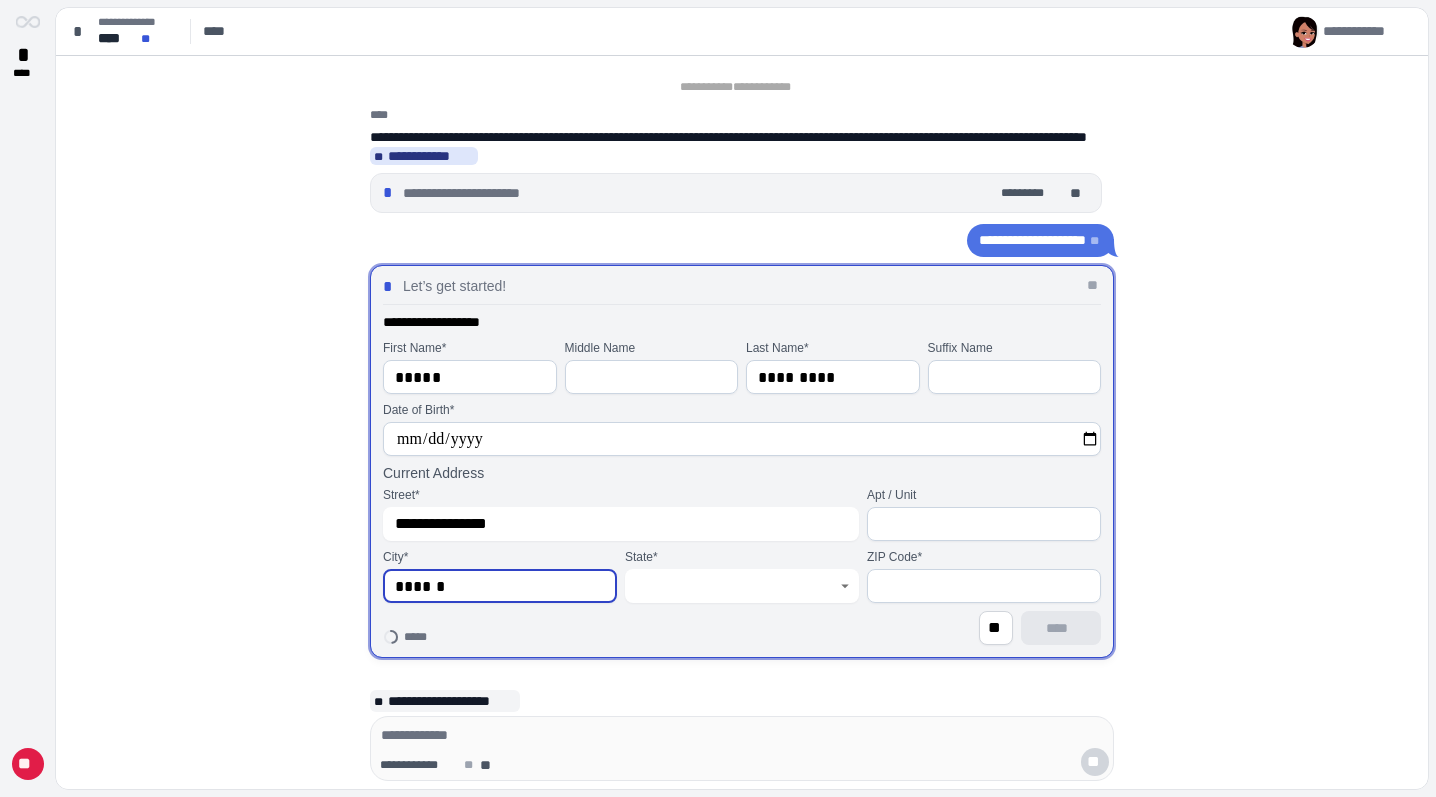 type on "******" 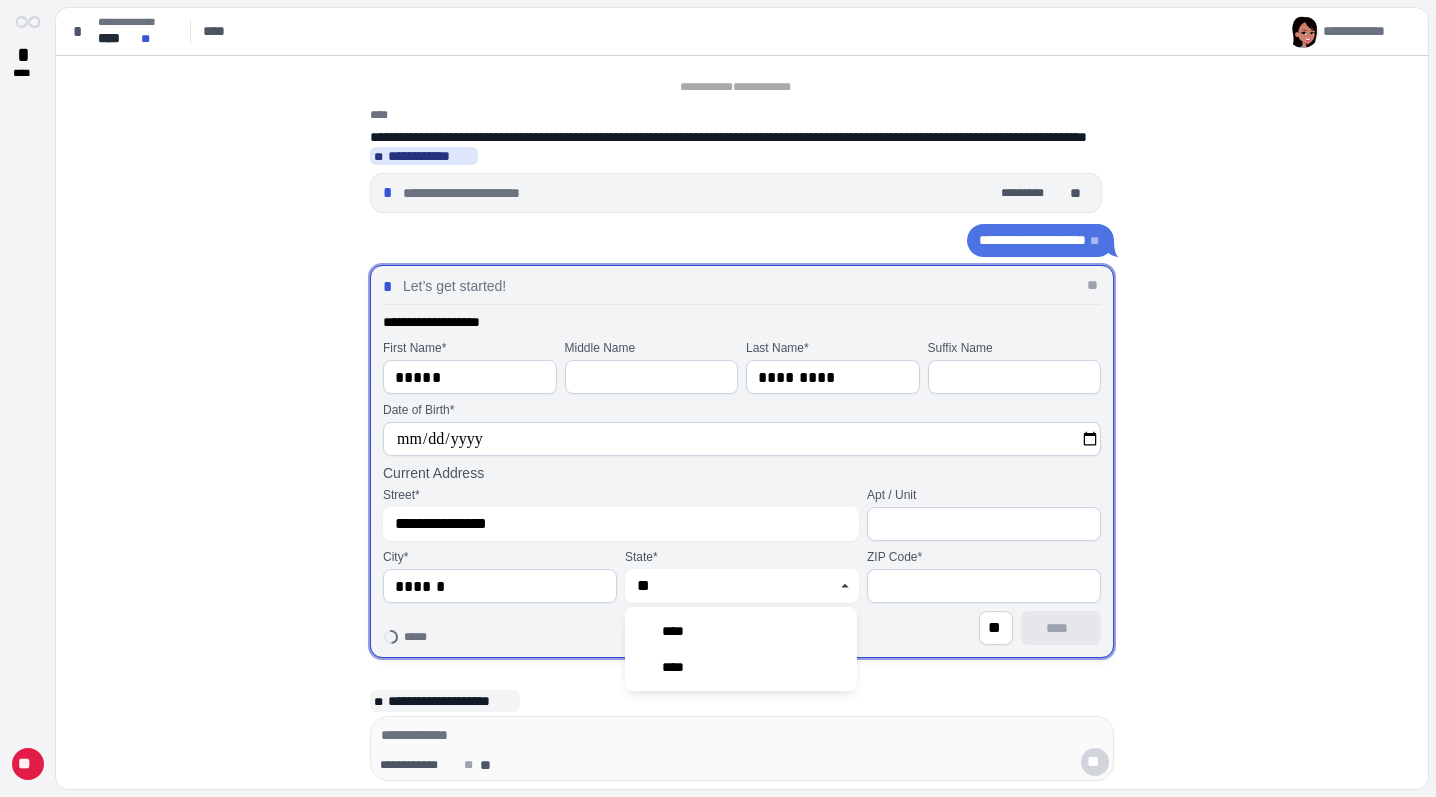 type on "****" 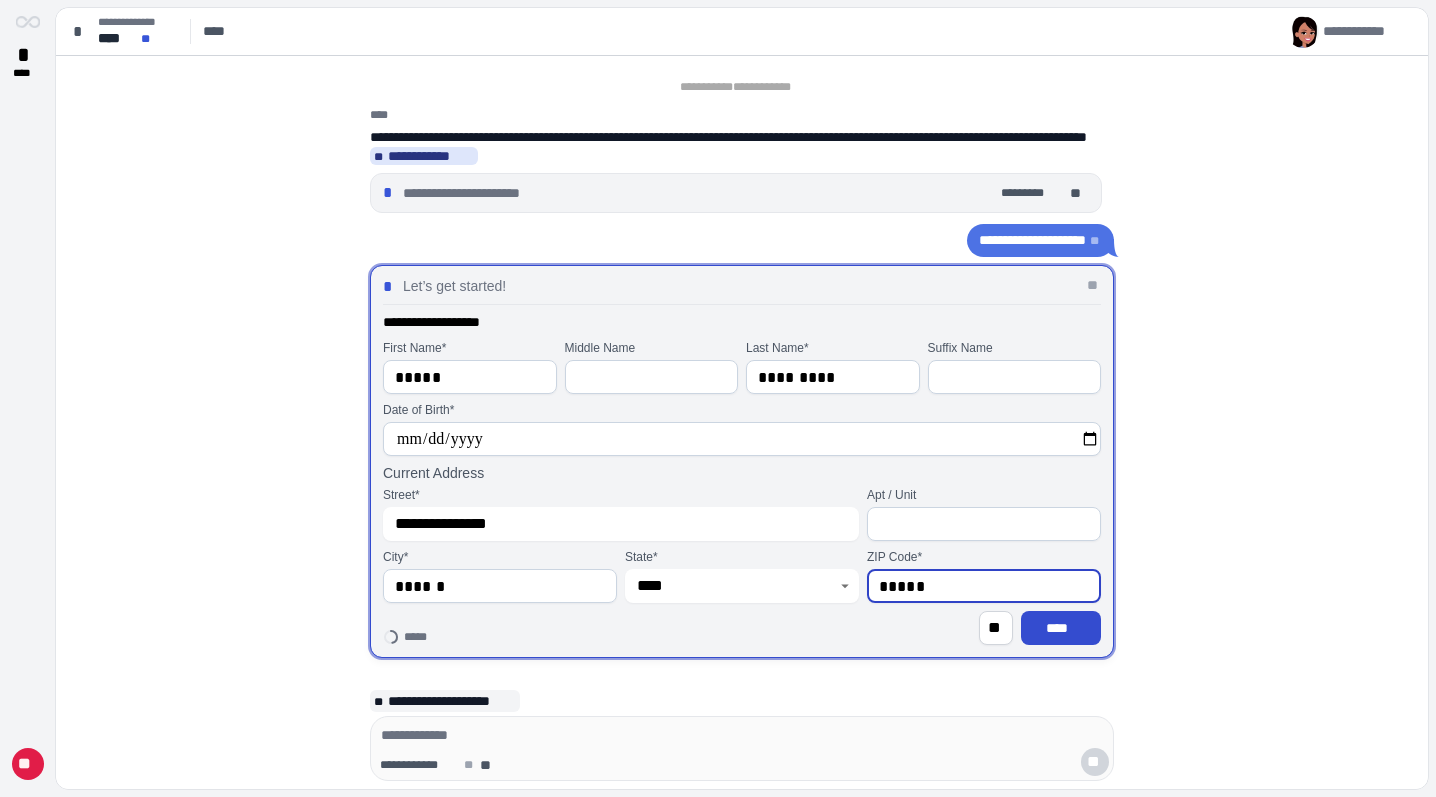 type on "*****" 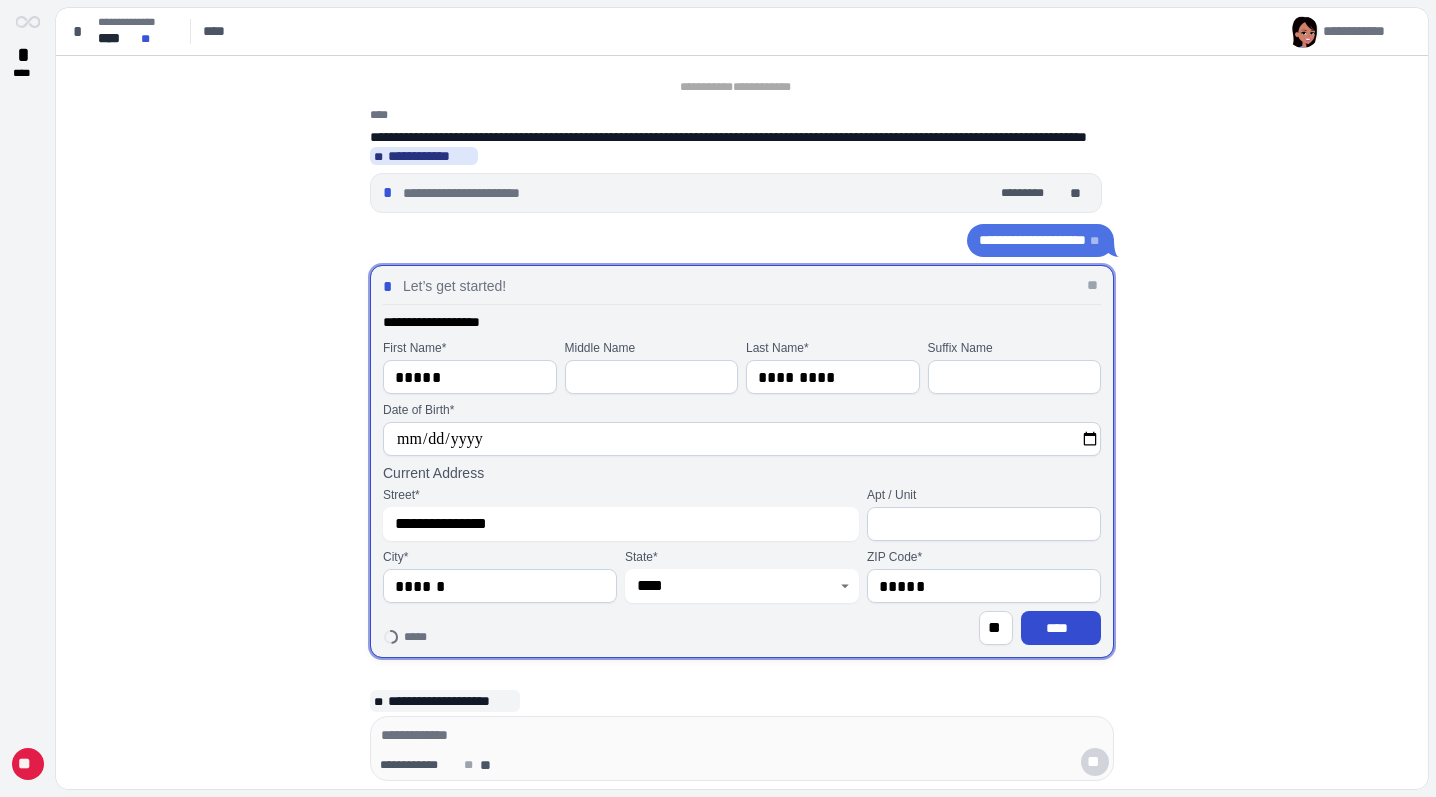 click on "****" at bounding box center (1061, 628) 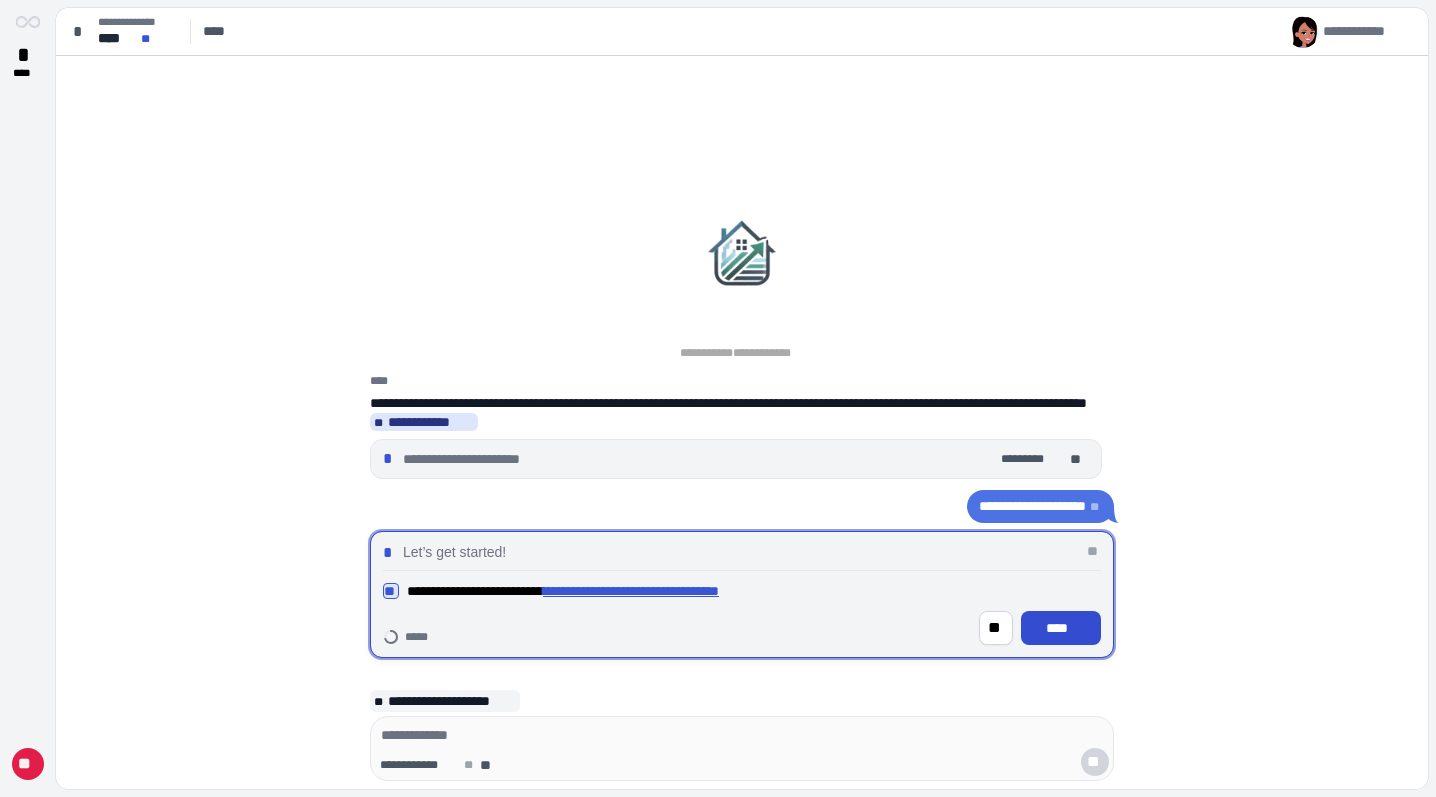 click on "****" at bounding box center (1061, 628) 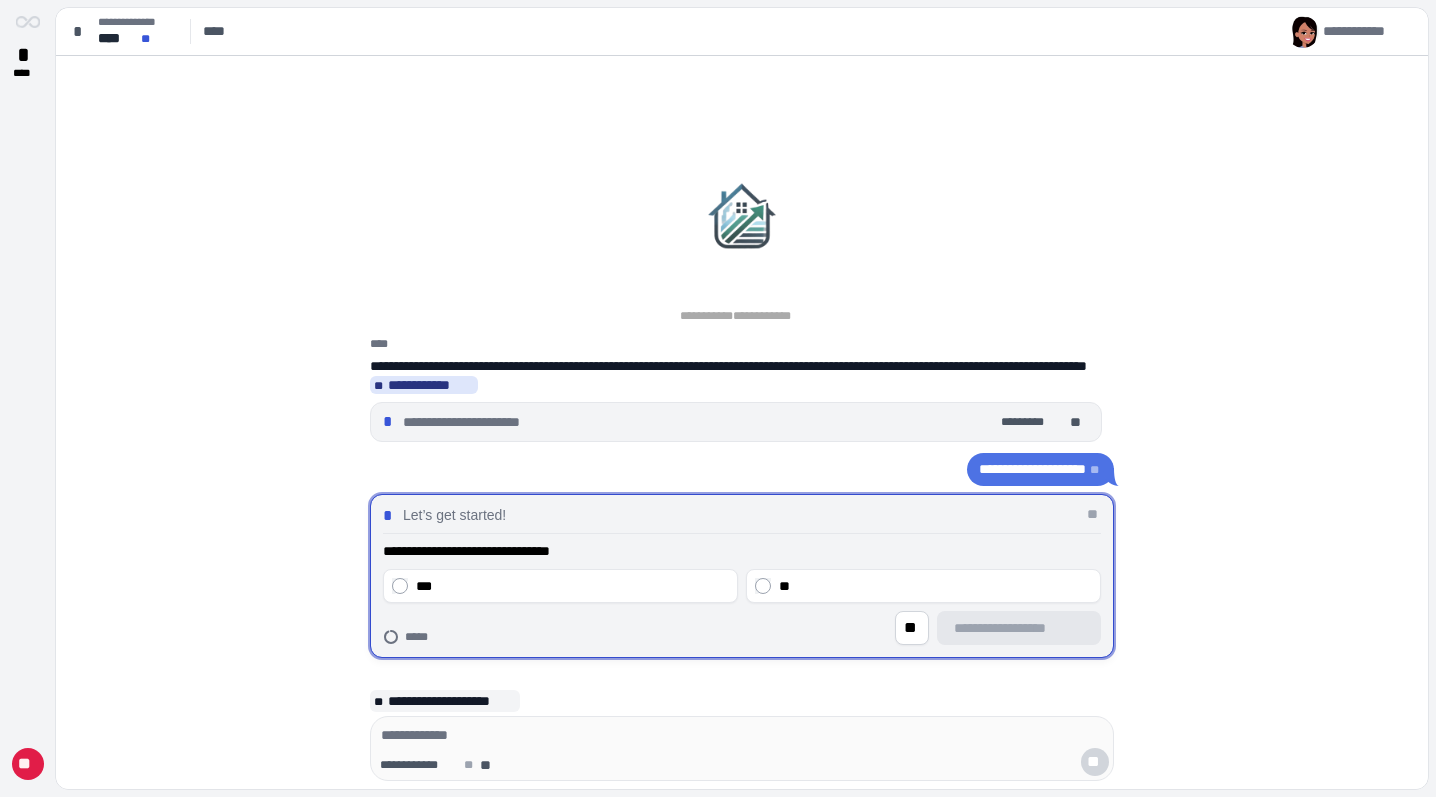 click on "**" at bounding box center (923, 586) 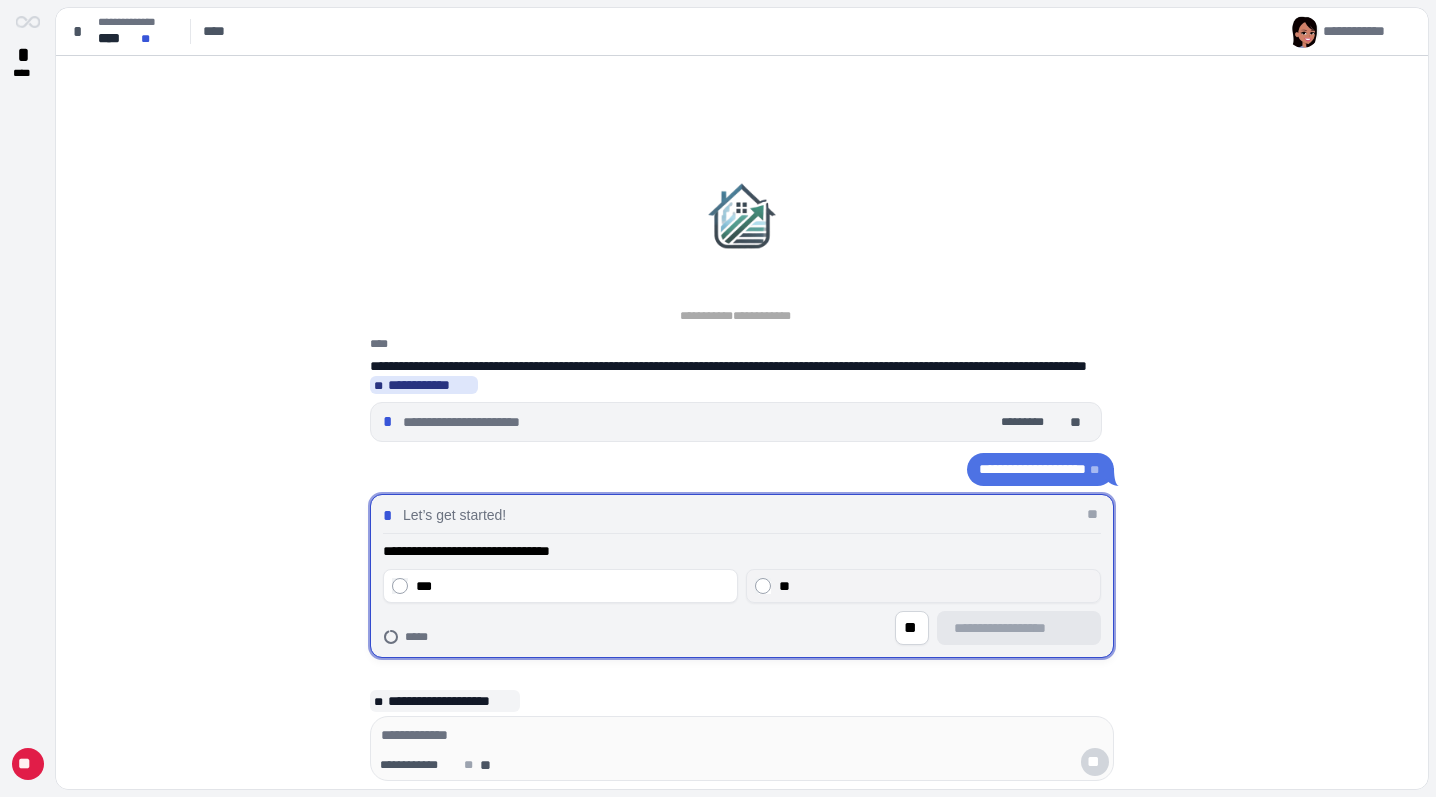 click on "**" at bounding box center (935, 586) 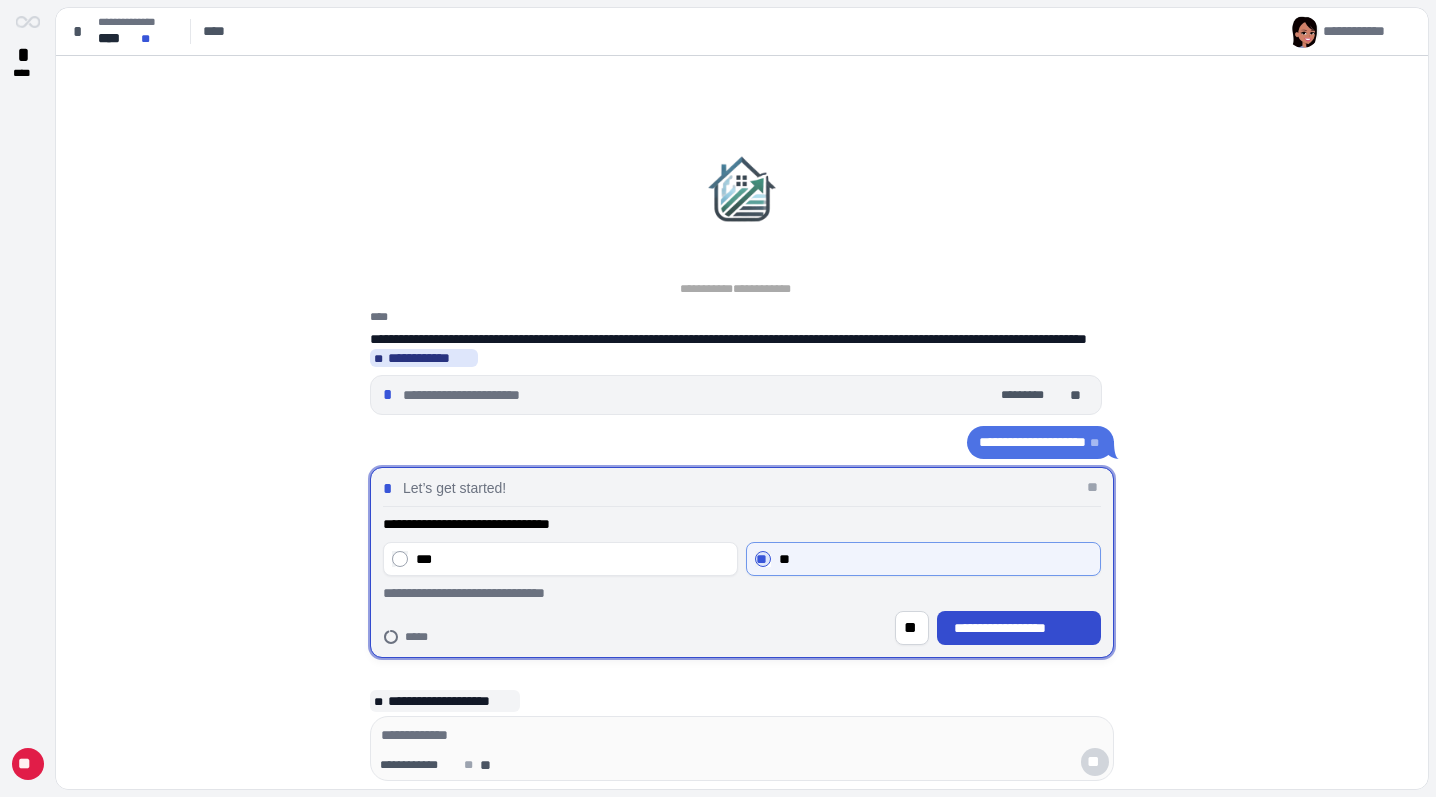 click on "**********" at bounding box center [1019, 628] 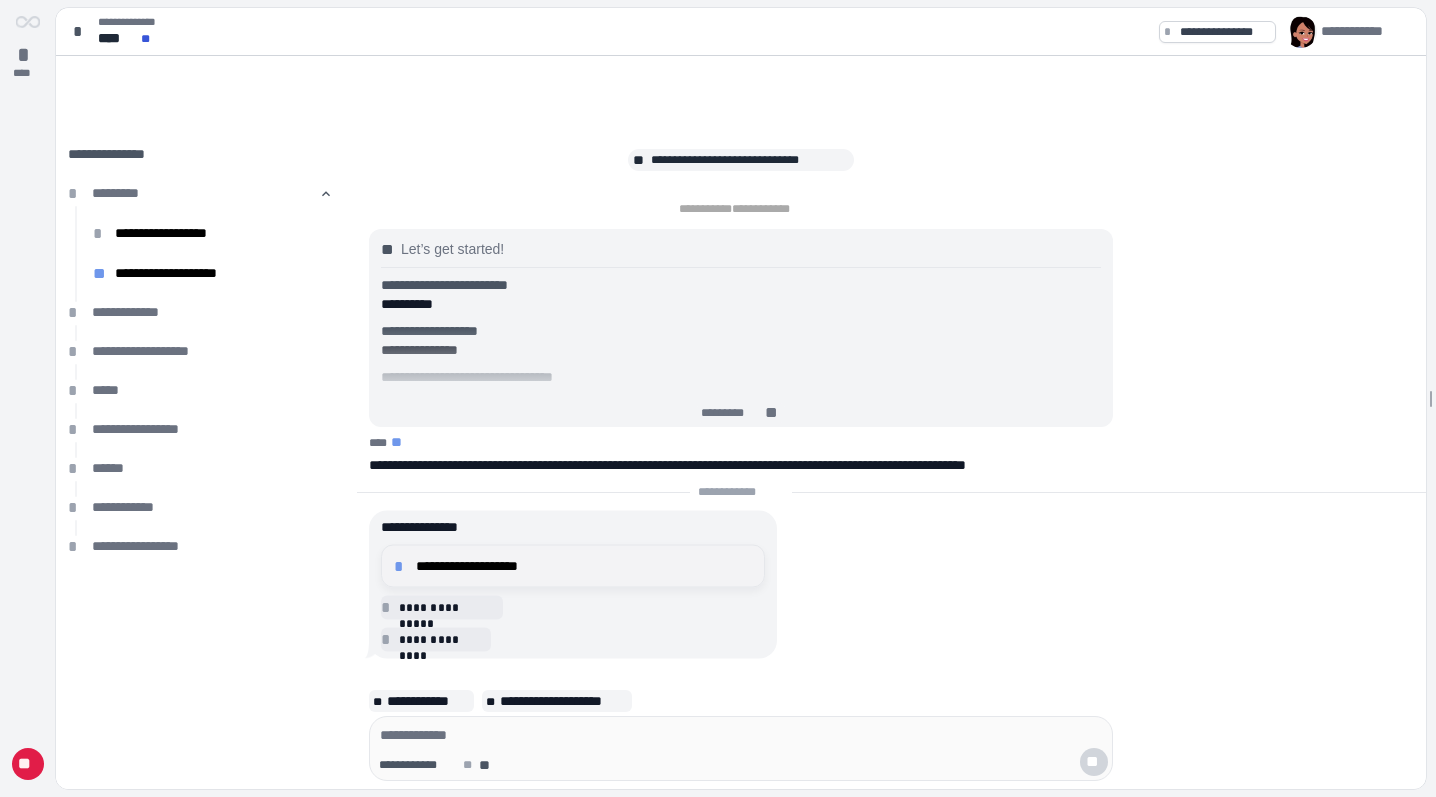 click on "**********" at bounding box center [573, 566] 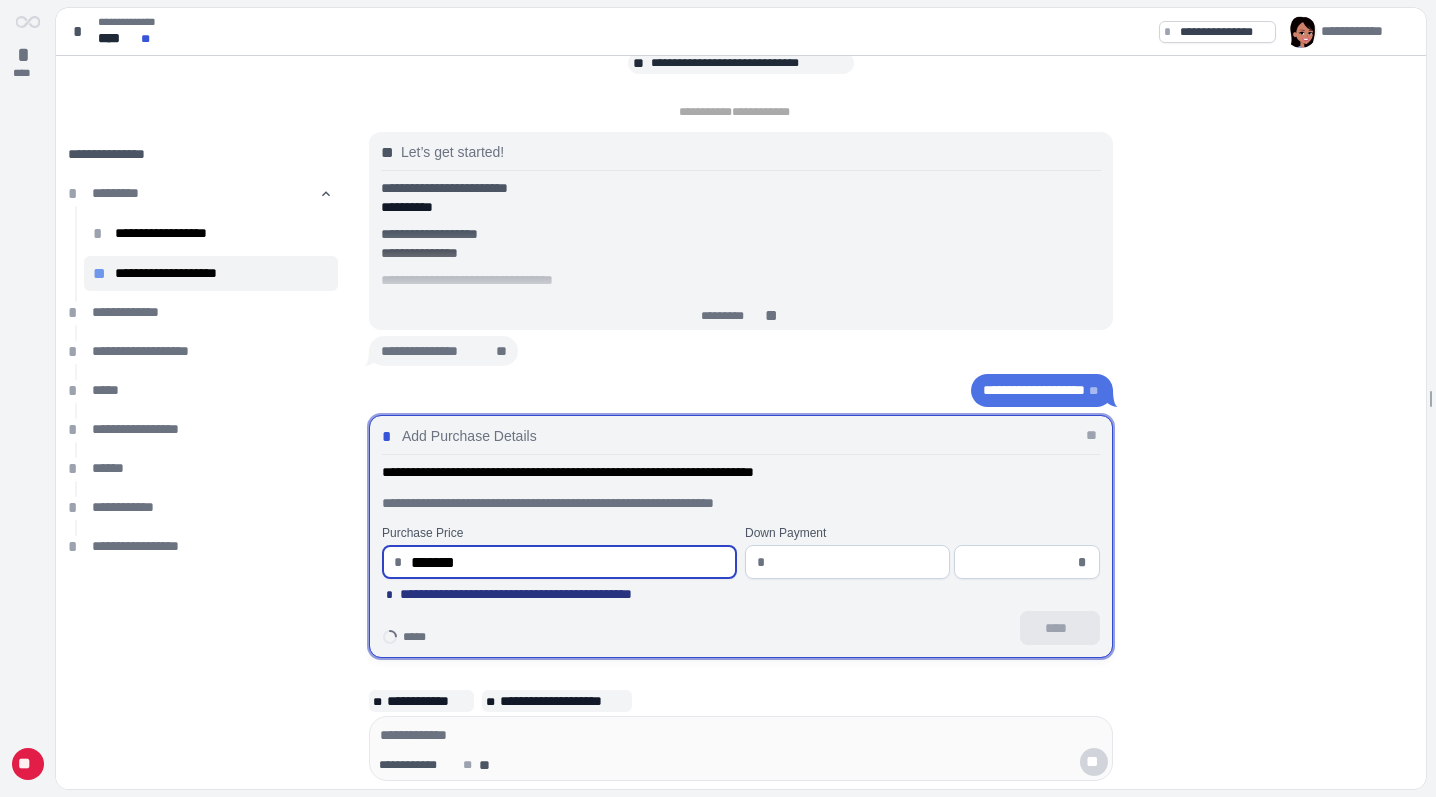 type on "**********" 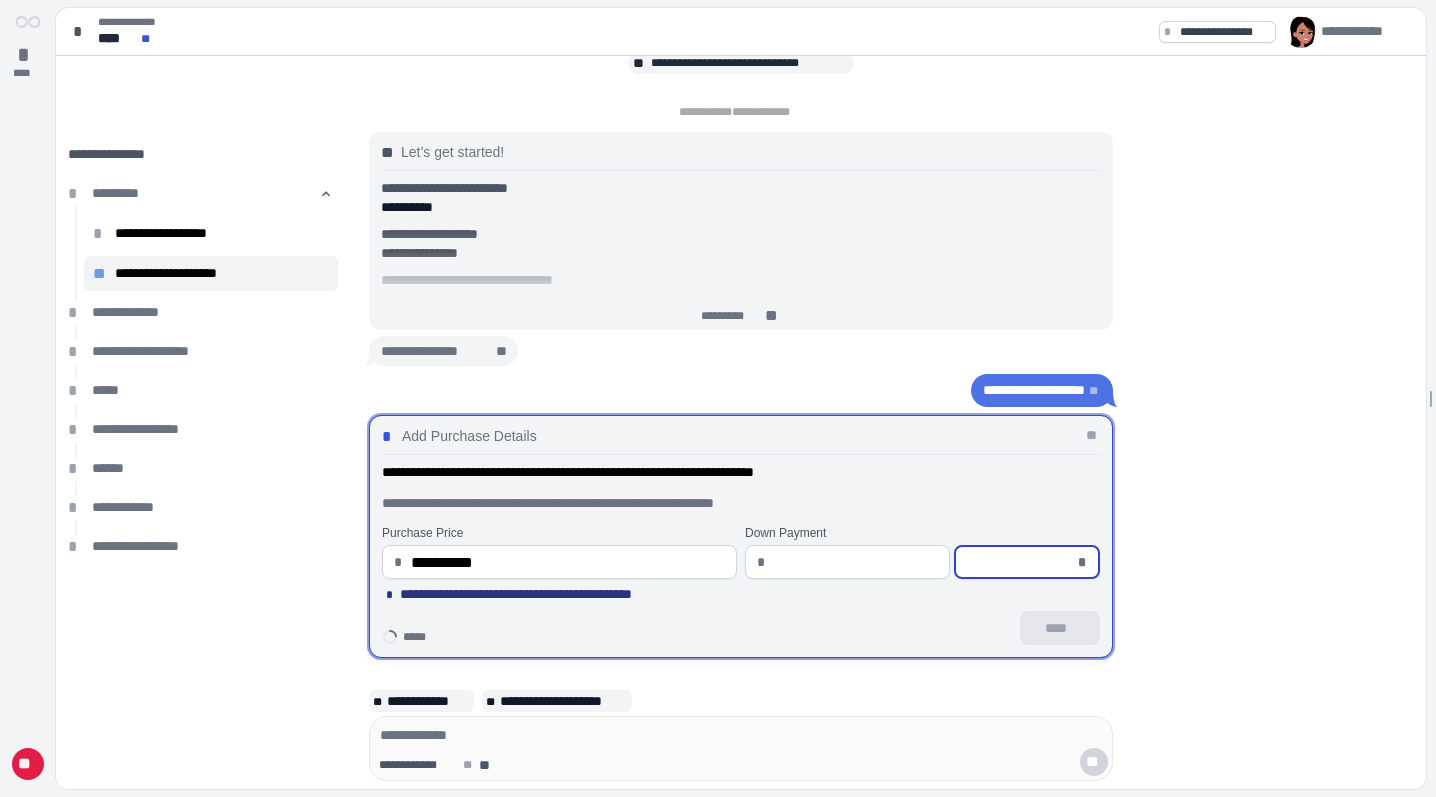type on "********" 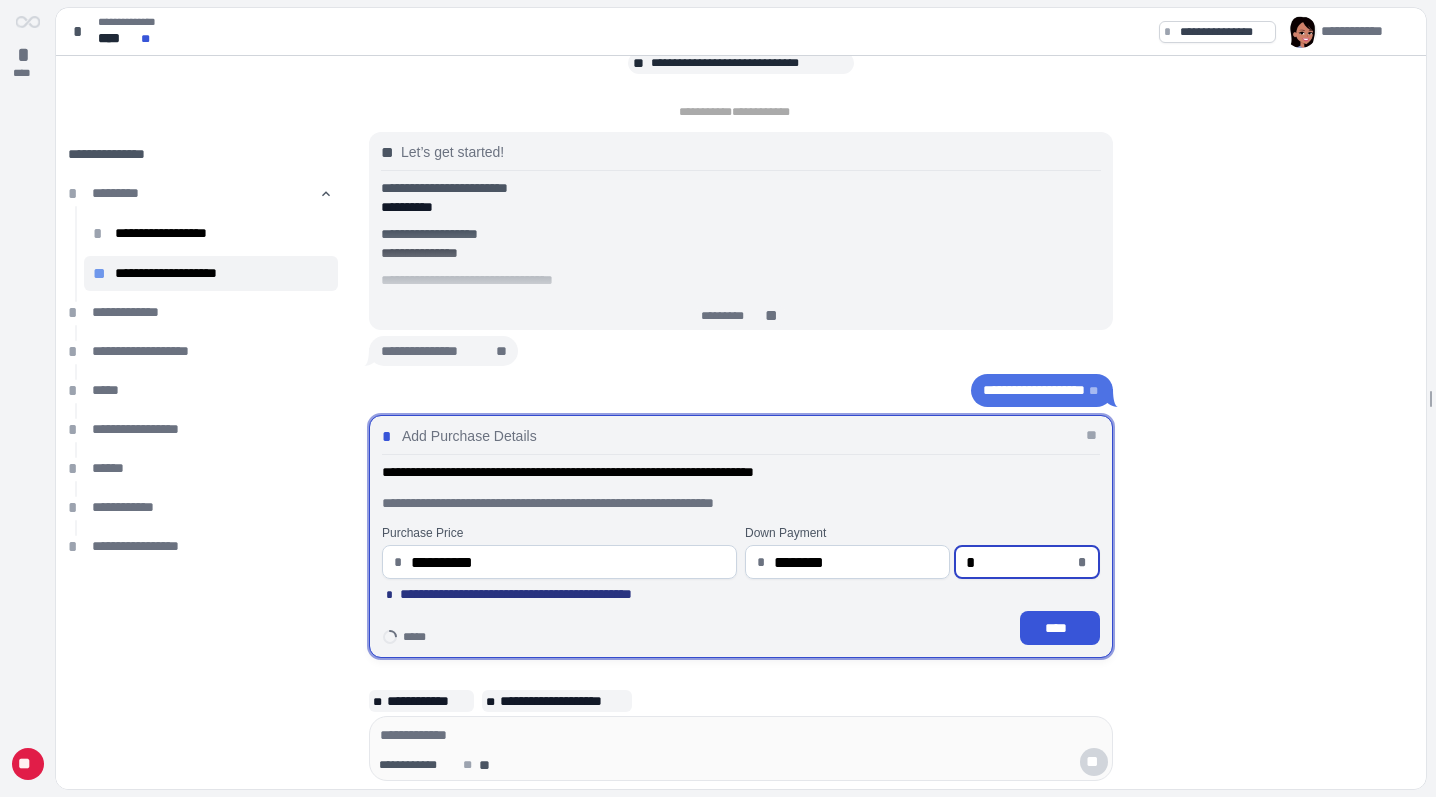 type on "*********" 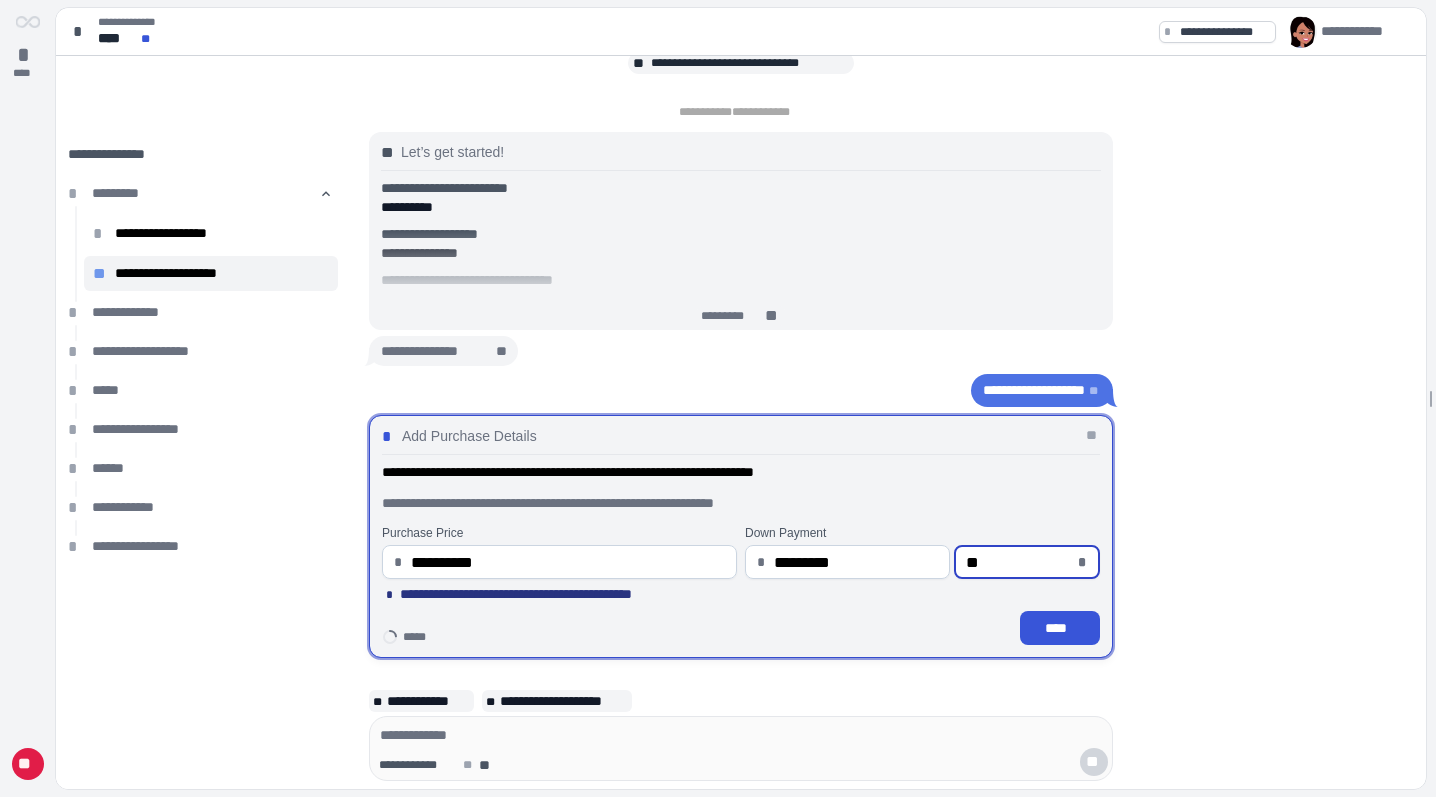 type on "******" 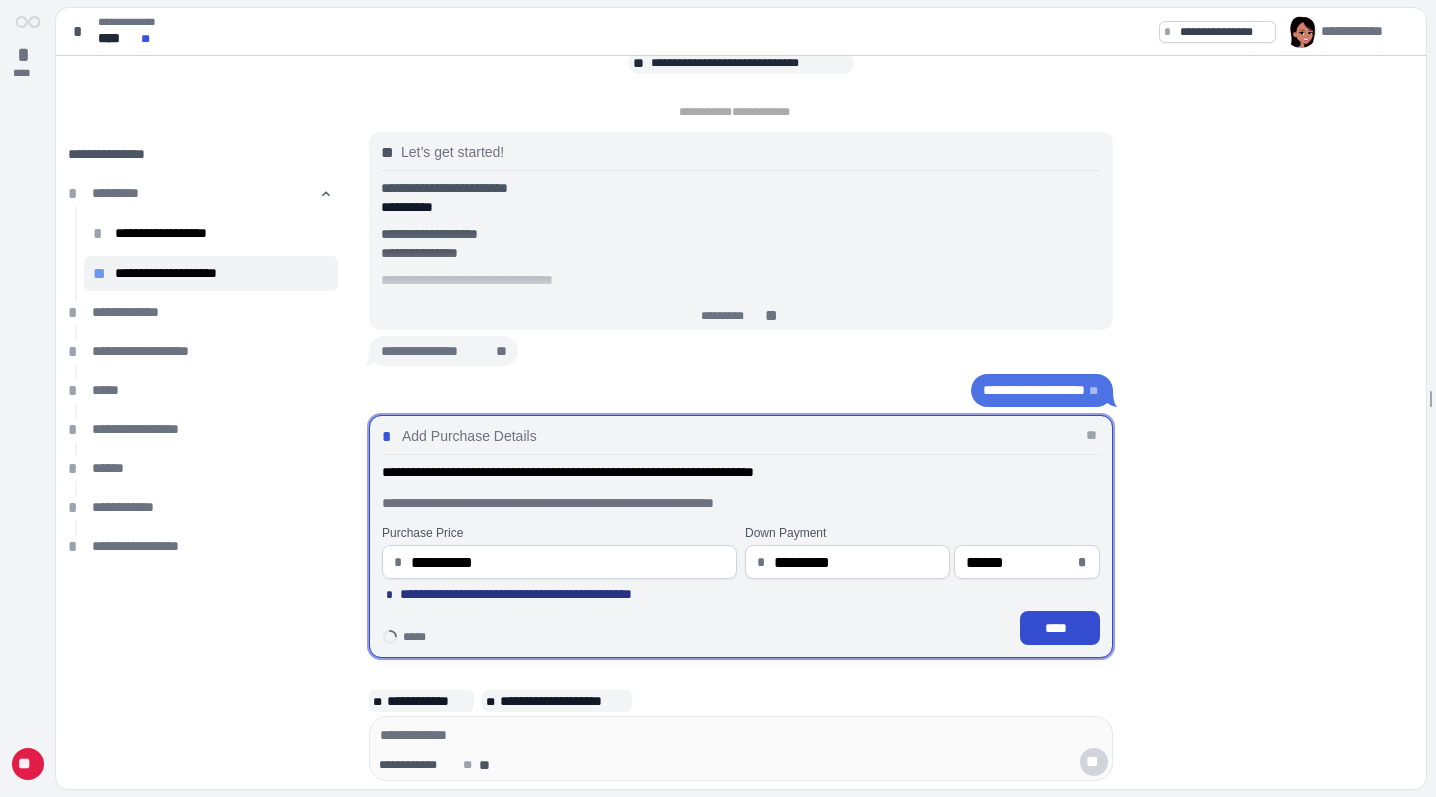 click on "****" at bounding box center [1060, 628] 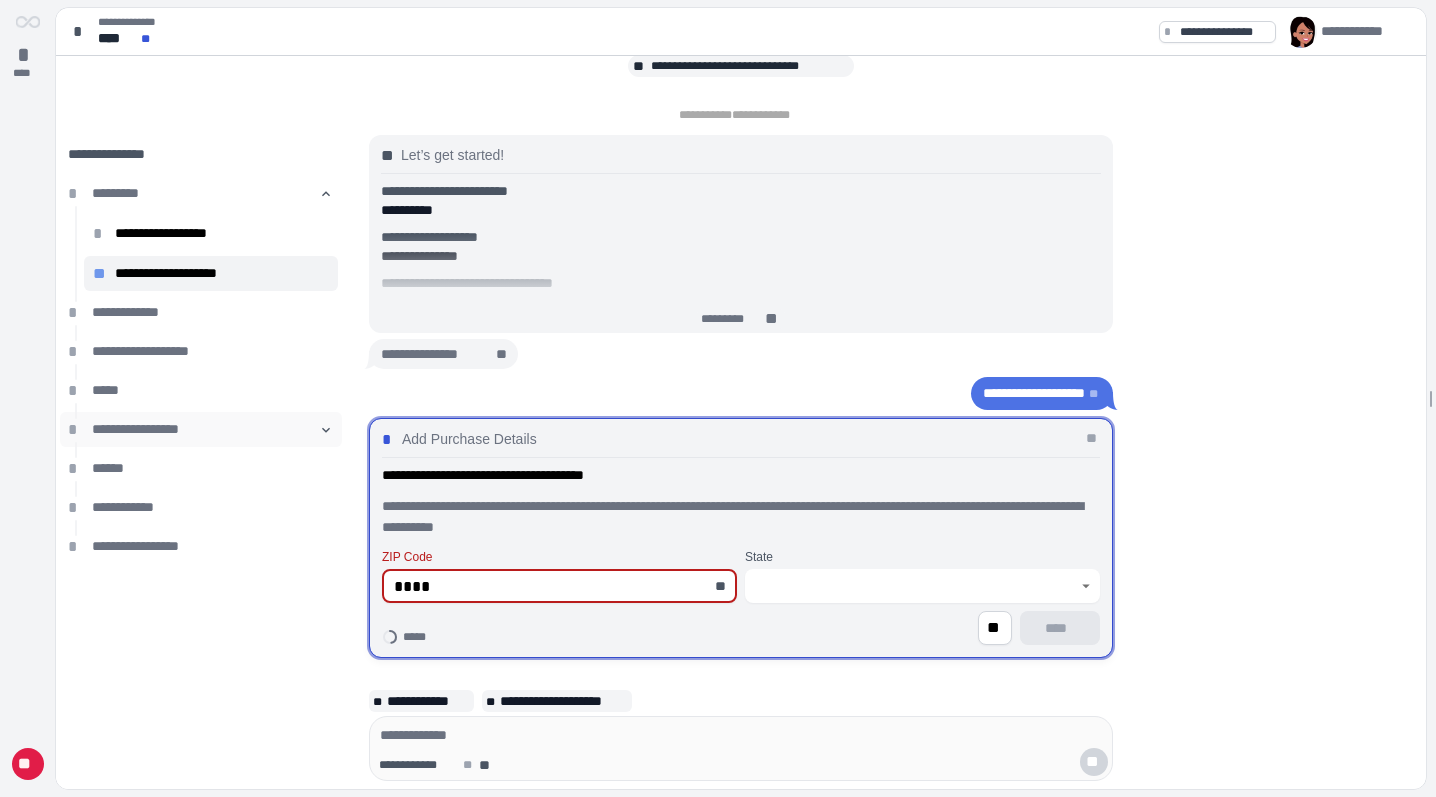 type on "*****" 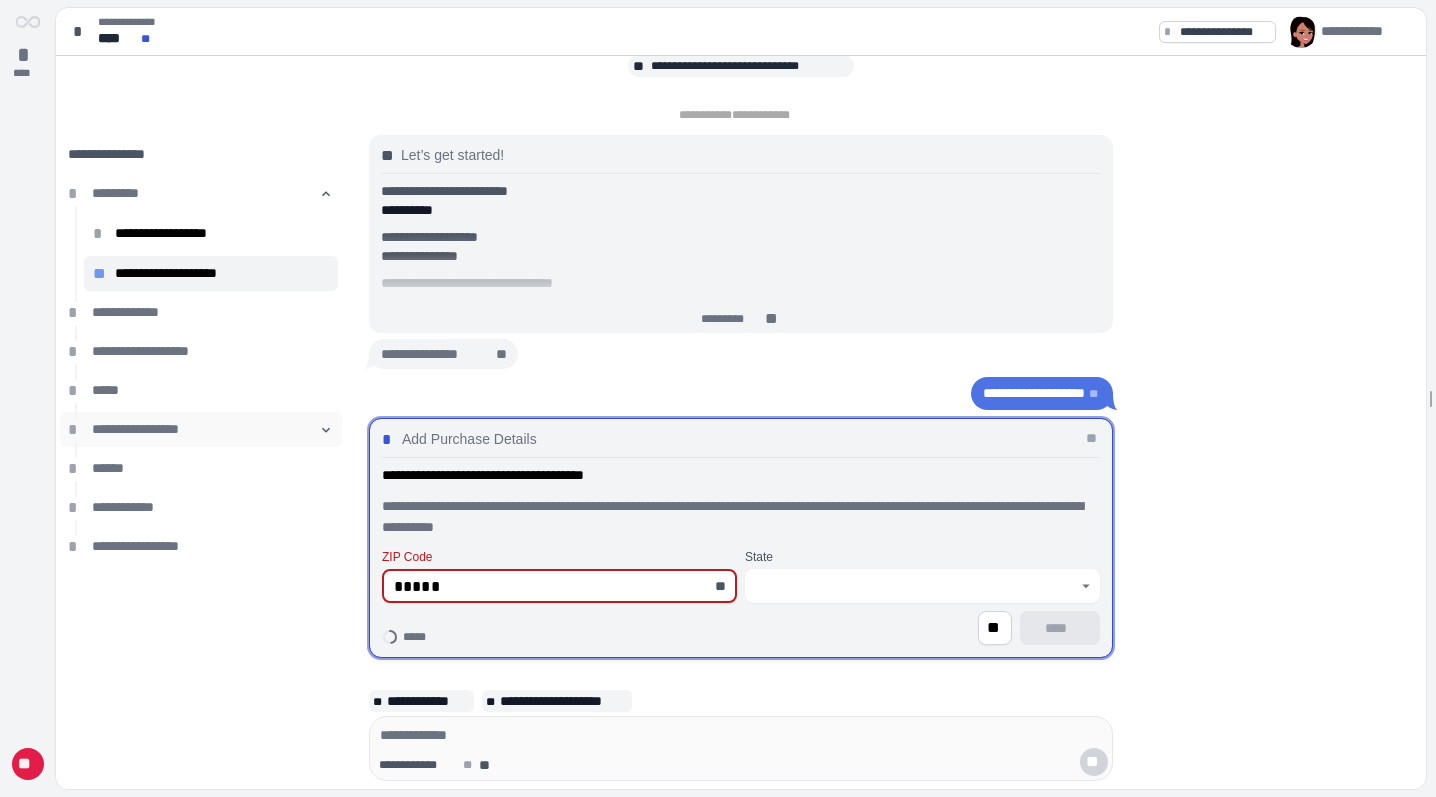 type on "**********" 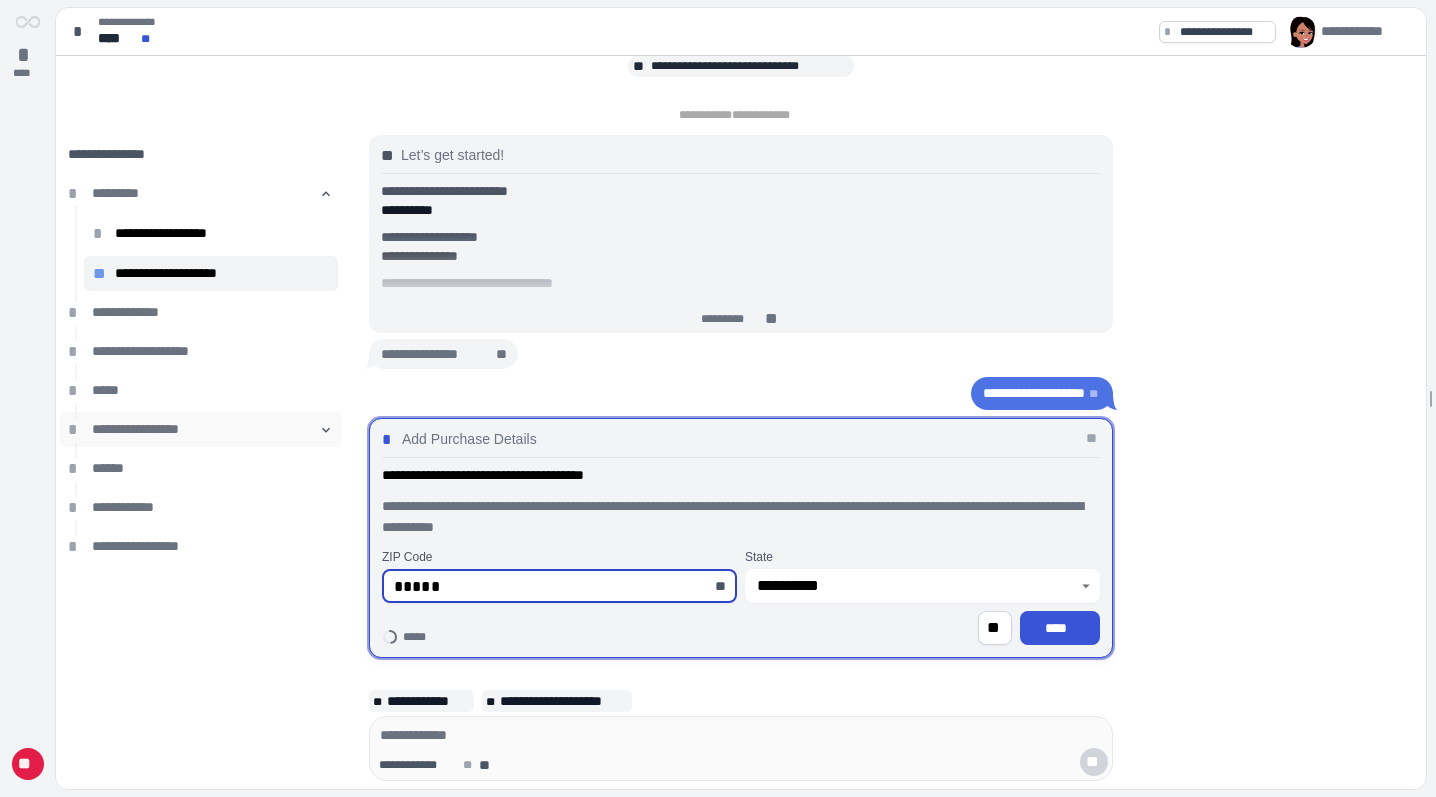 type on "*****" 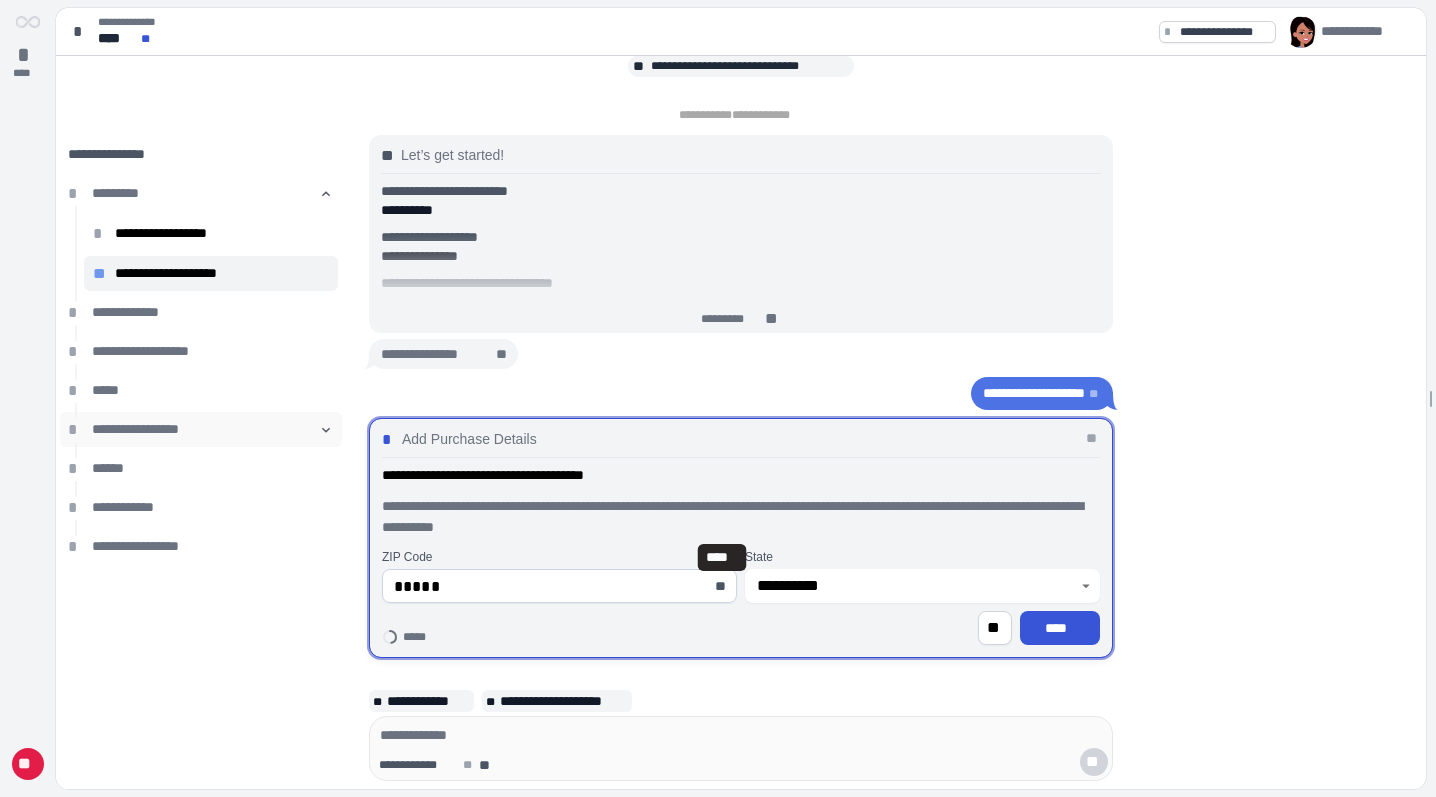 type 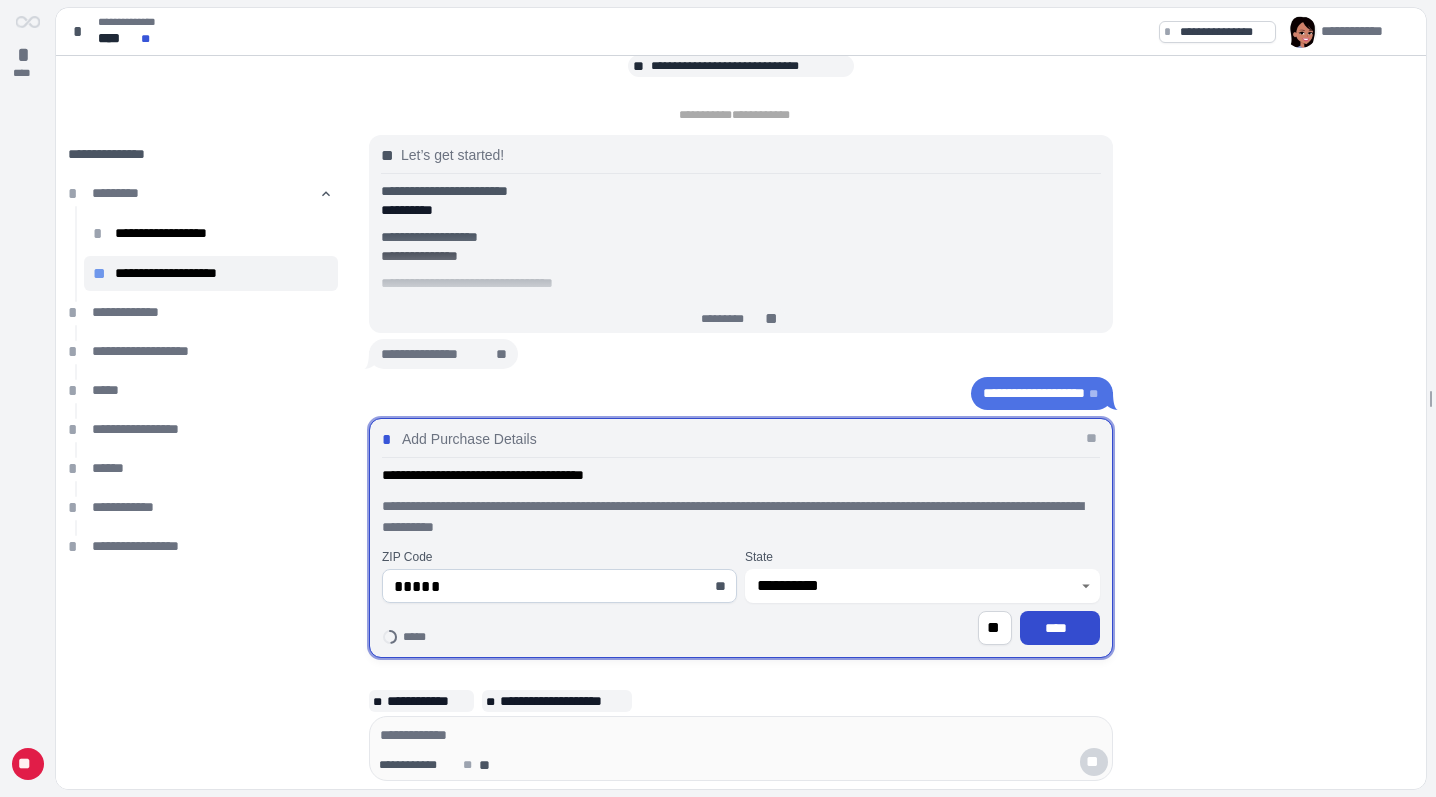click on "****" at bounding box center [1060, 628] 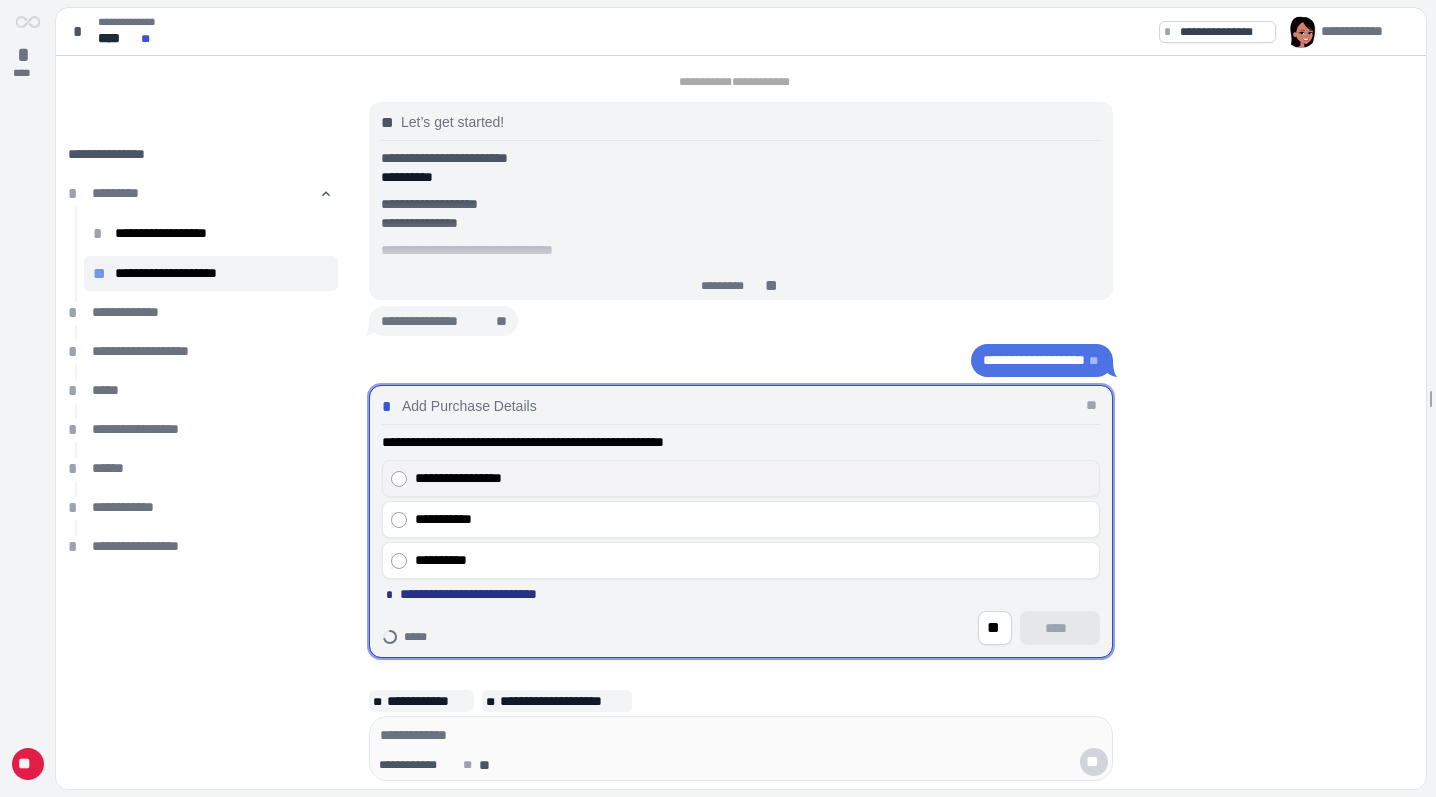 click on "**********" at bounding box center (753, 478) 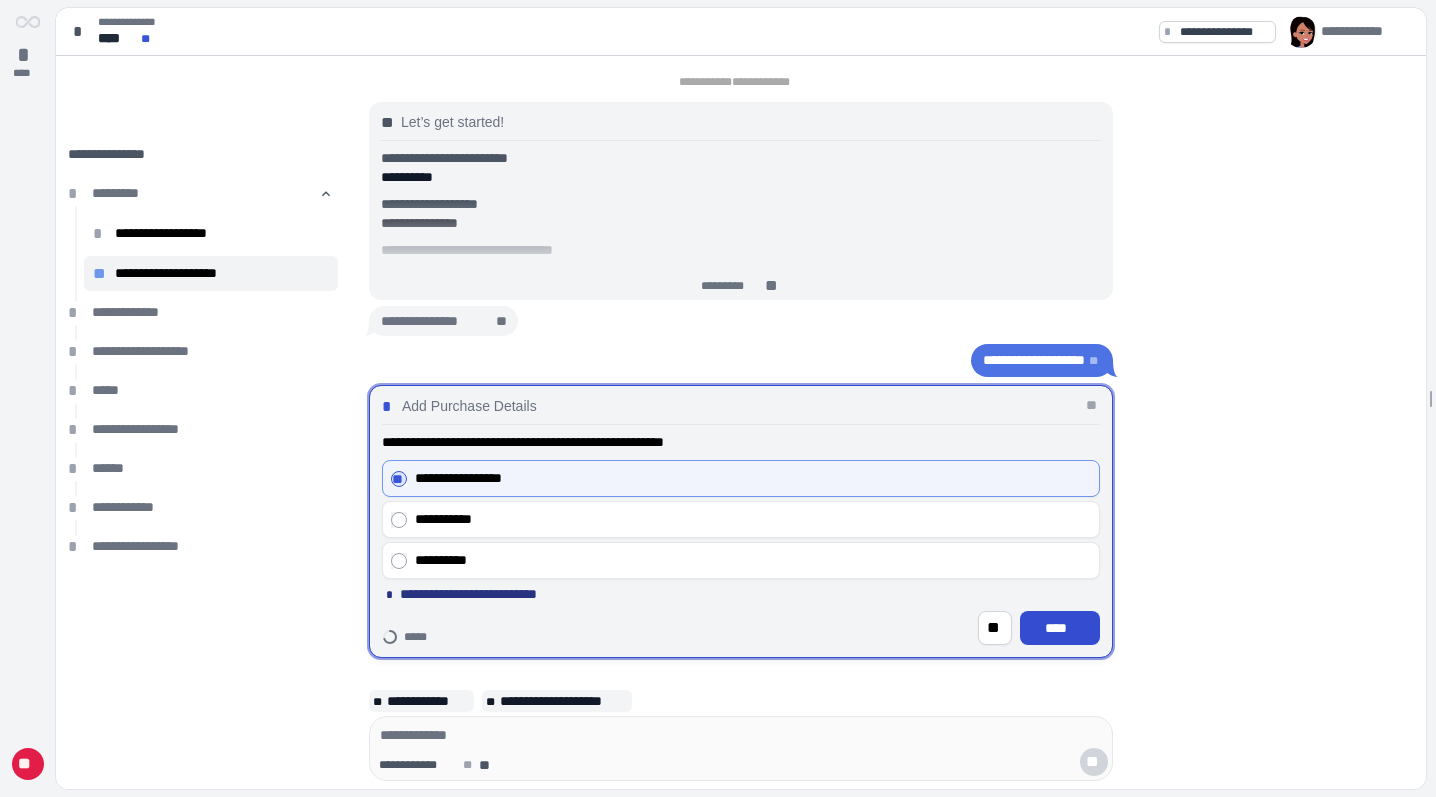 click on "****" at bounding box center (1060, 628) 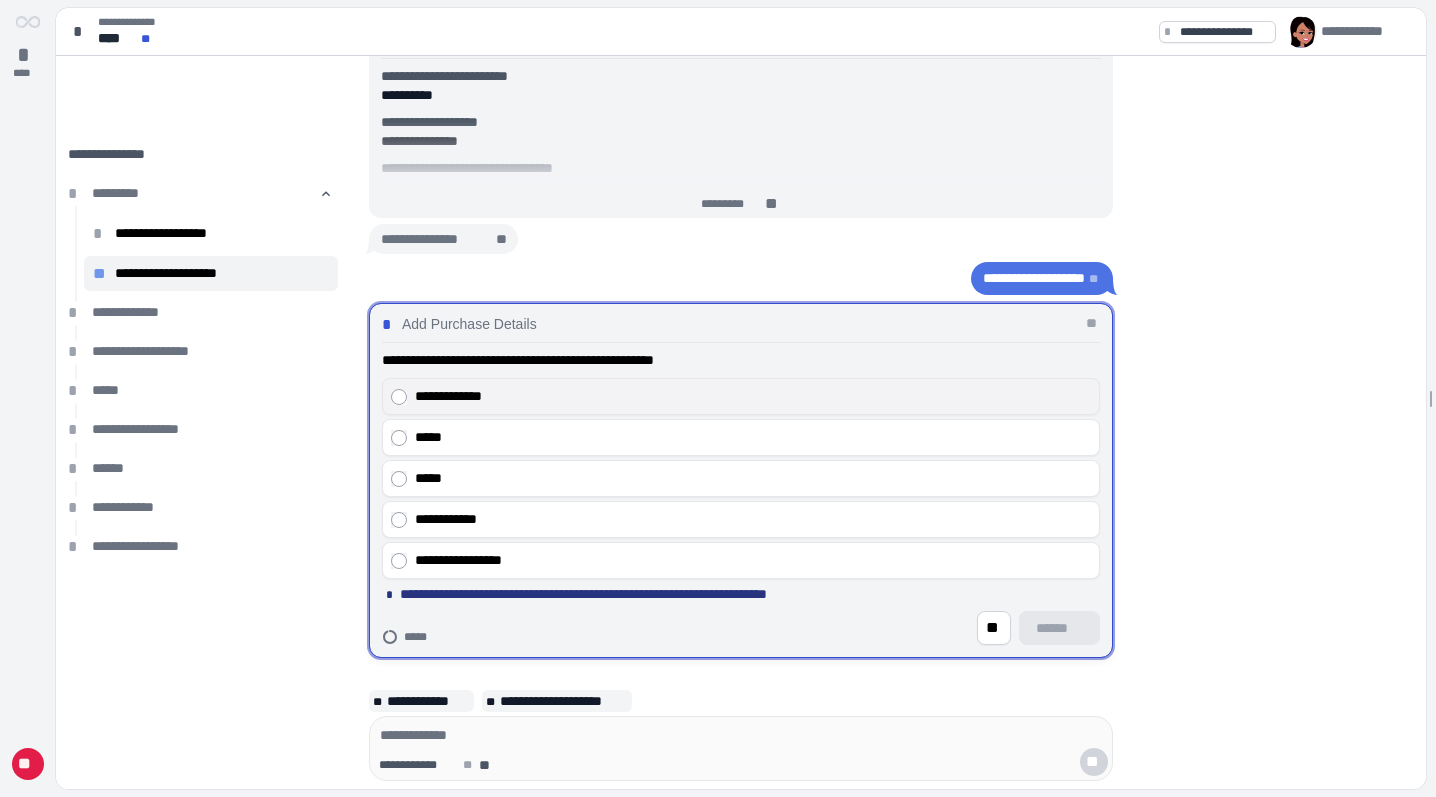click on "**********" at bounding box center (741, 396) 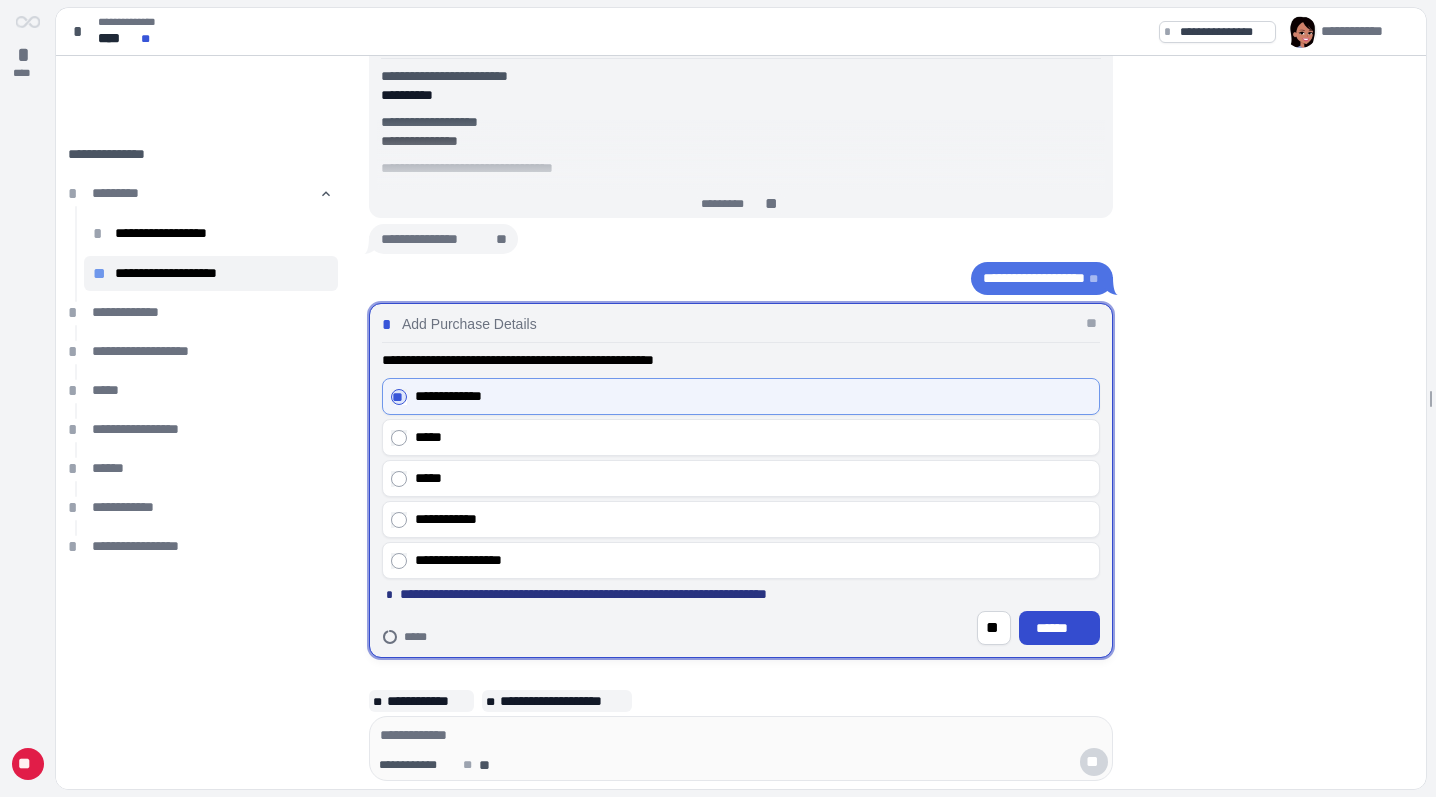 click on "******" at bounding box center (1059, 628) 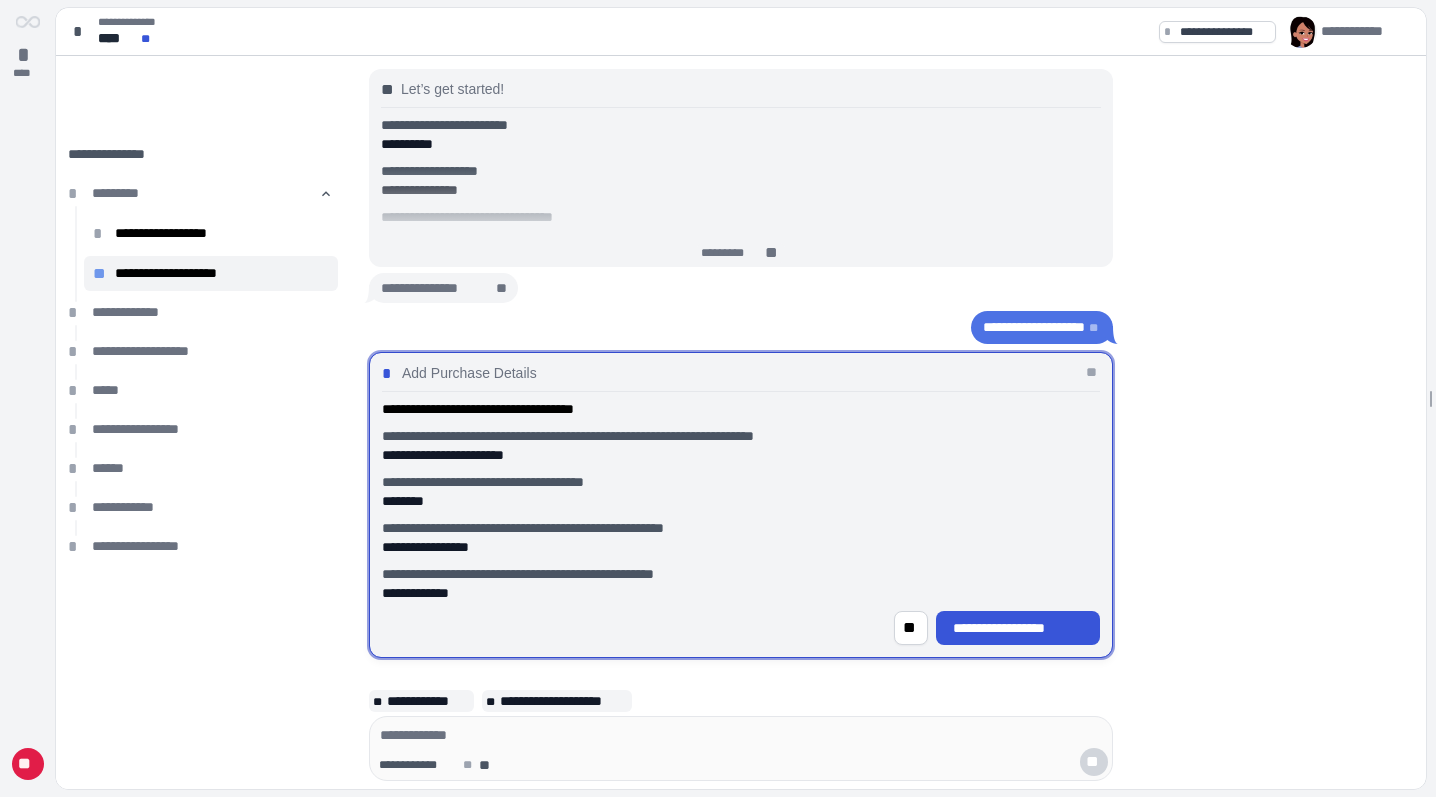 click on "**********" at bounding box center (1018, 628) 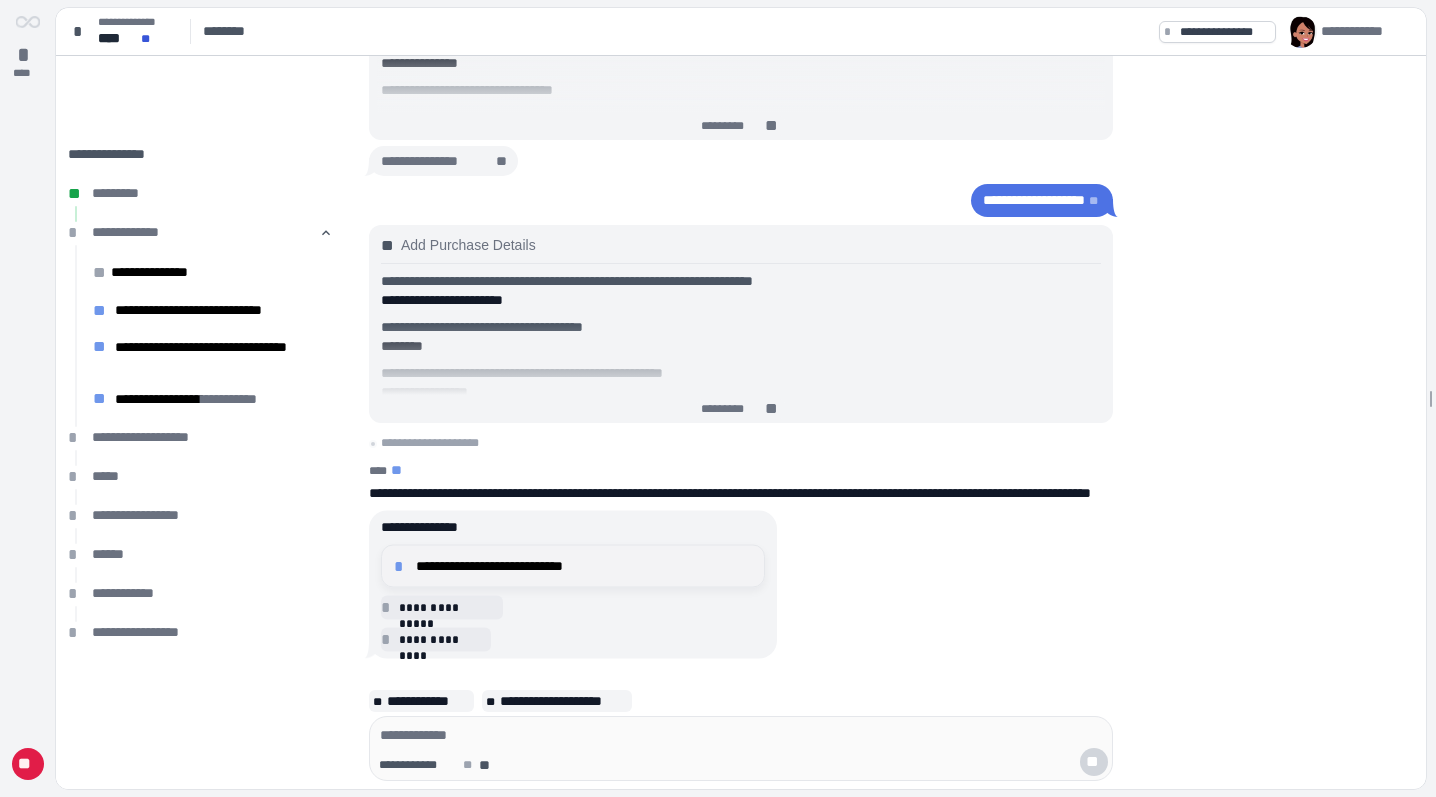 click on "**********" at bounding box center [573, 566] 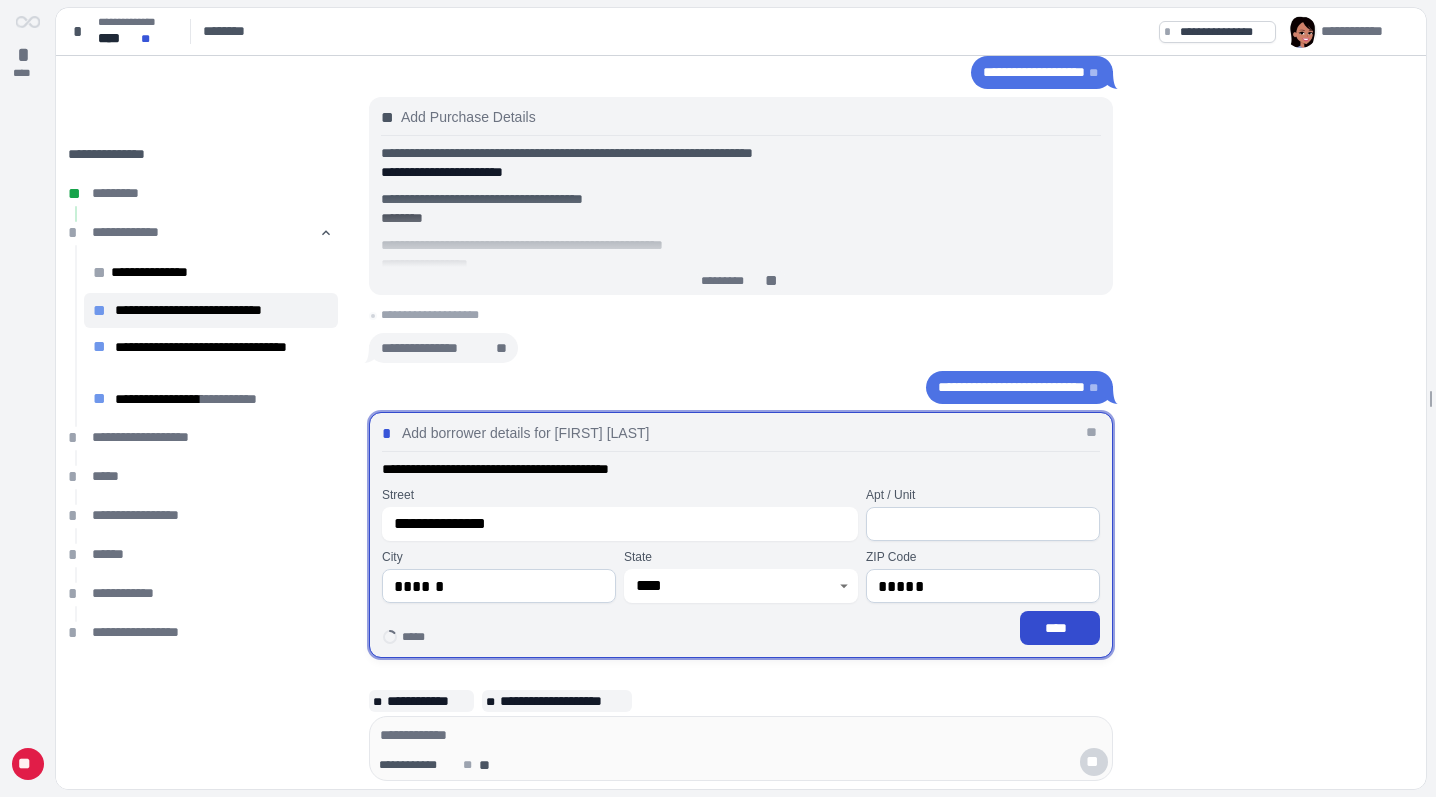 click on "****" at bounding box center (1060, 628) 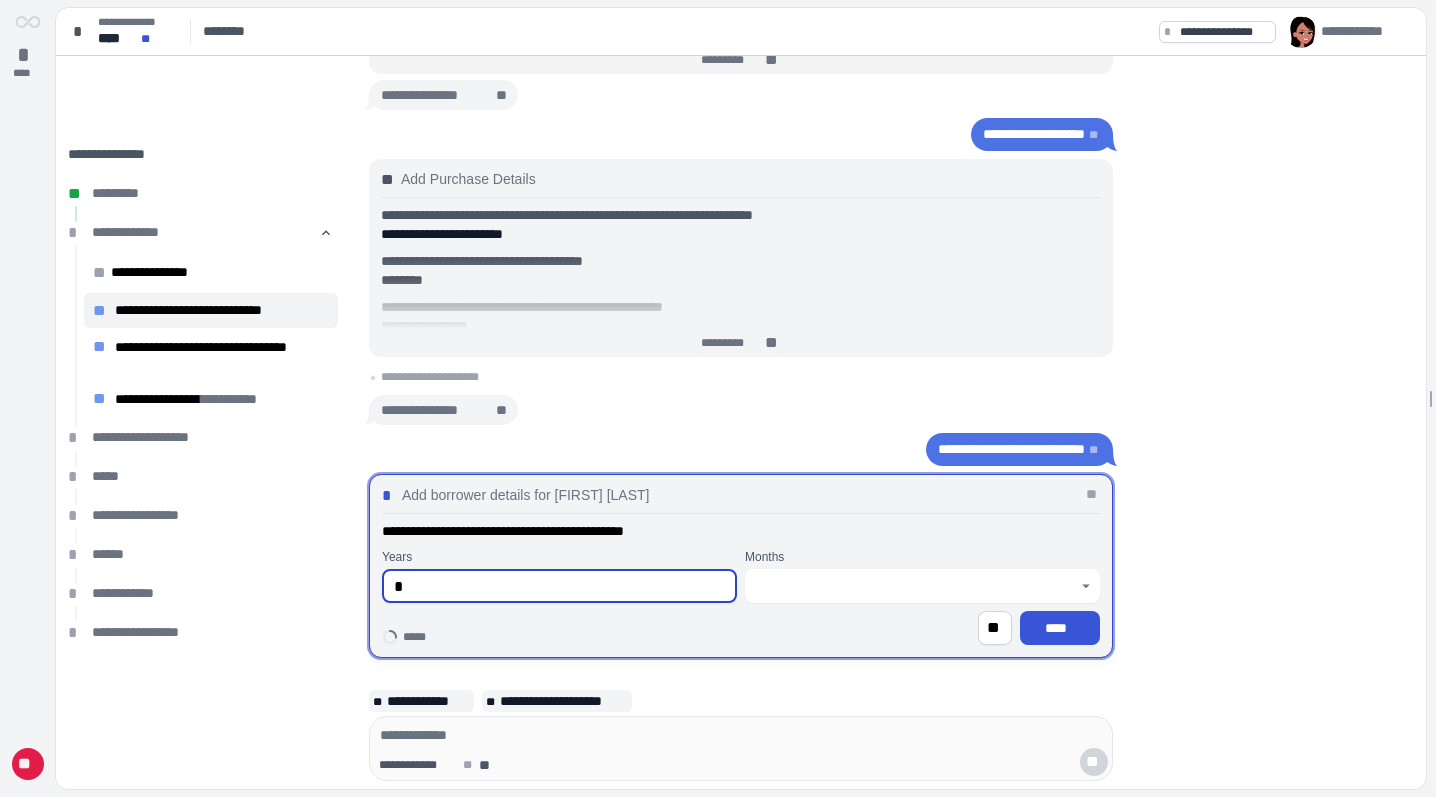 type on "*" 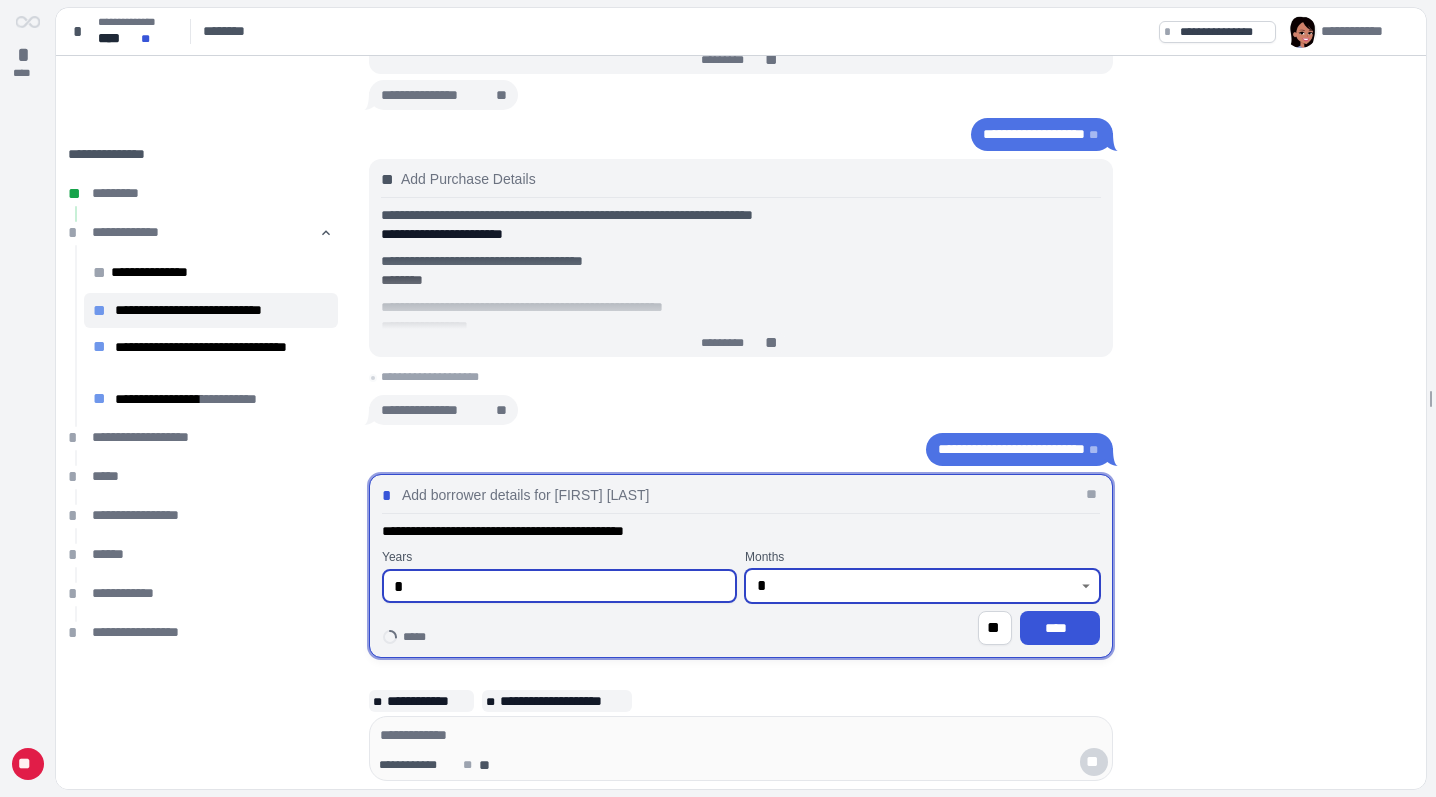 type on "*" 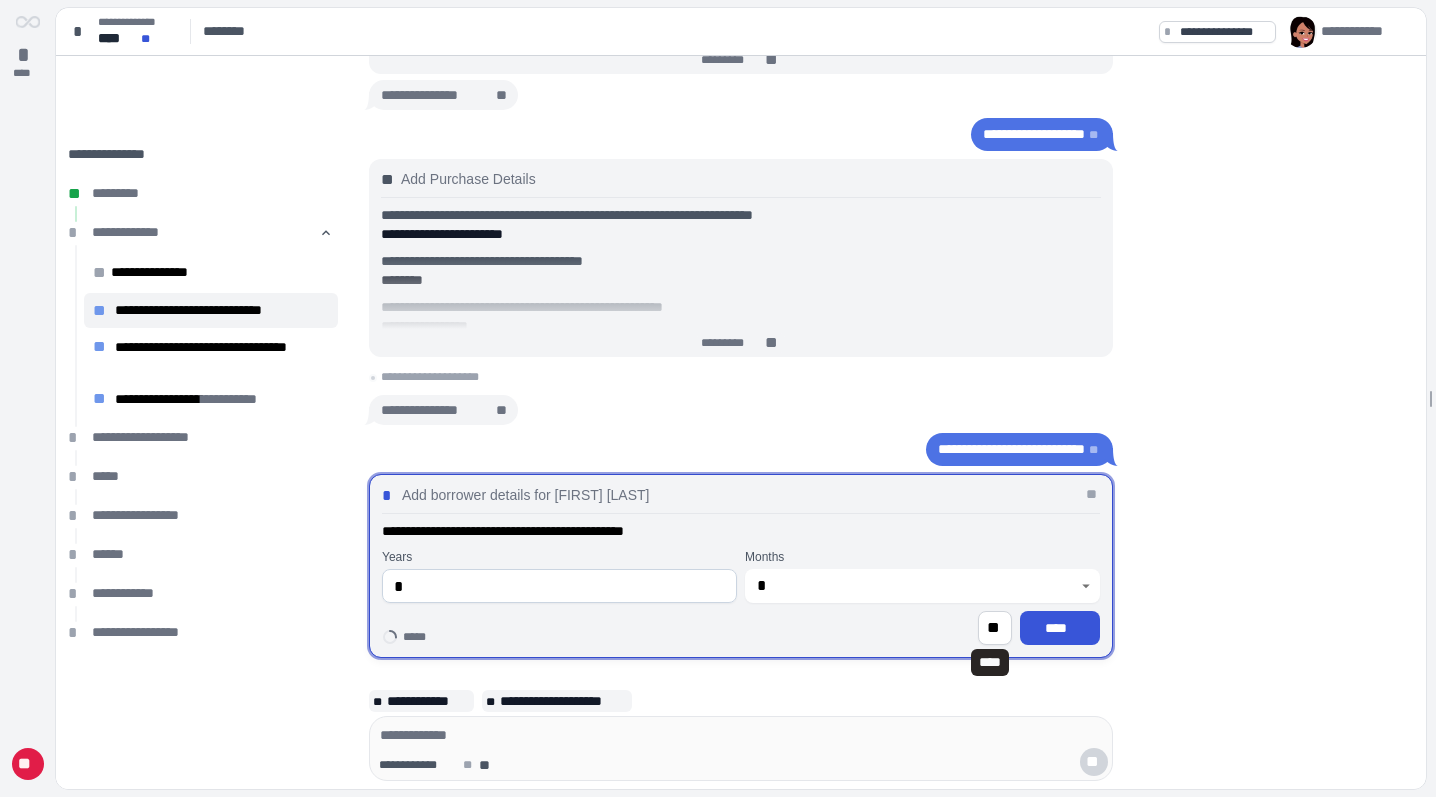 type 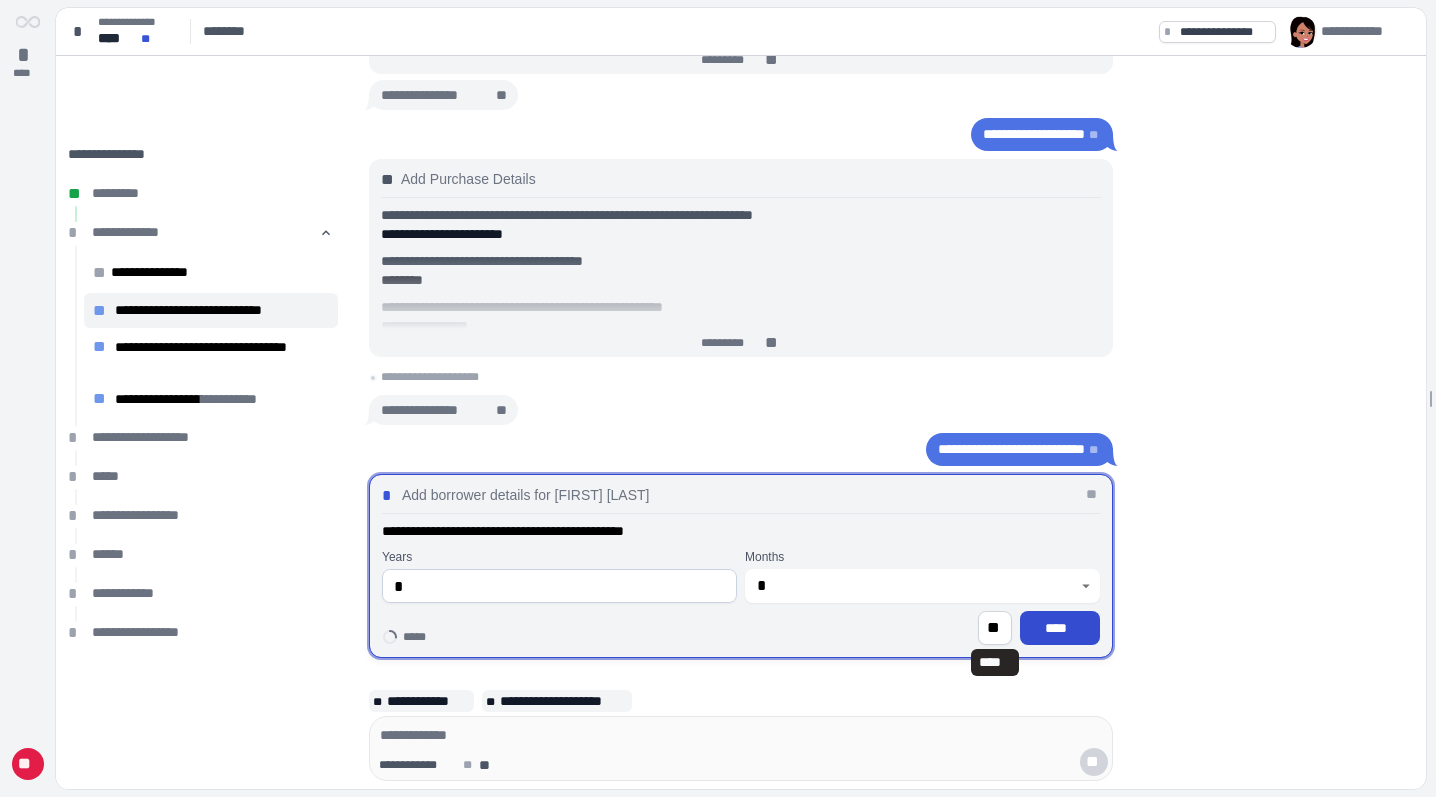 click on "****" at bounding box center [1060, 628] 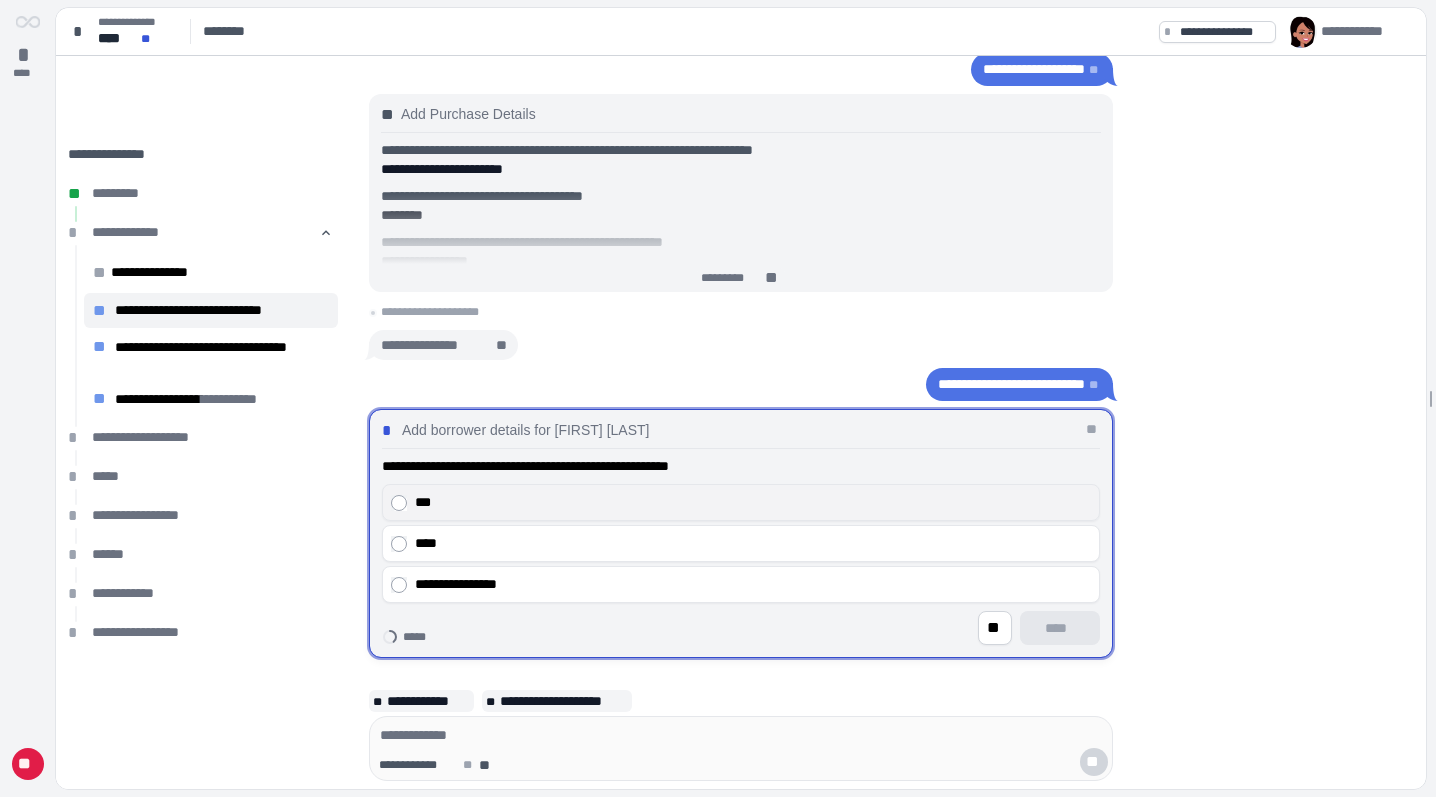 click on "***" at bounding box center [741, 502] 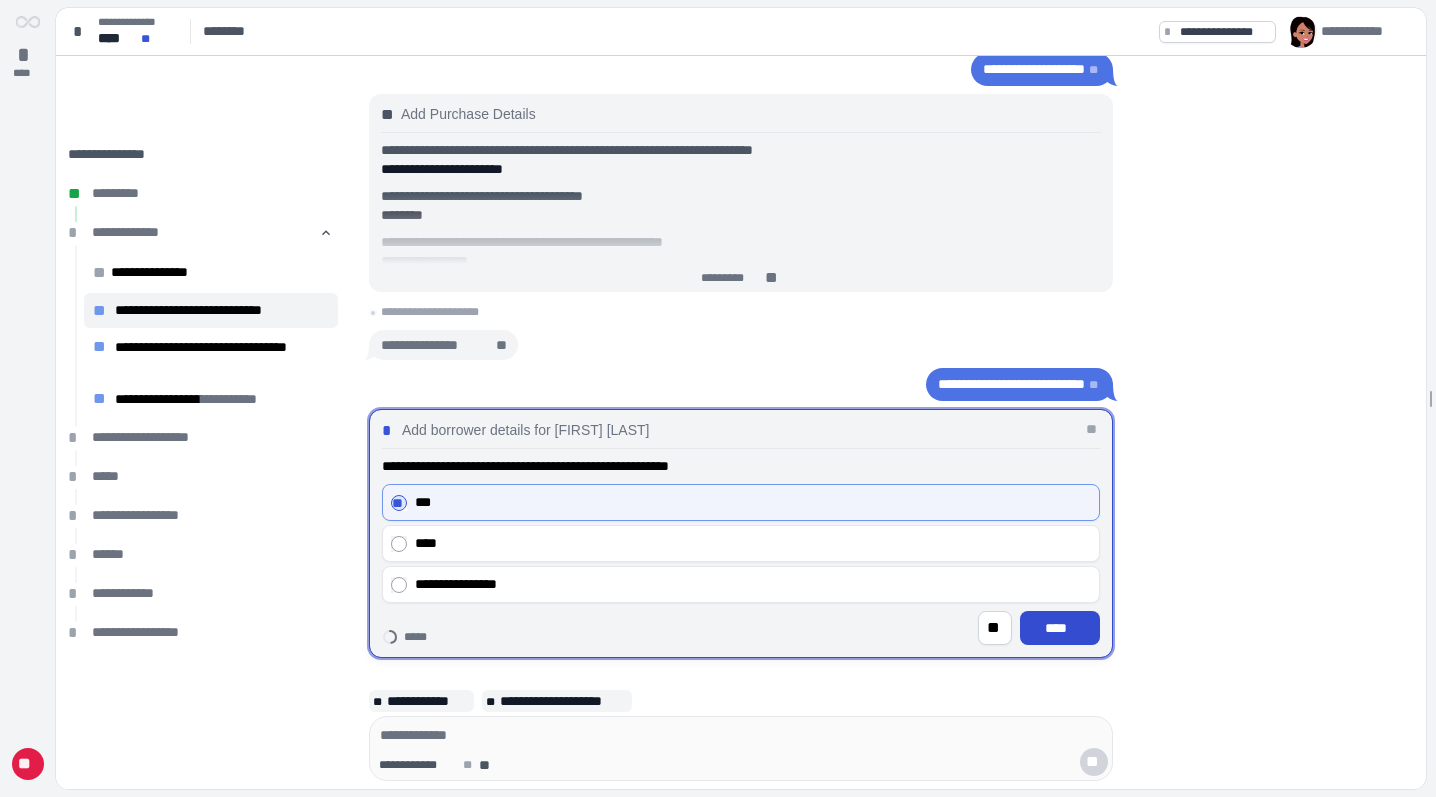 click on "****" at bounding box center (1060, 628) 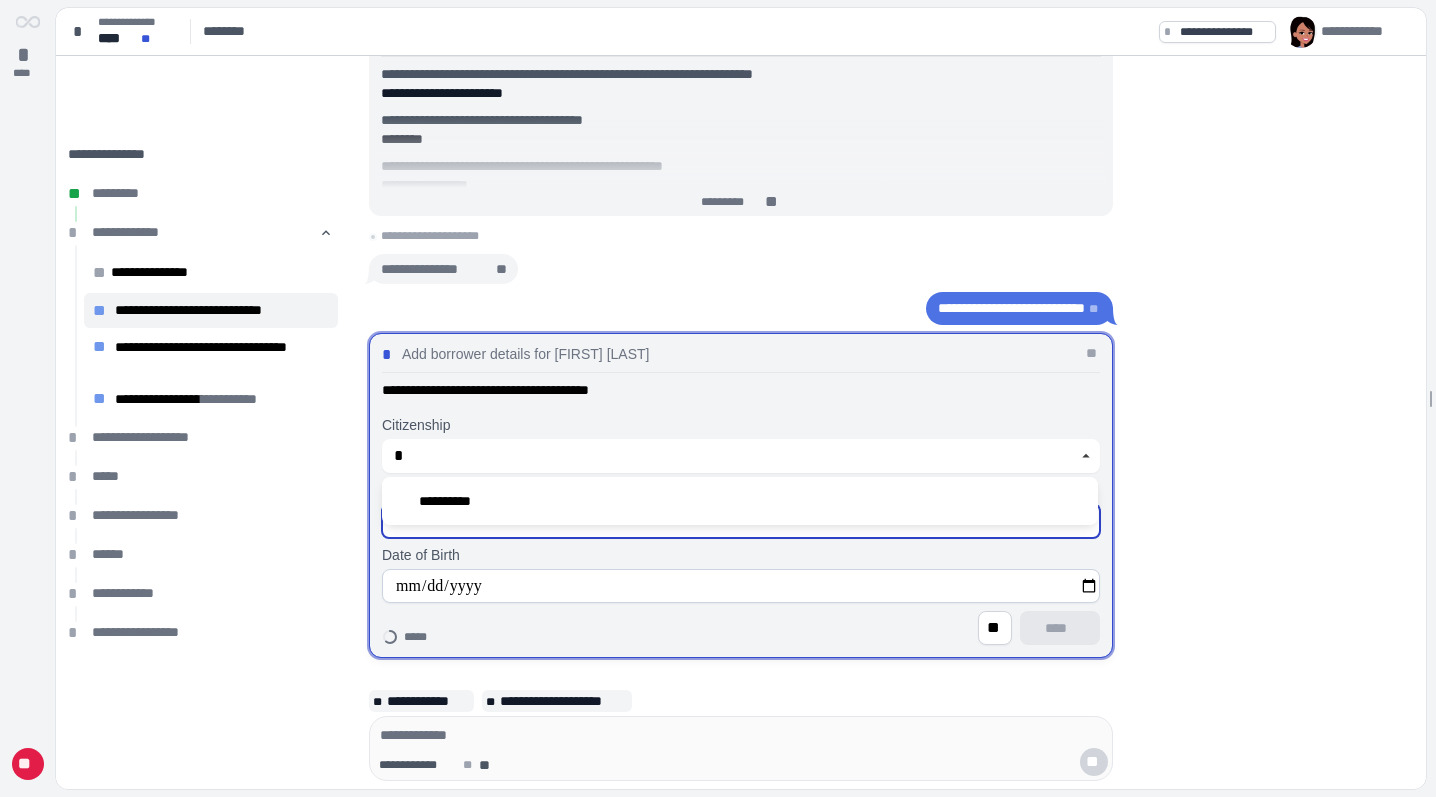 type on "**********" 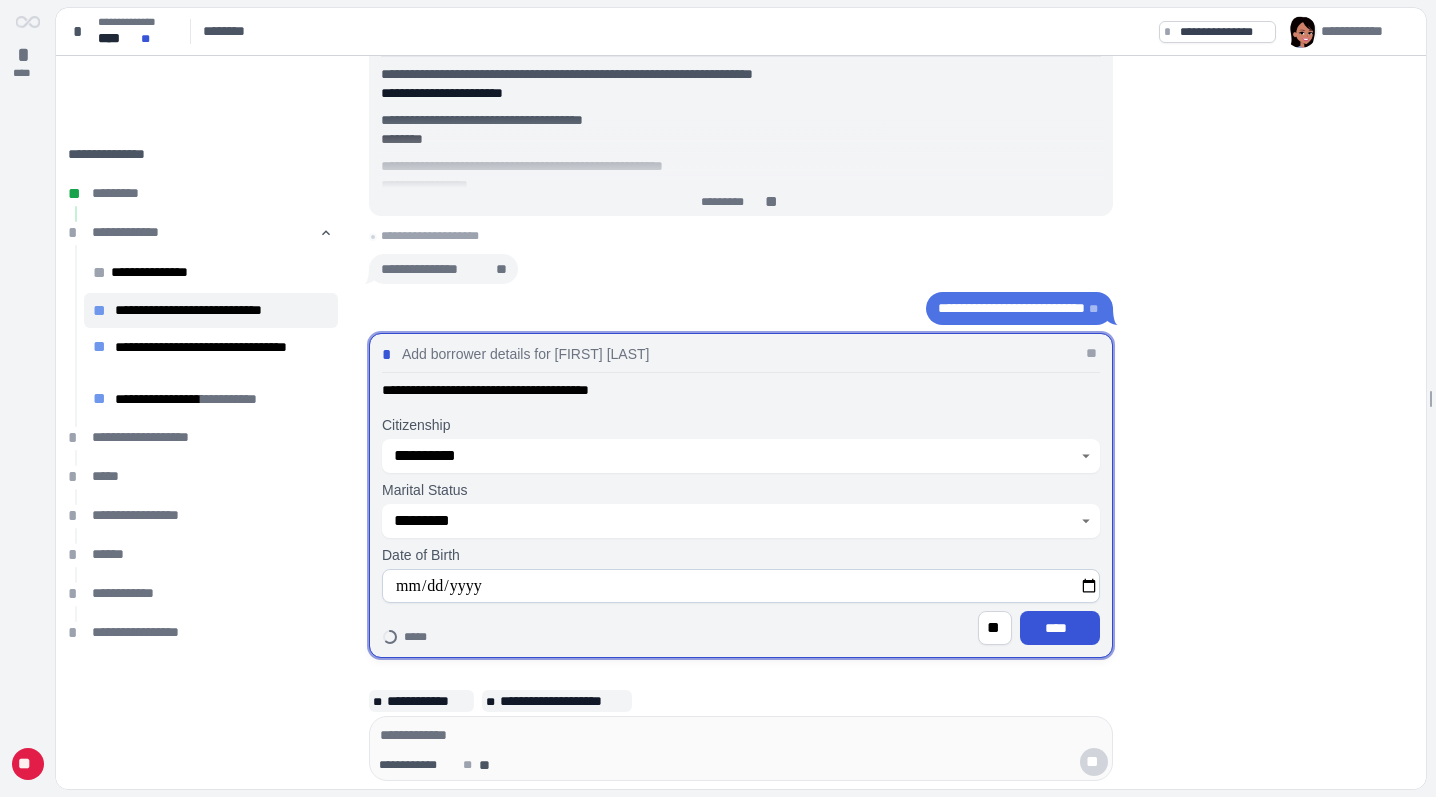 click 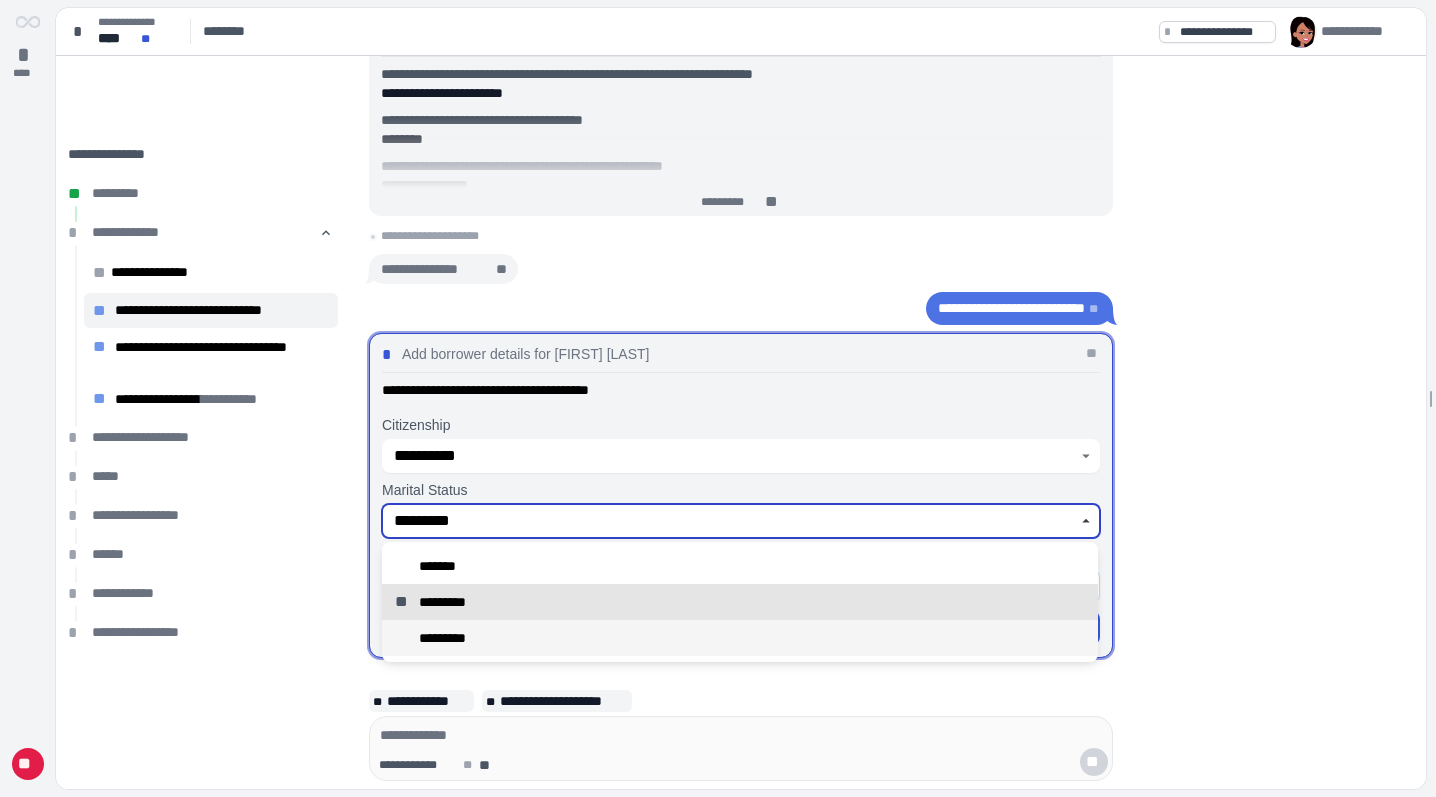 click on "*********" at bounding box center [740, 638] 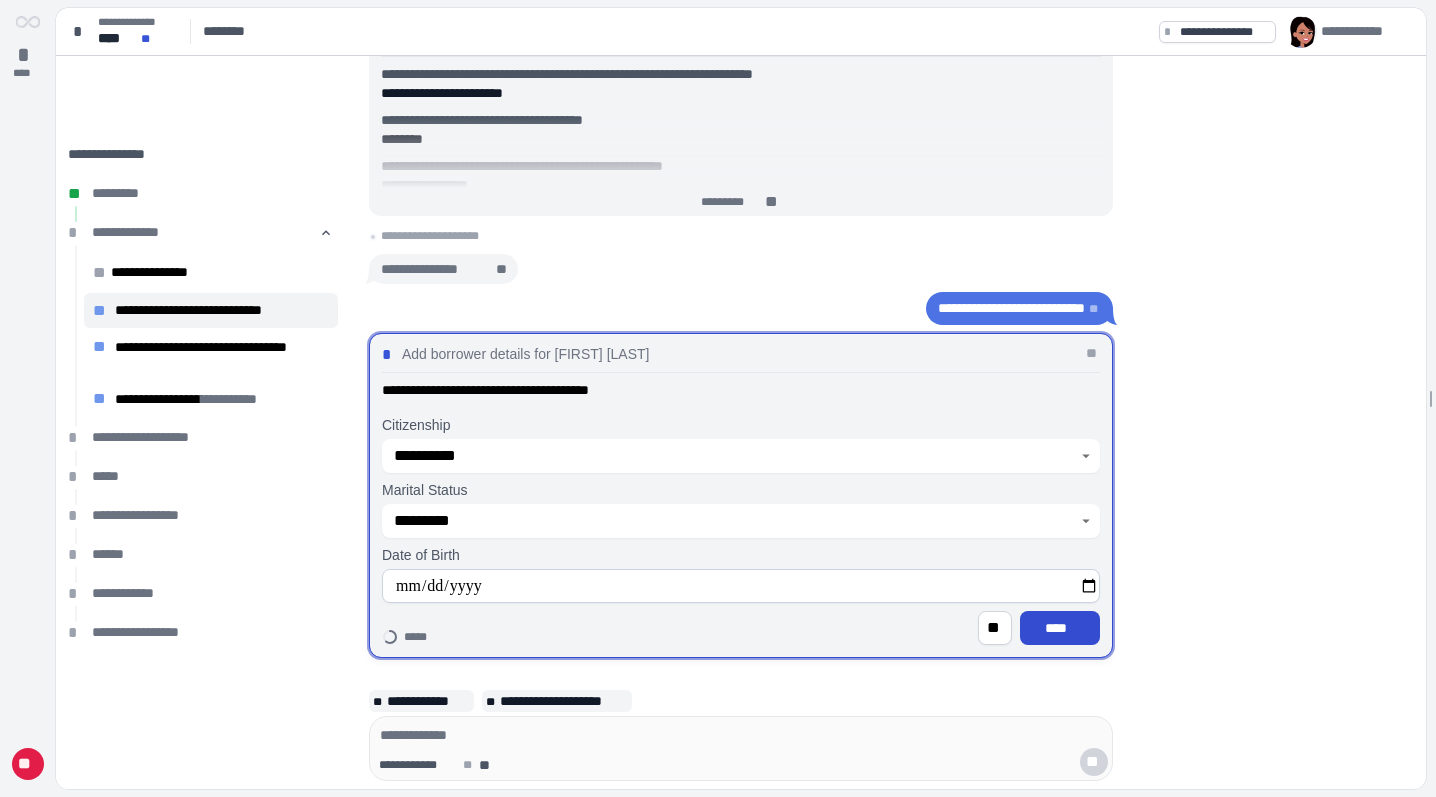 click on "****" at bounding box center (1060, 628) 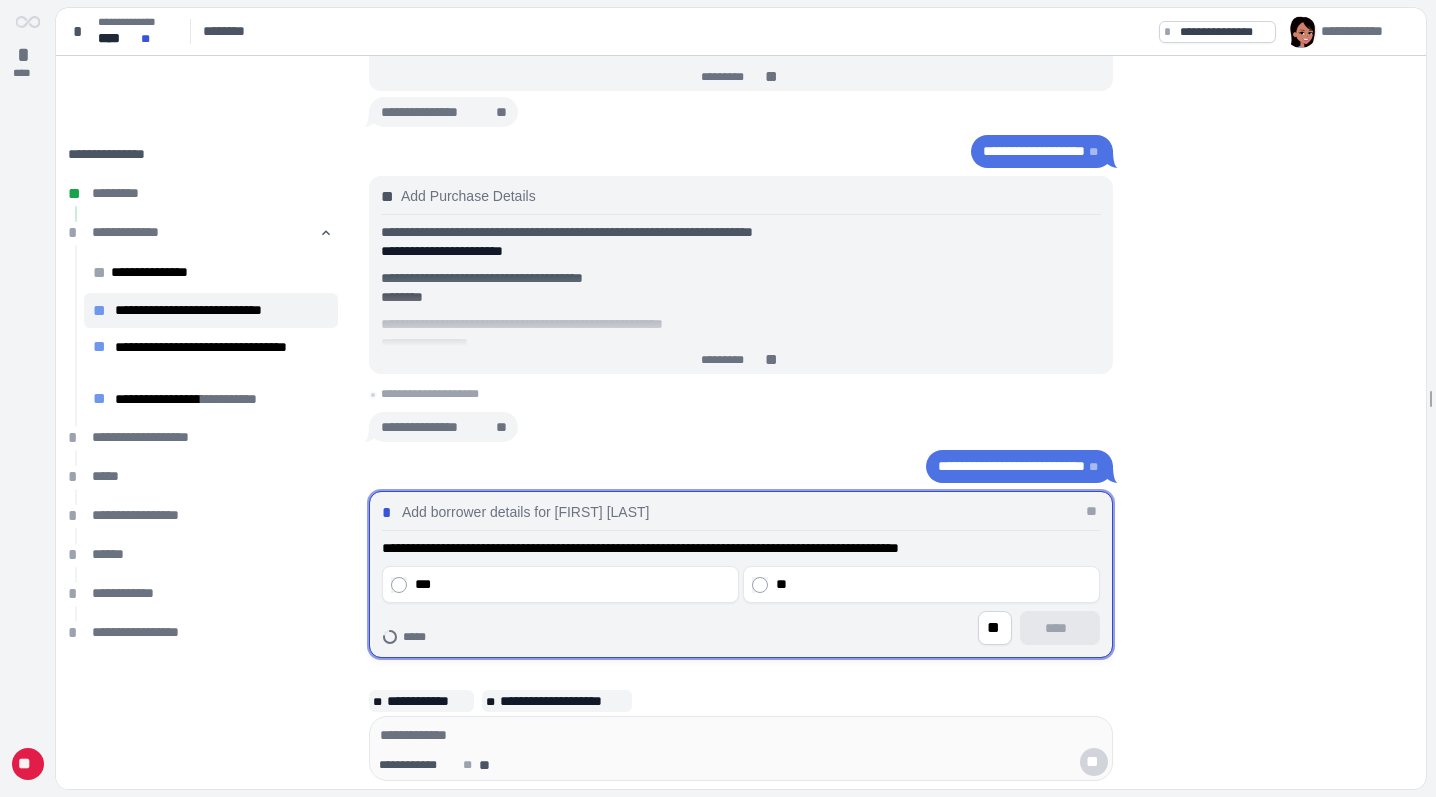 click on "**********" at bounding box center [741, 548] 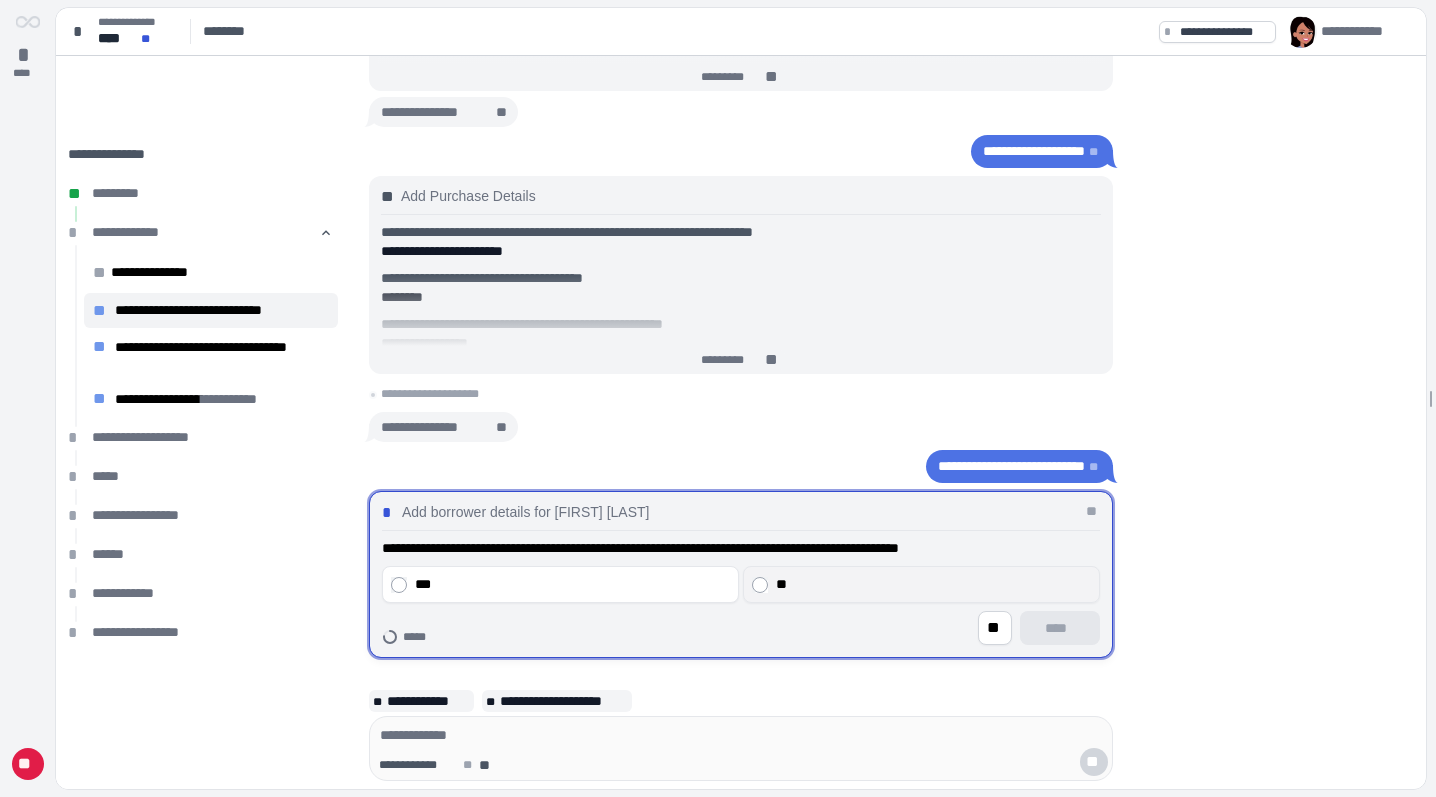 click on "**" at bounding box center [921, 584] 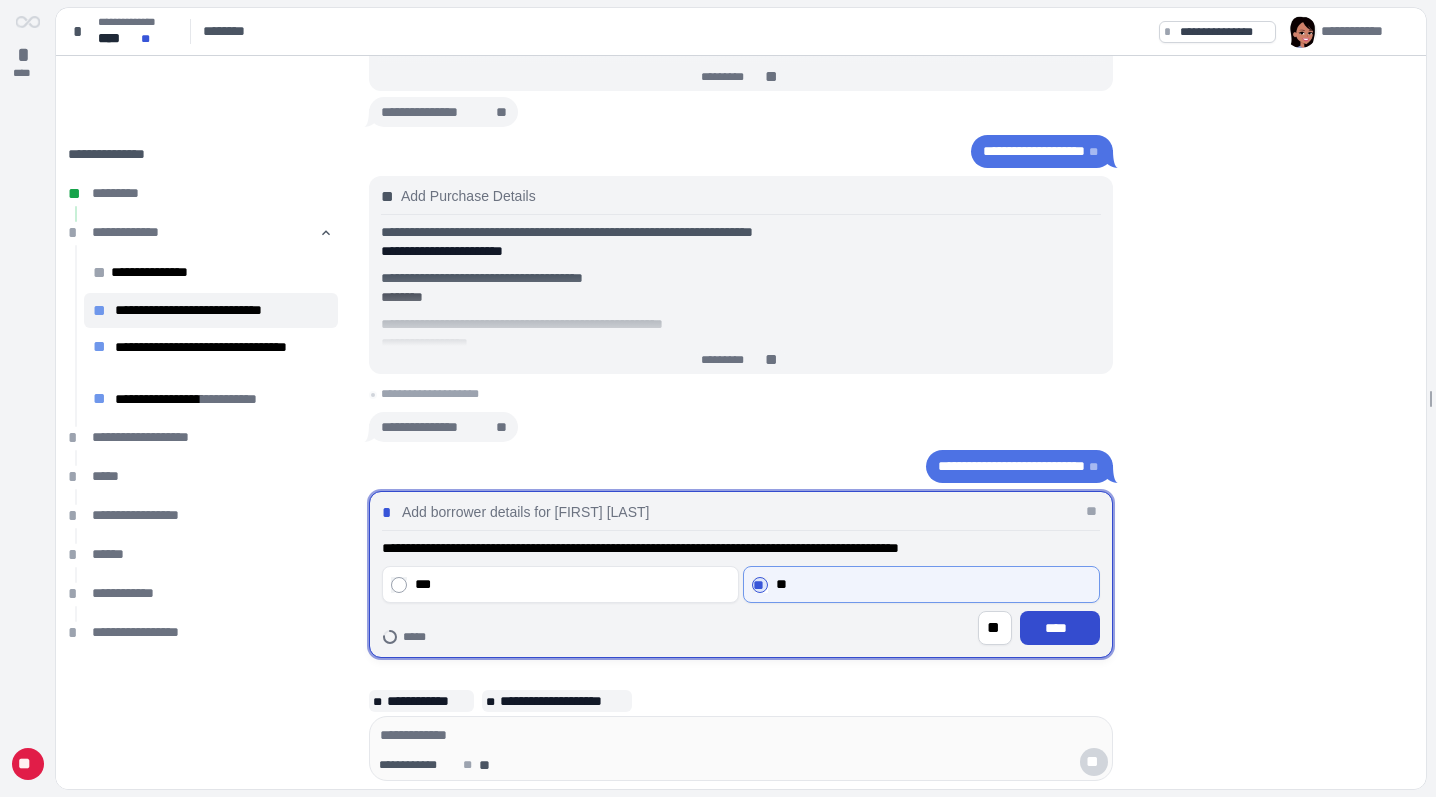 click on "****" at bounding box center [1060, 628] 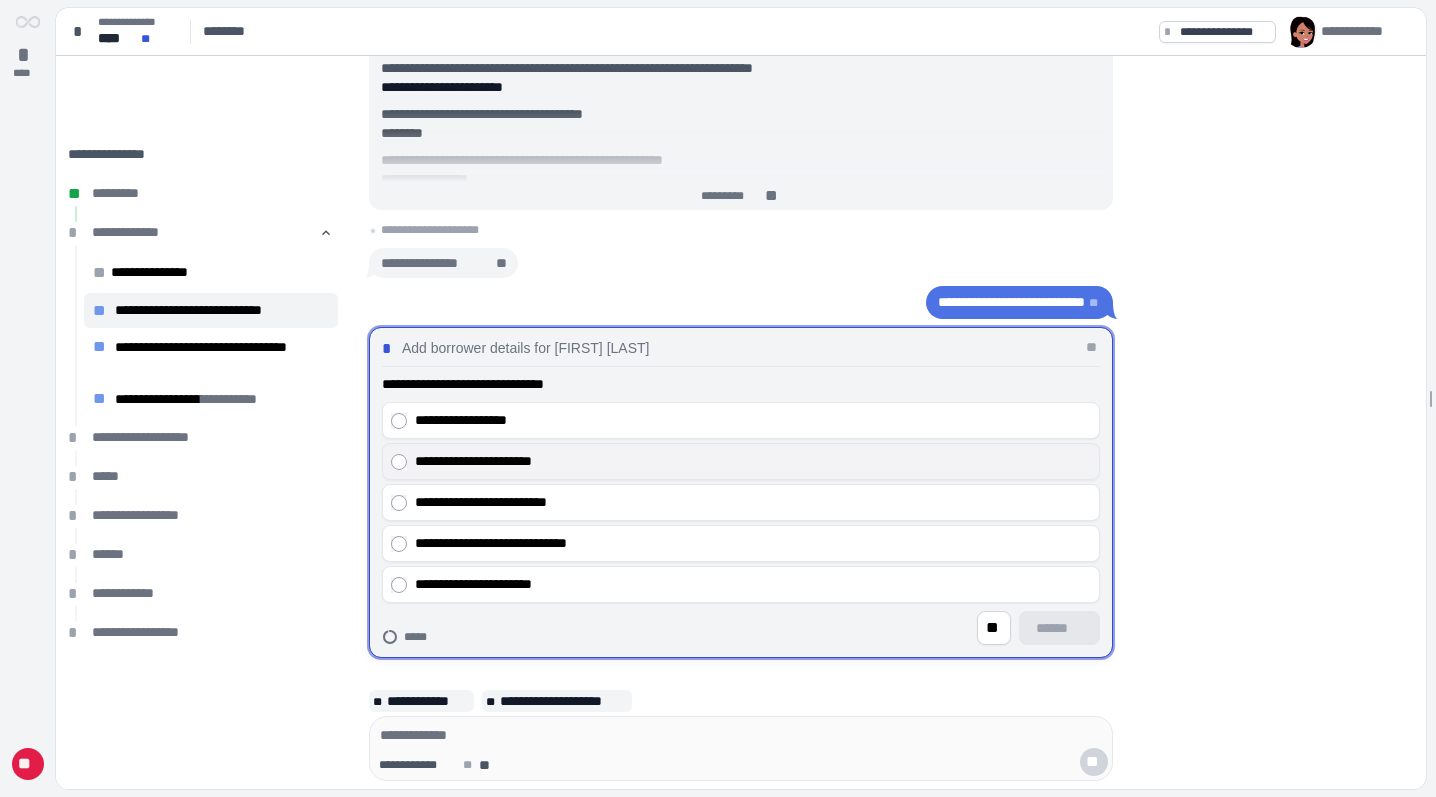 click on "**********" at bounding box center (753, 461) 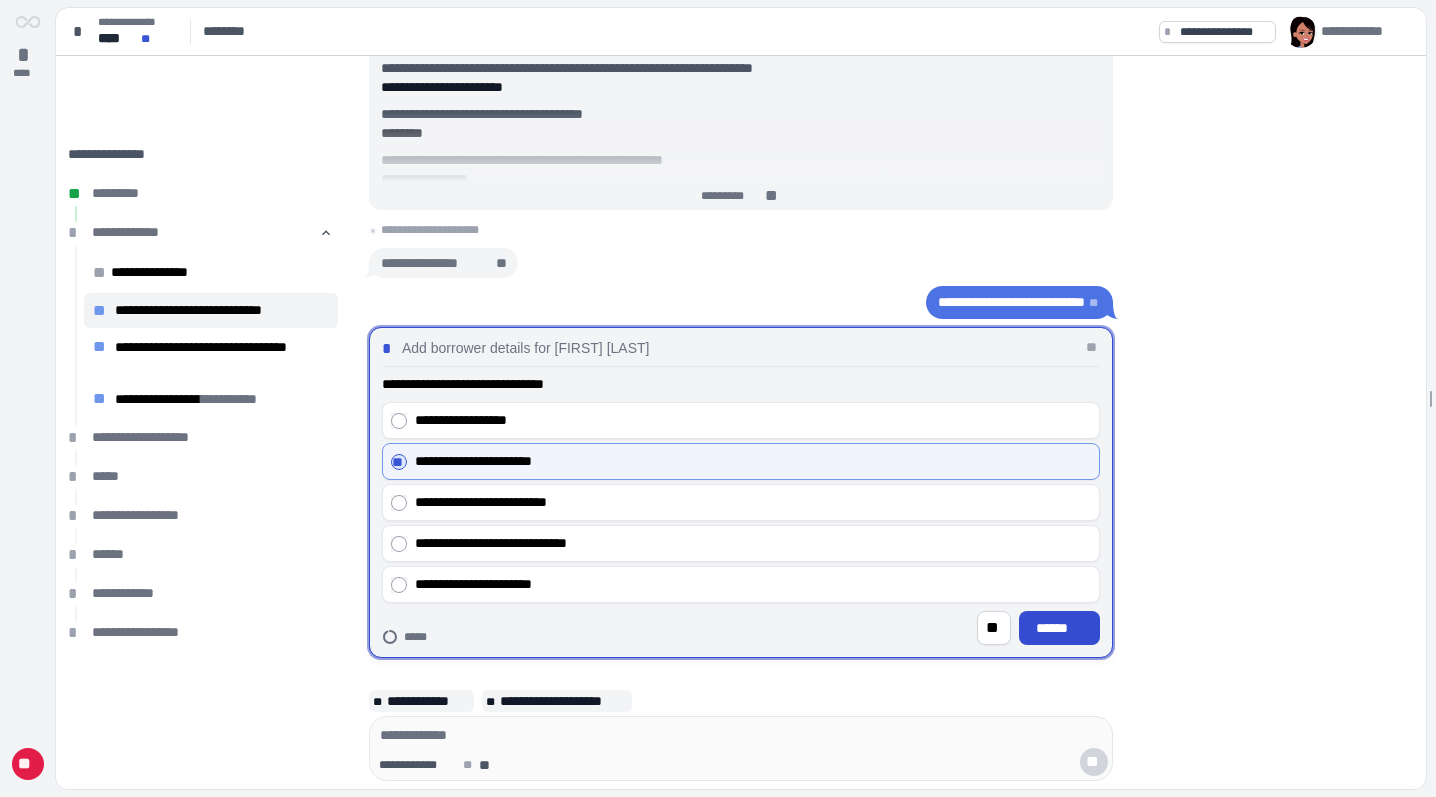 click on "******" at bounding box center (1059, 628) 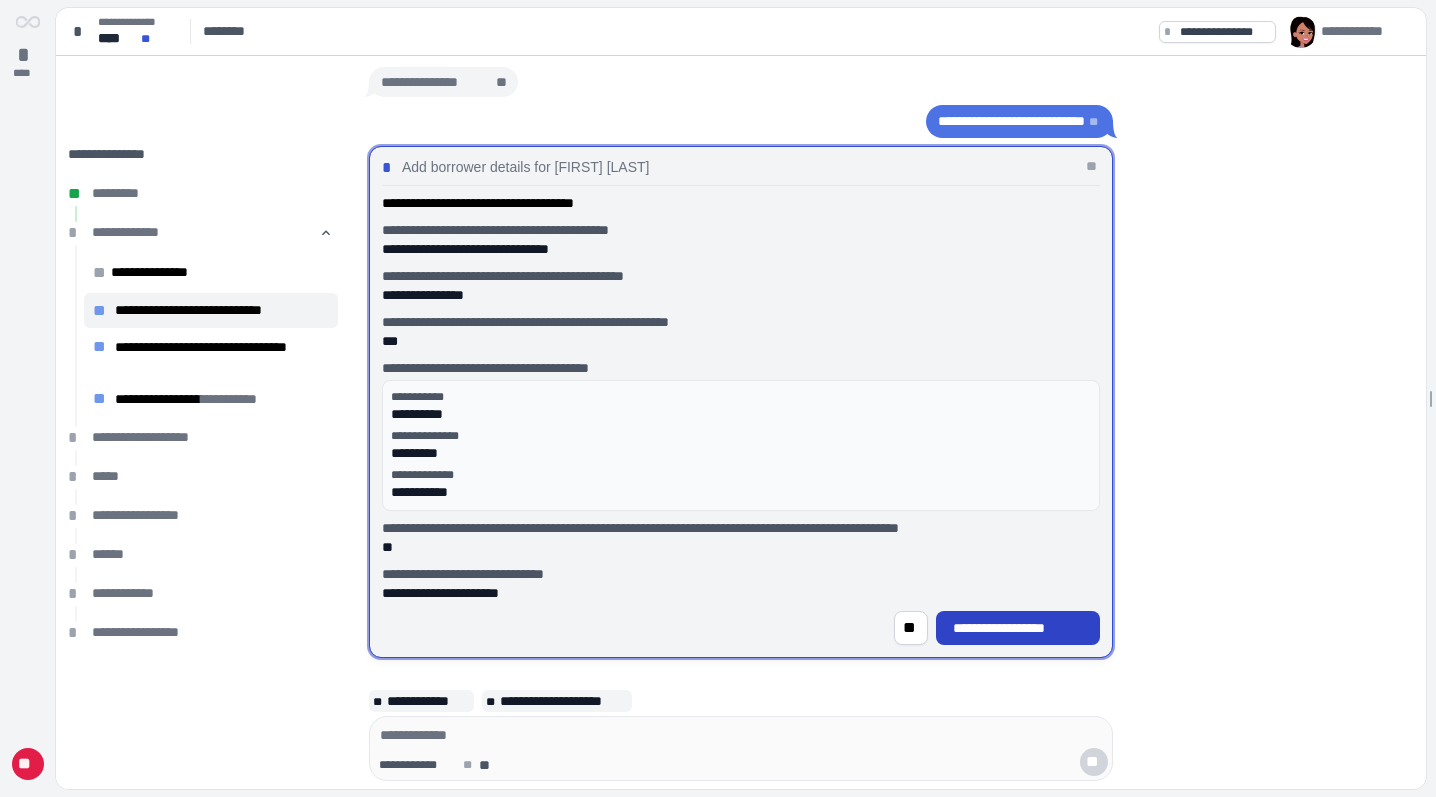 click on "**********" at bounding box center (1018, 628) 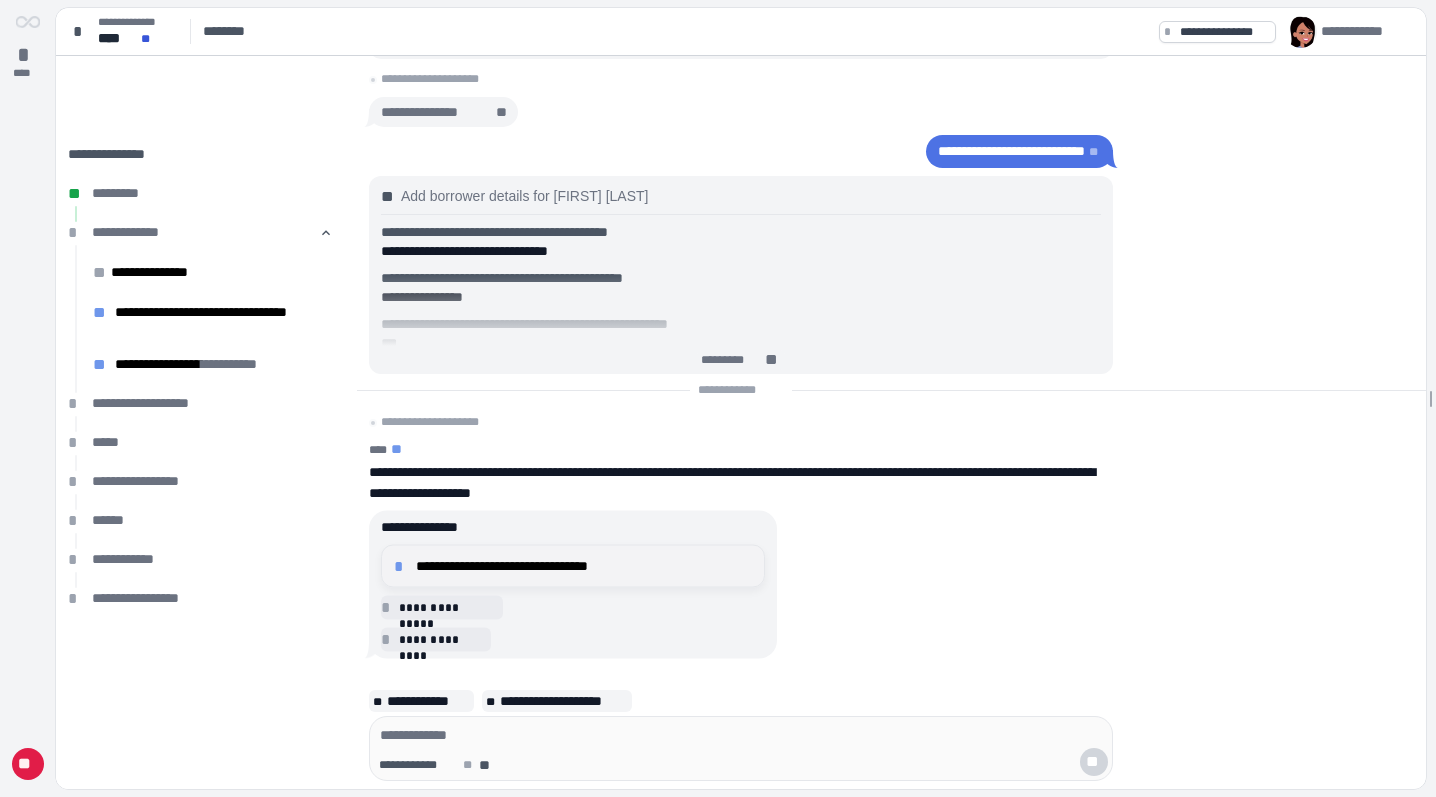 click on "**********" at bounding box center [584, 566] 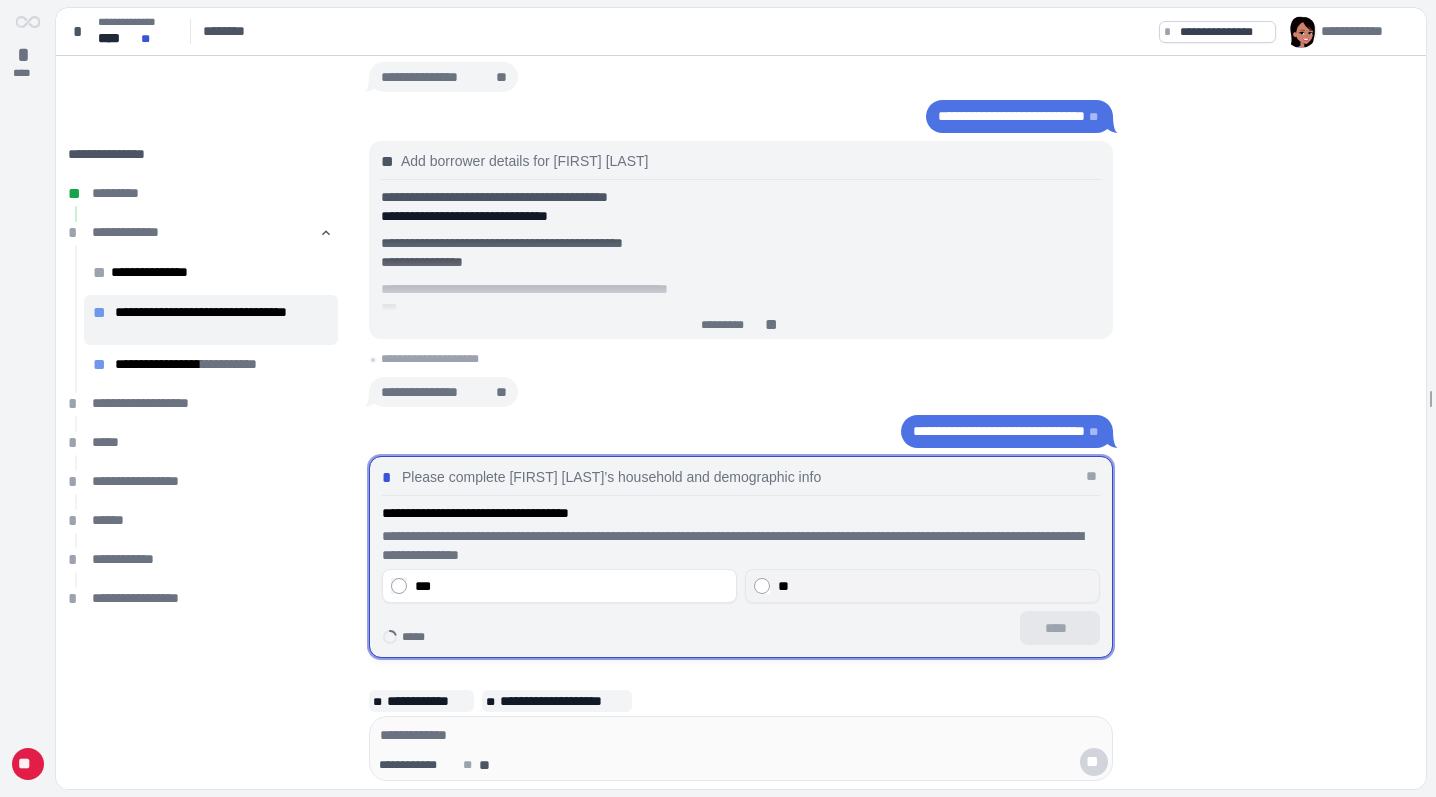 click on "**" at bounding box center (922, 586) 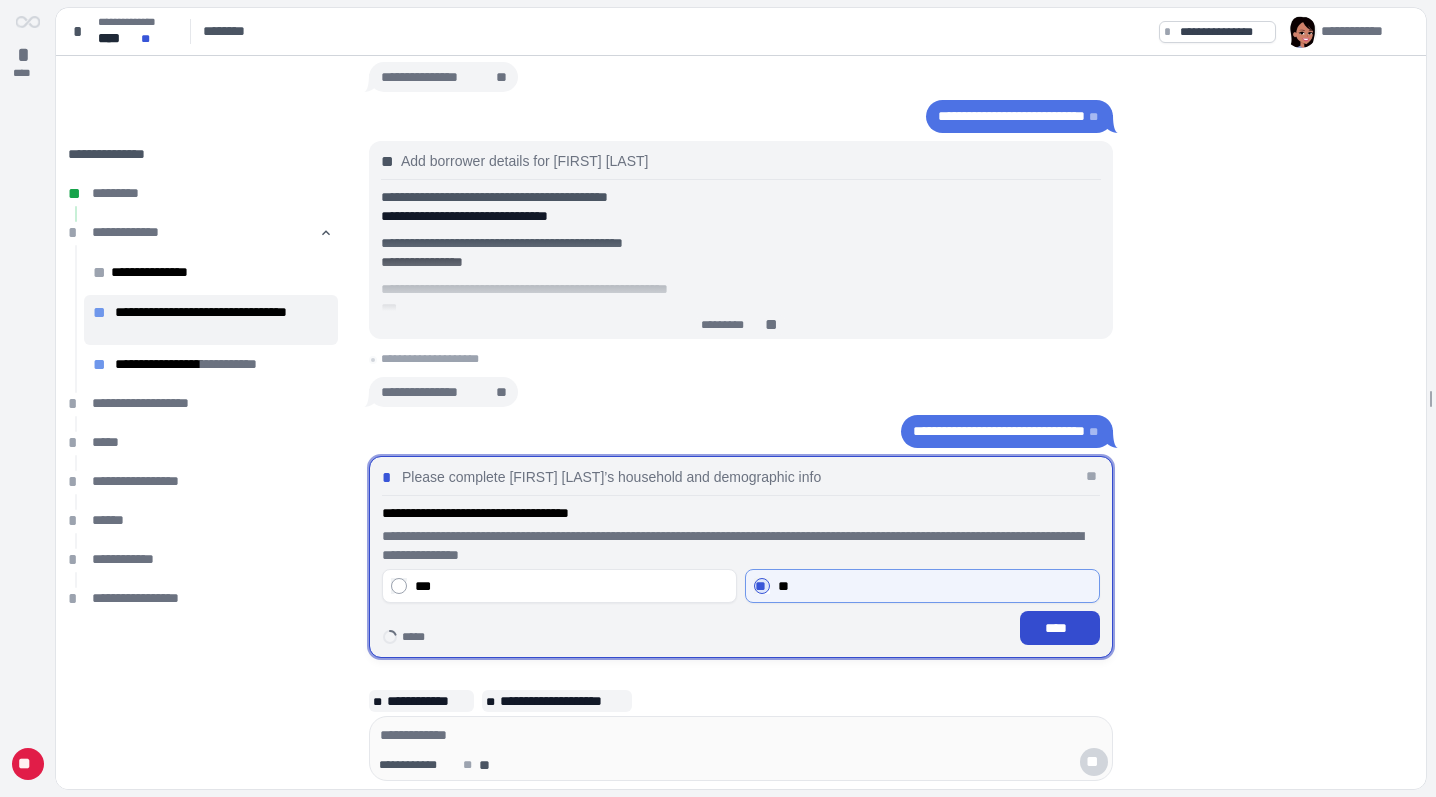 click on "****" at bounding box center [1060, 628] 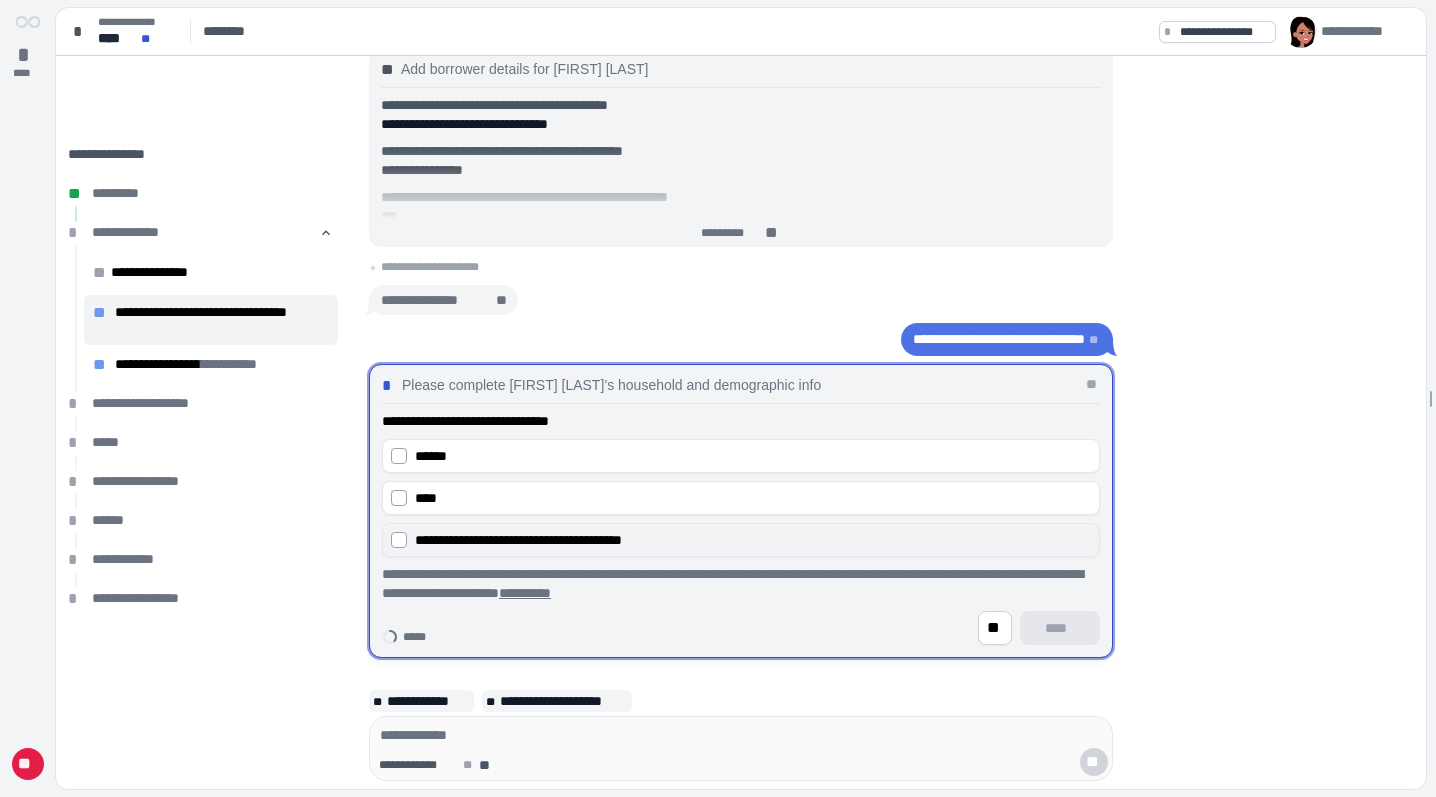 click on "**********" at bounding box center (741, 540) 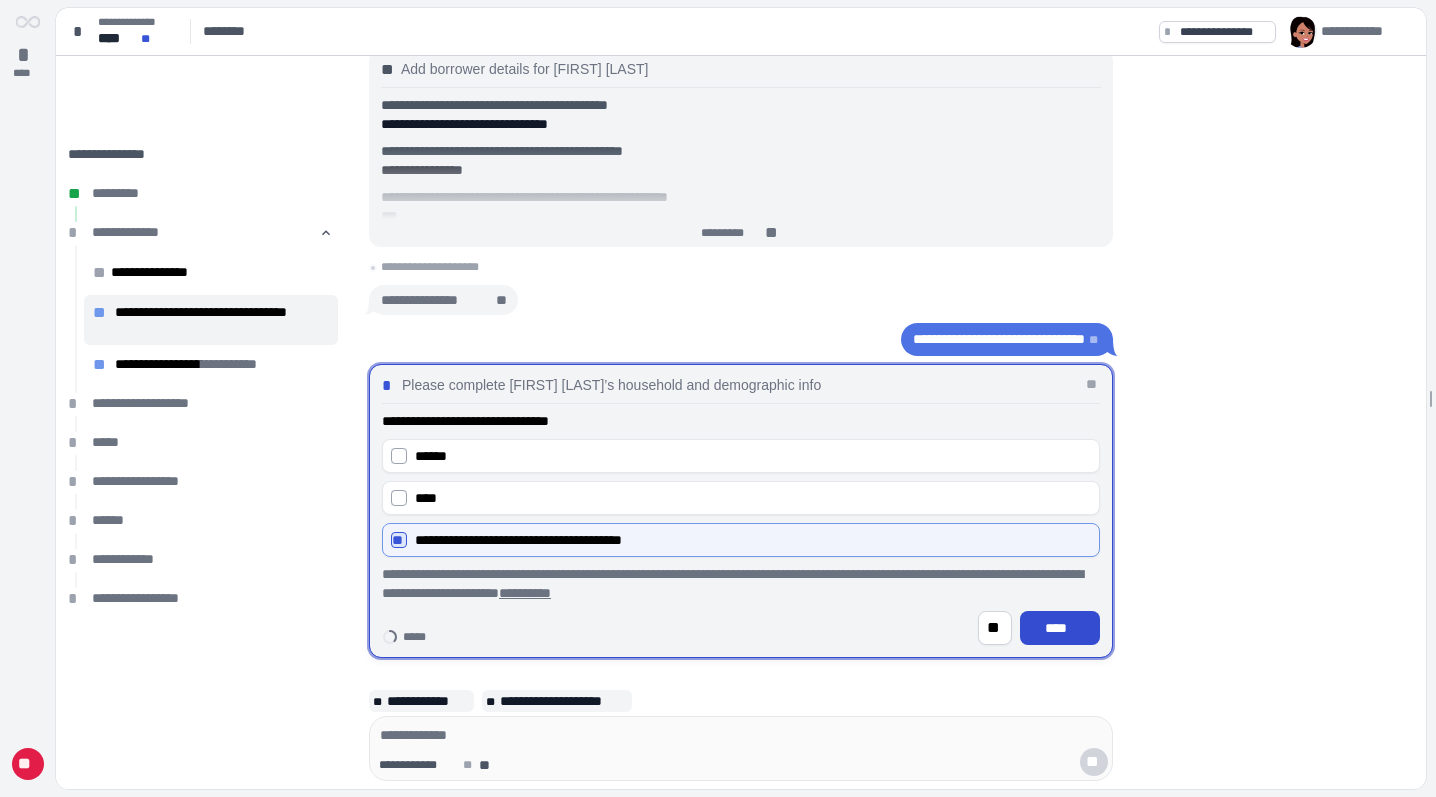 click on "****" at bounding box center [1060, 628] 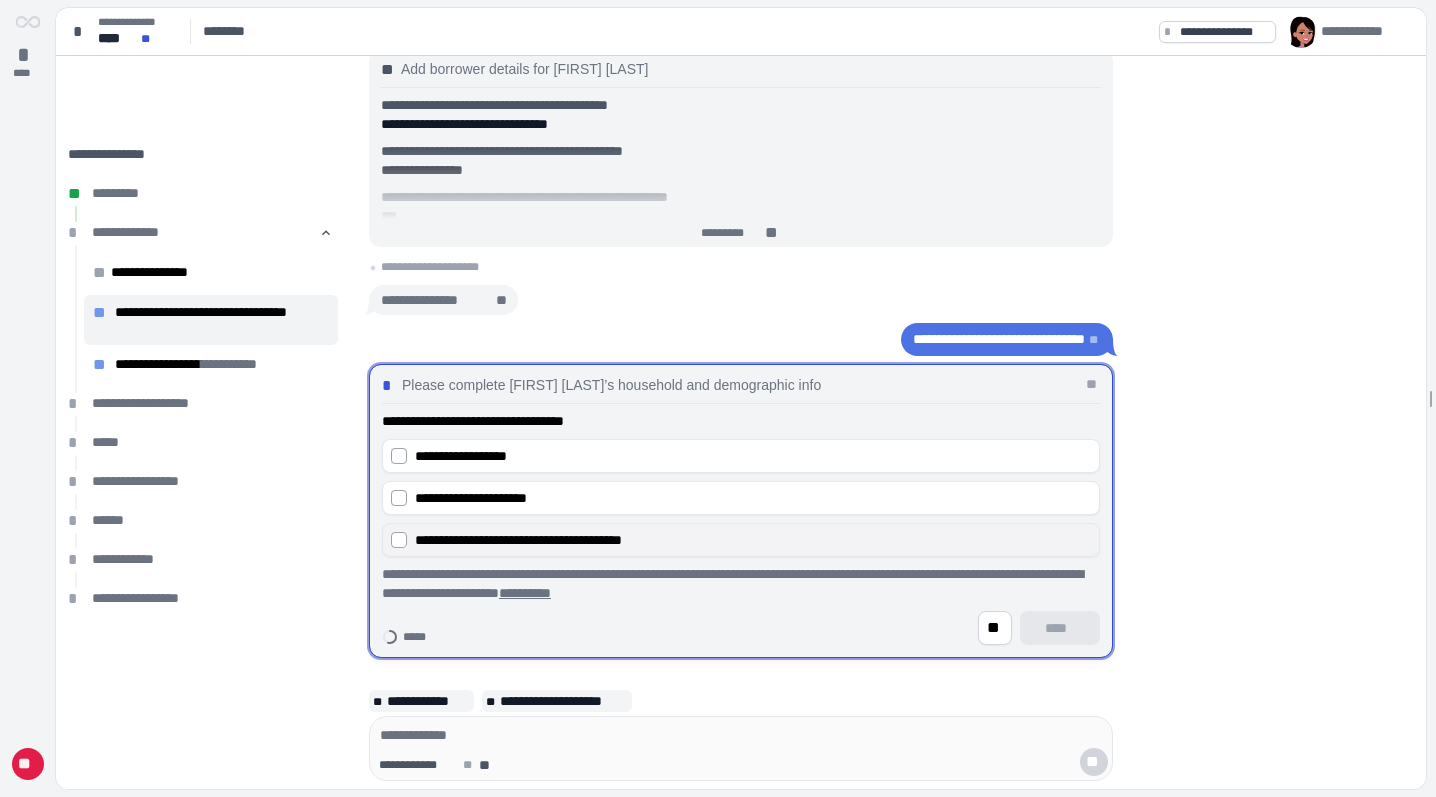 click on "**********" at bounding box center (753, 540) 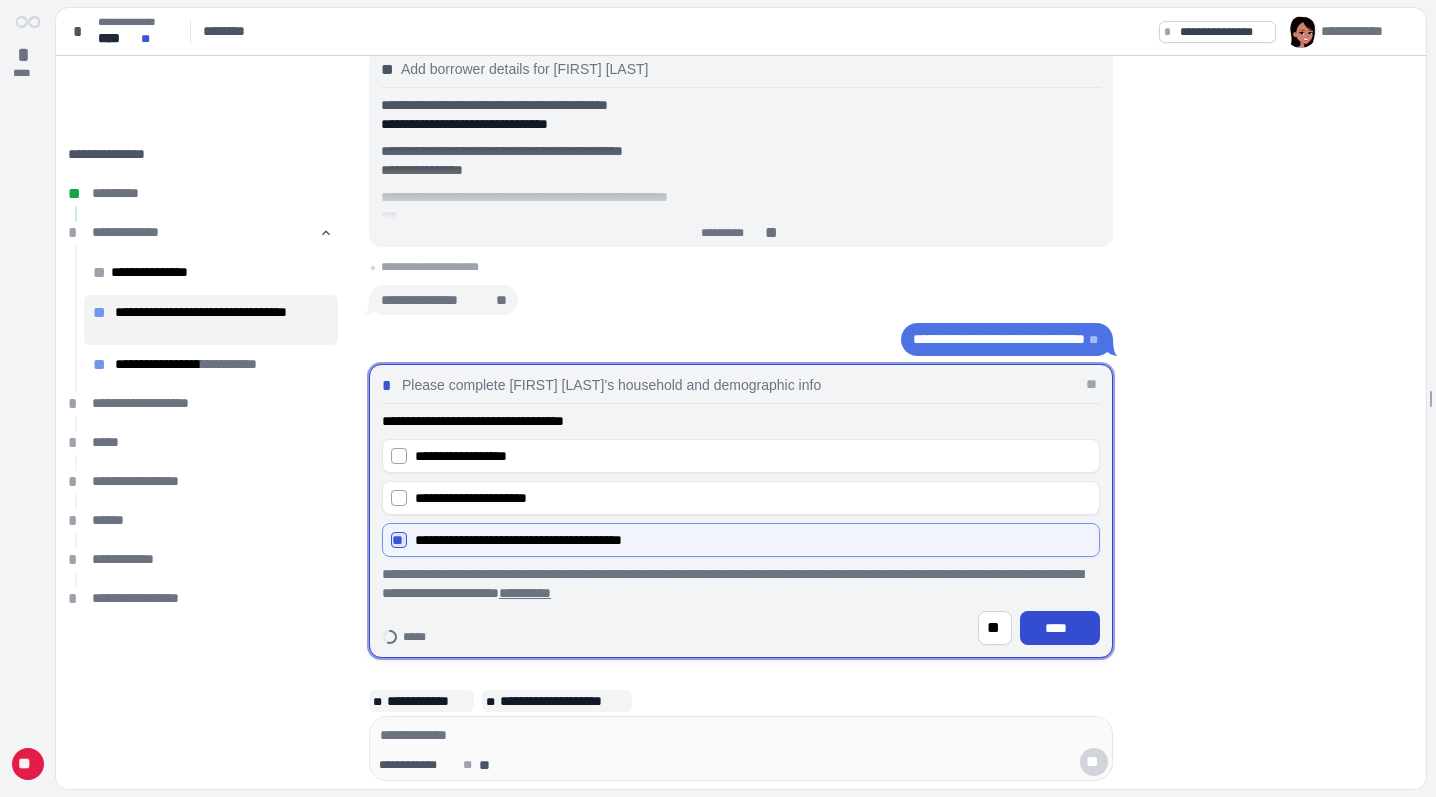 click on "****" at bounding box center [1060, 628] 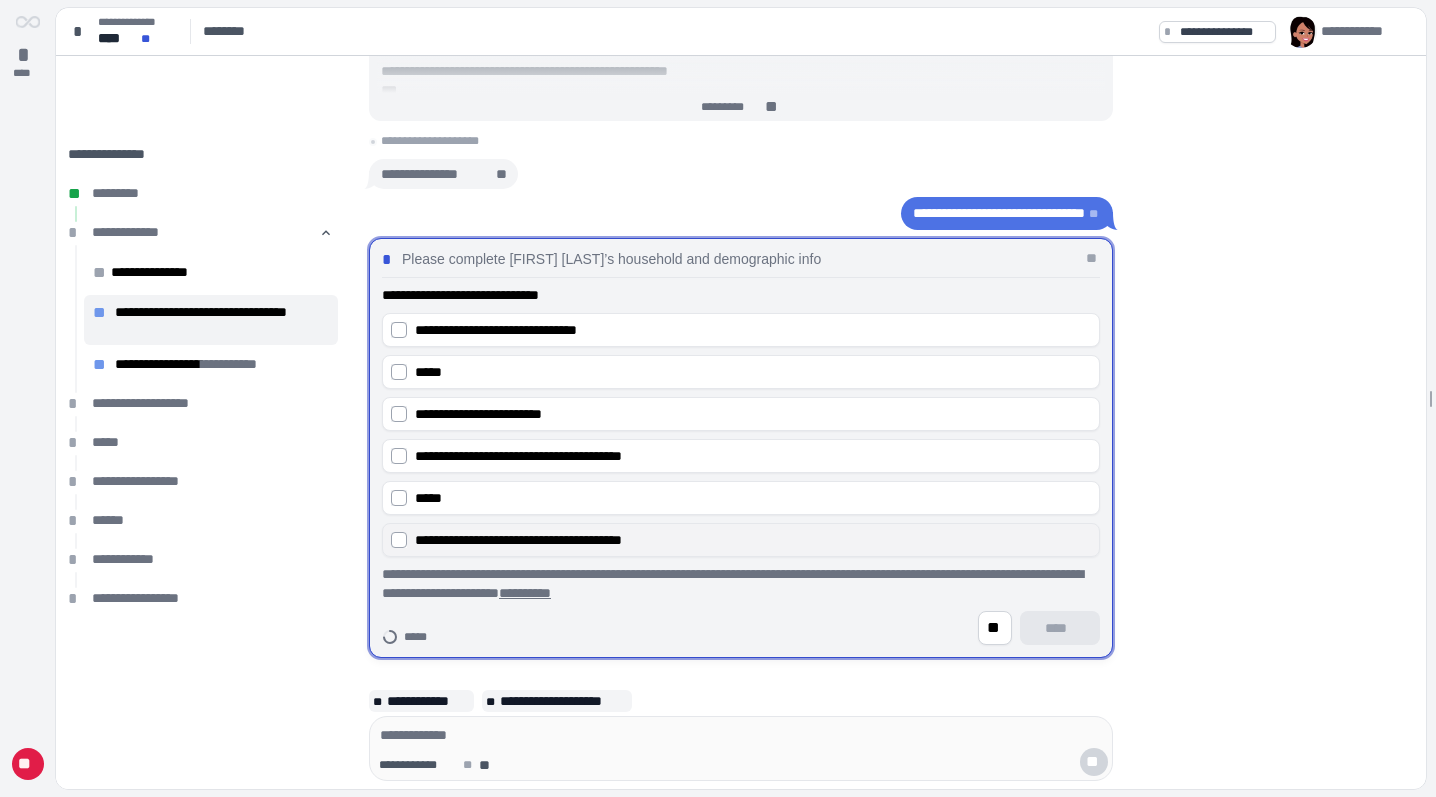 click on "**********" at bounding box center [741, 540] 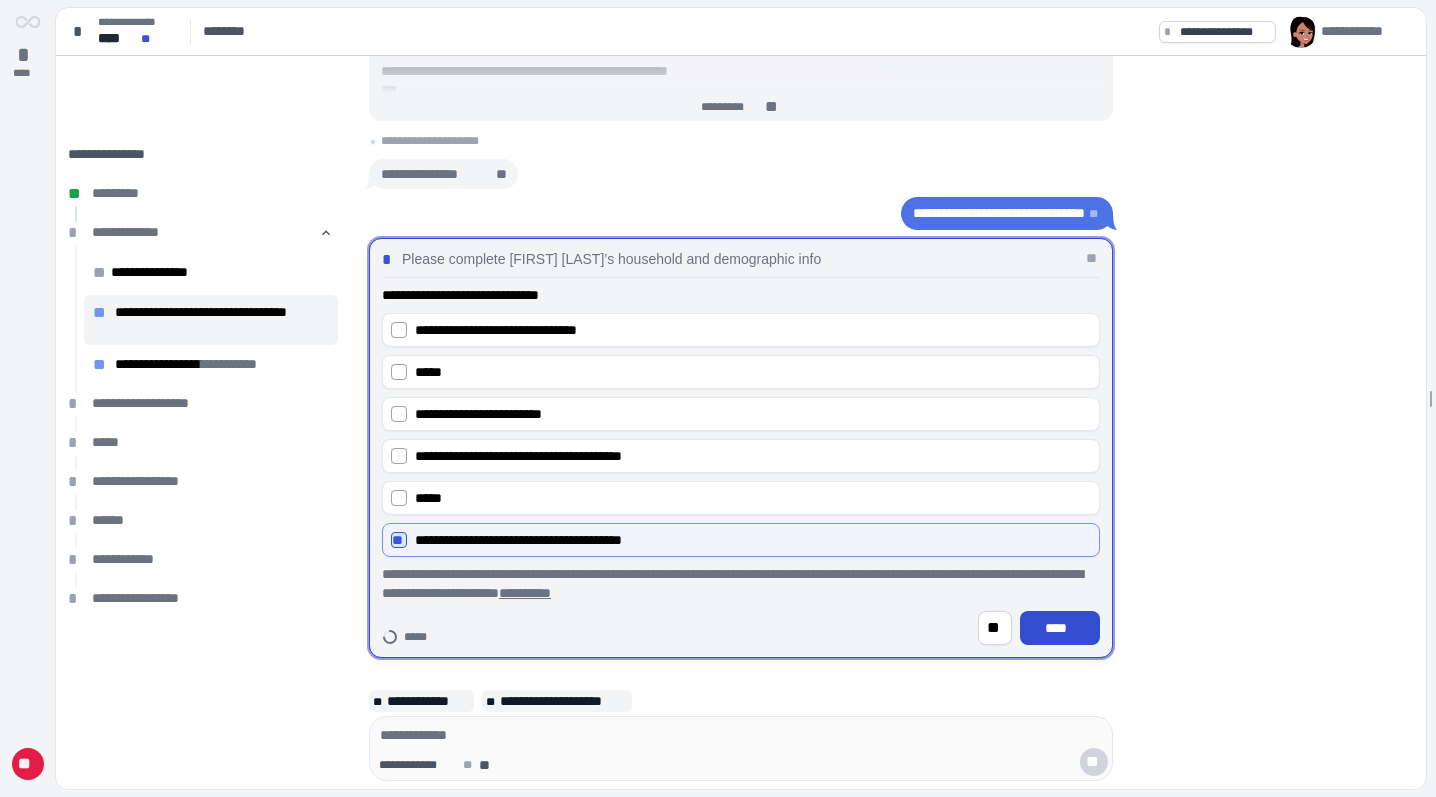 click on "****" at bounding box center (1060, 628) 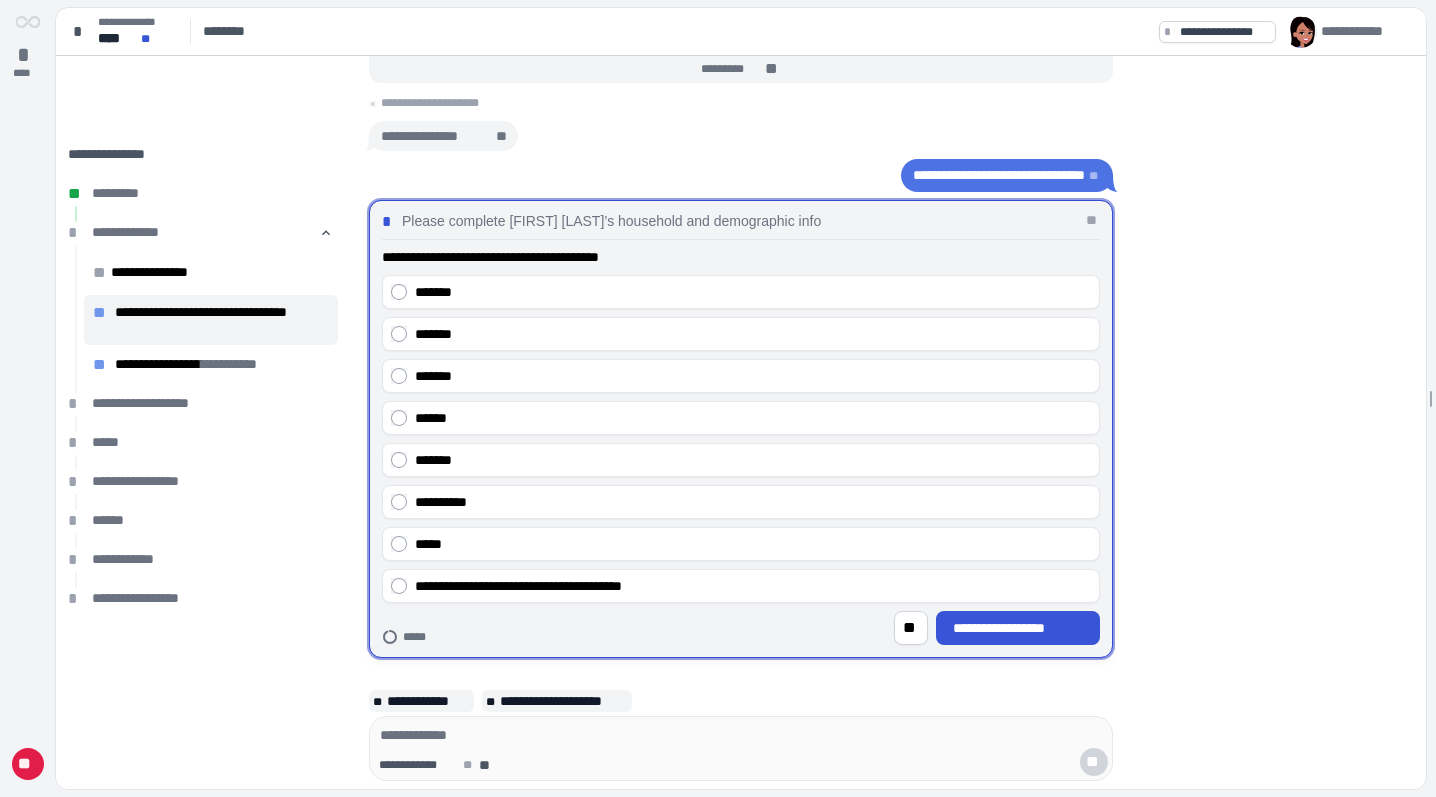 click on "**********" at bounding box center (741, 586) 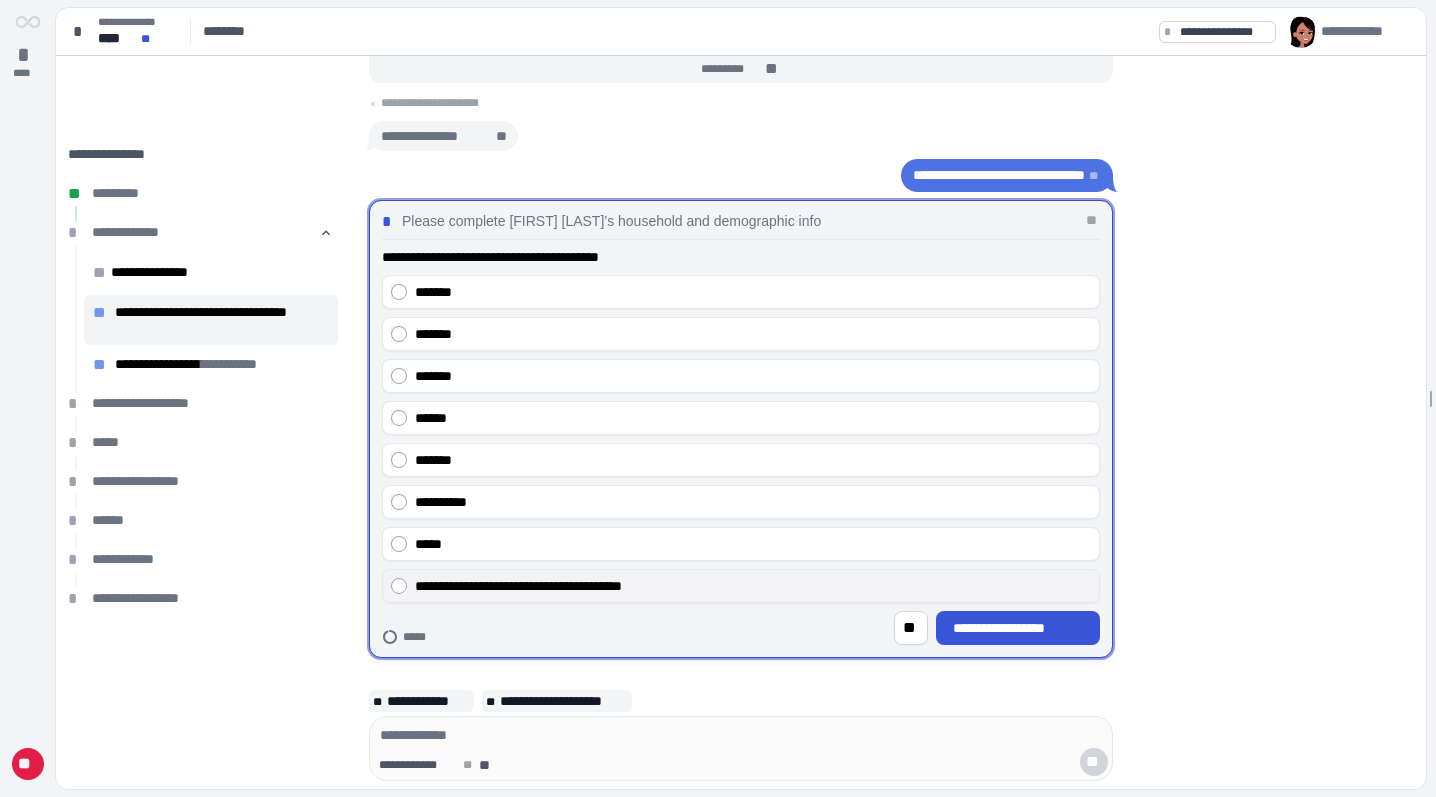 click on "**********" at bounding box center (753, 586) 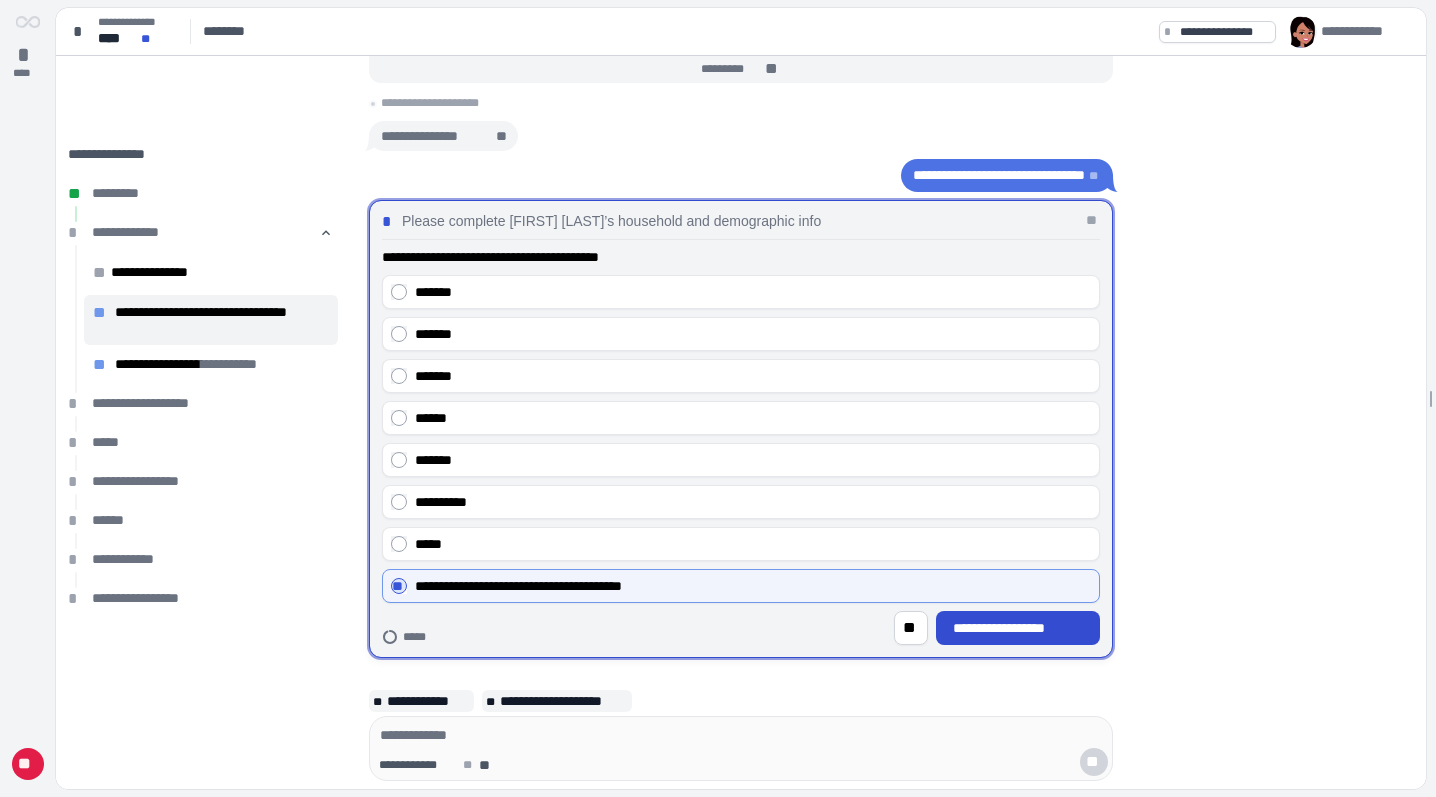 click on "**********" at bounding box center (1018, 628) 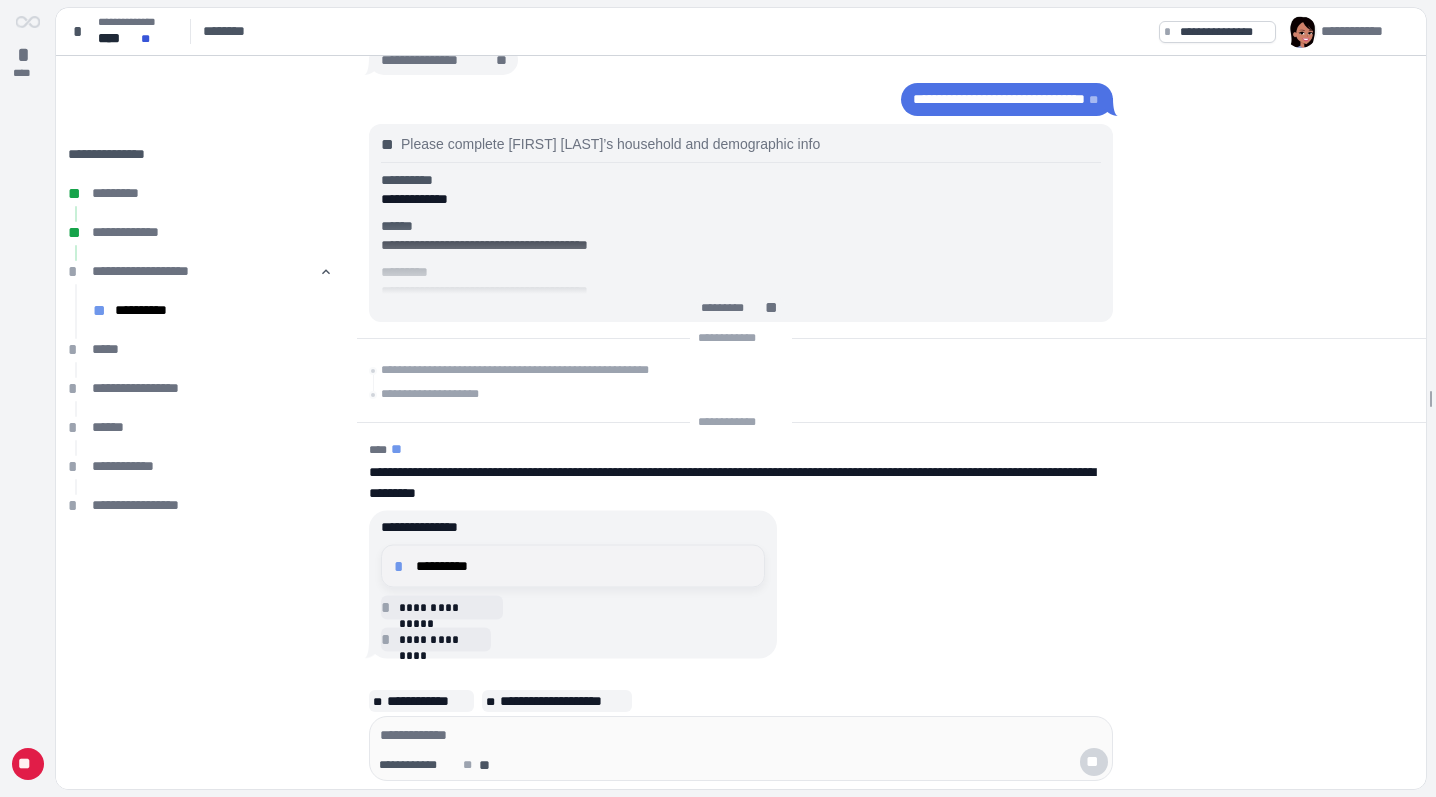 click on "**********" at bounding box center [584, 566] 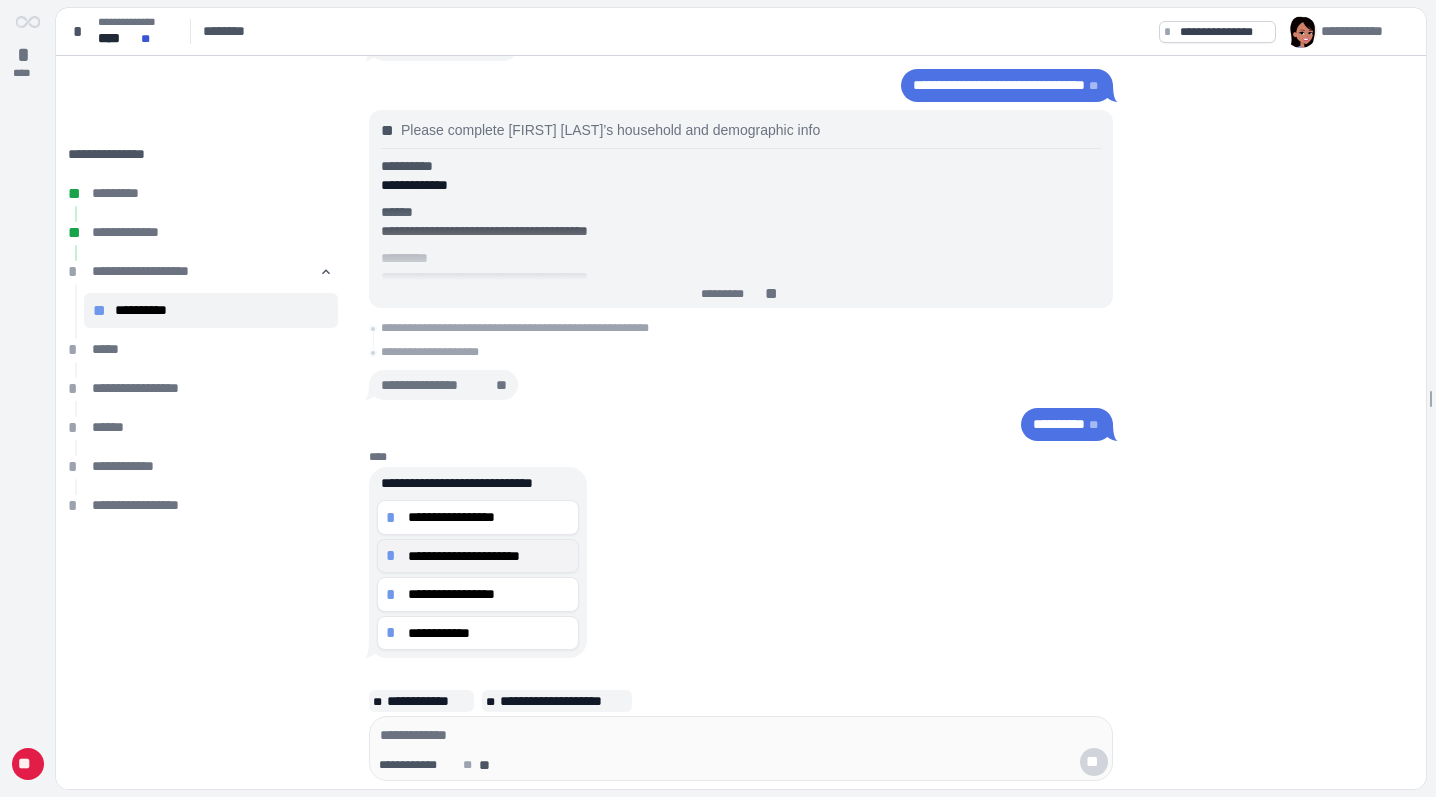 click on "**********" at bounding box center [489, 556] 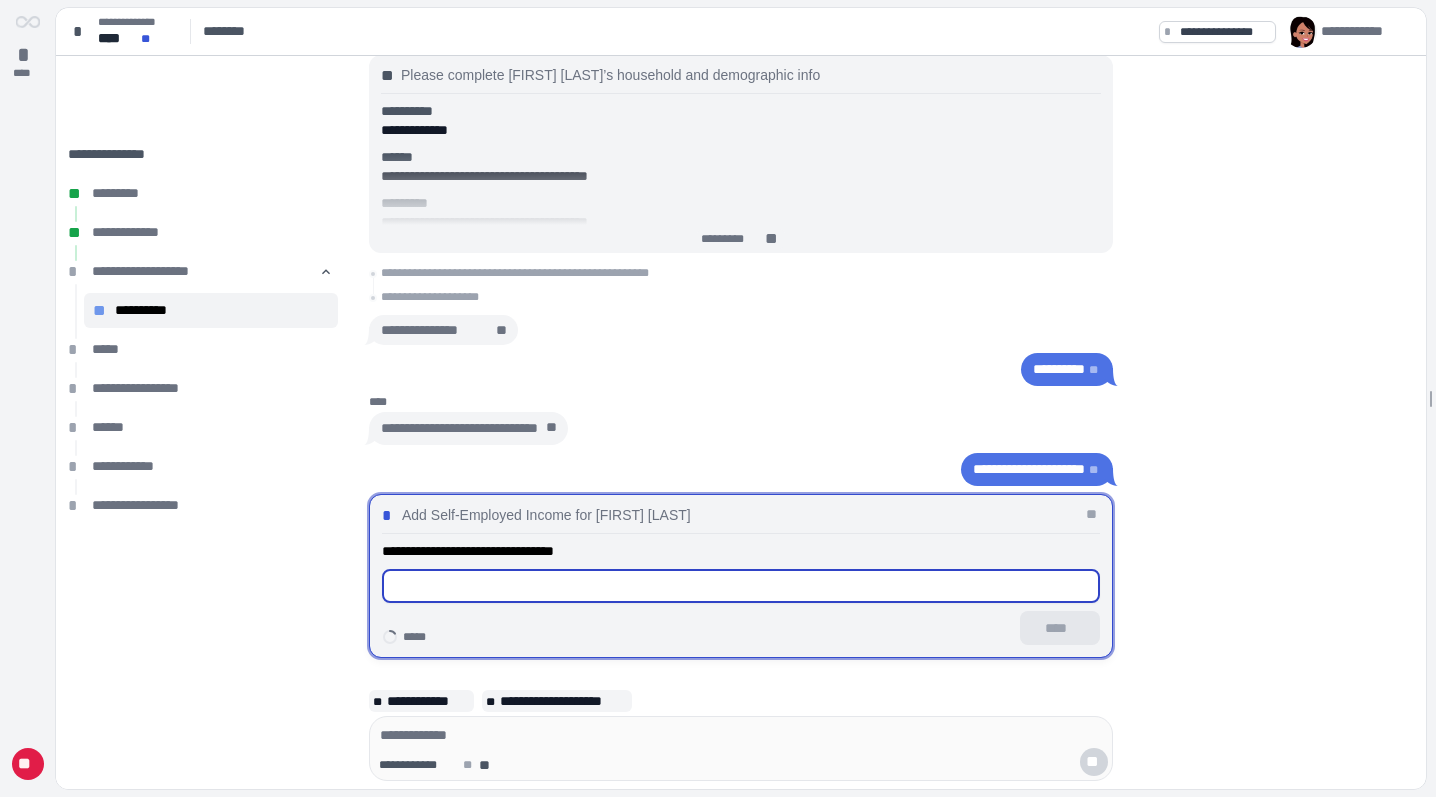 click at bounding box center [741, 586] 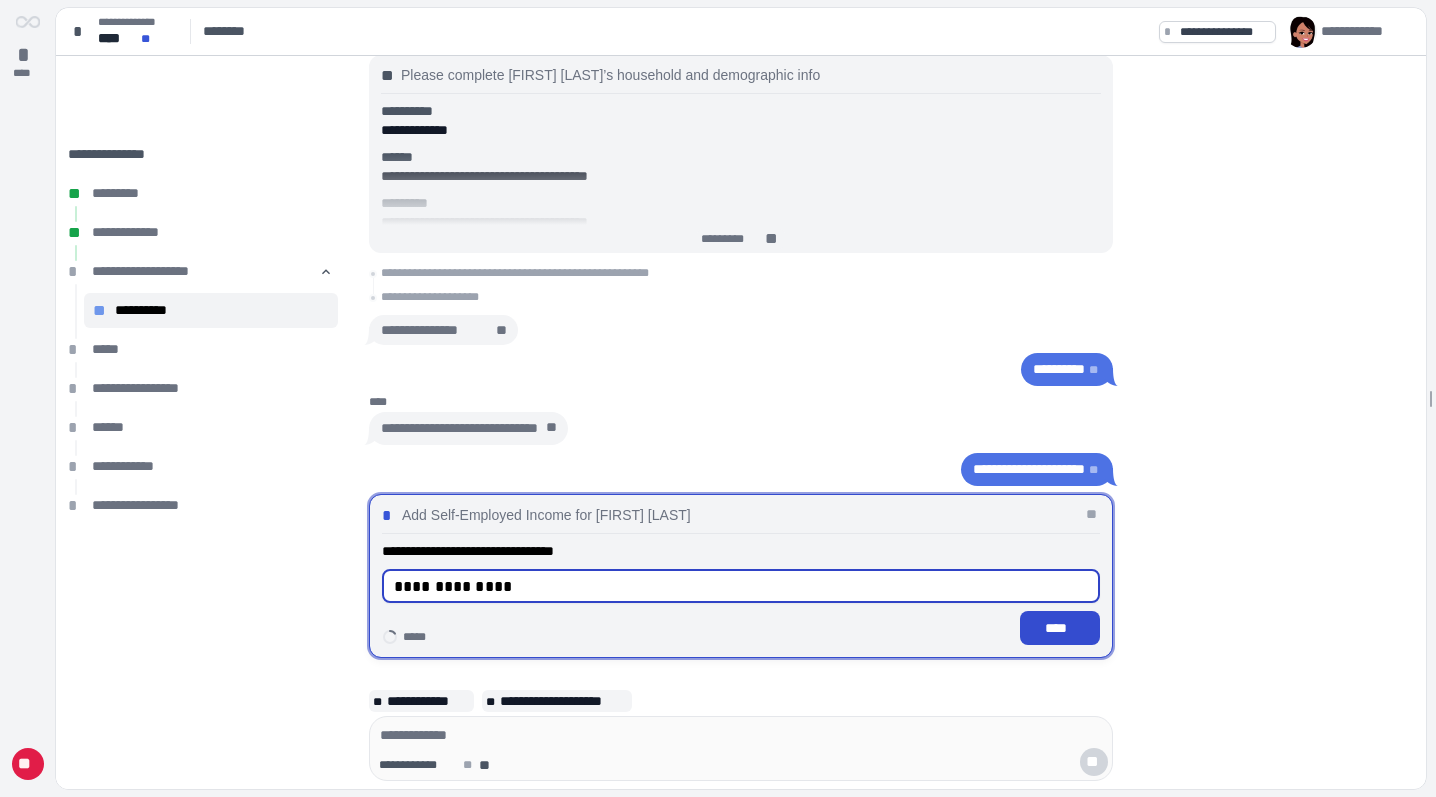 type on "**********" 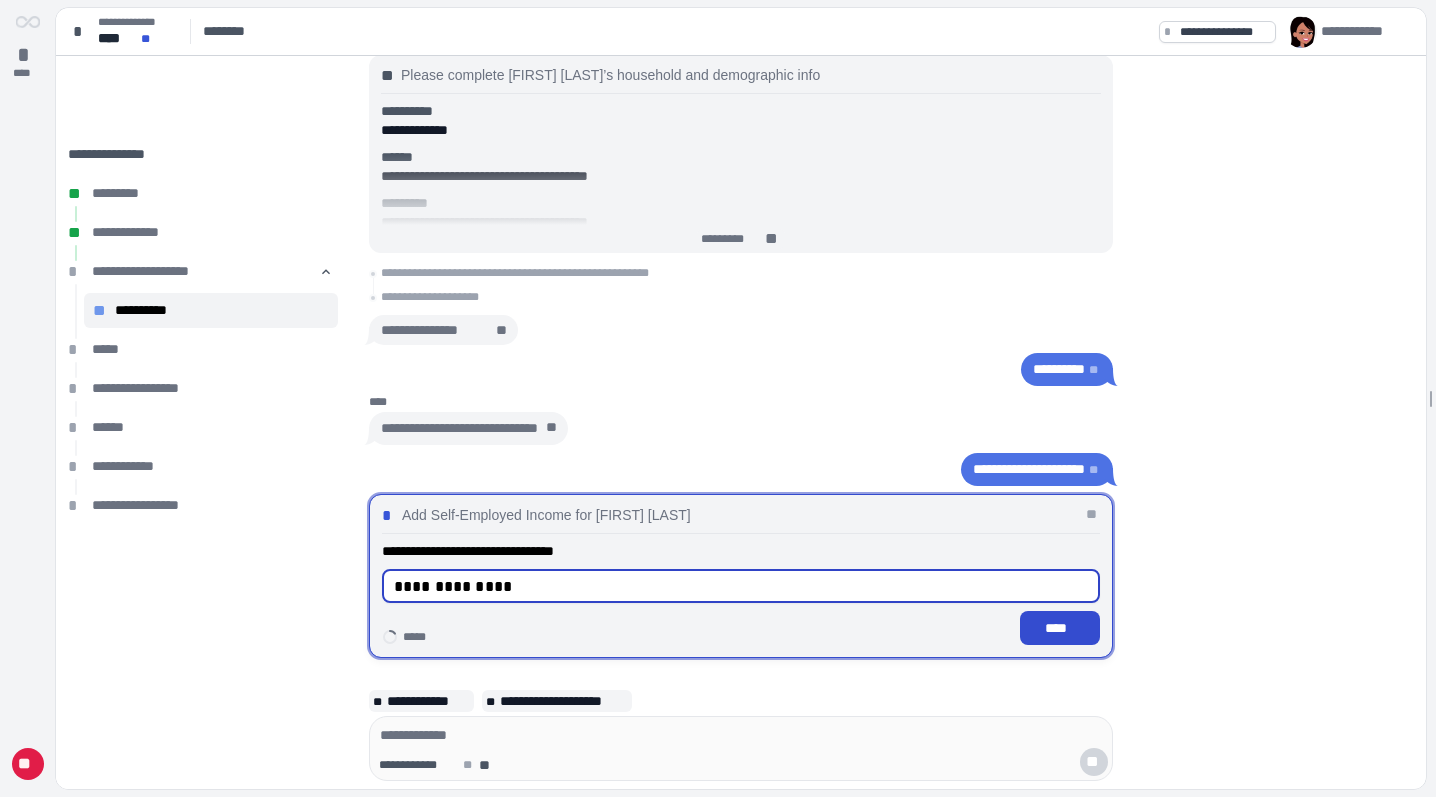 click on "****" at bounding box center [1060, 628] 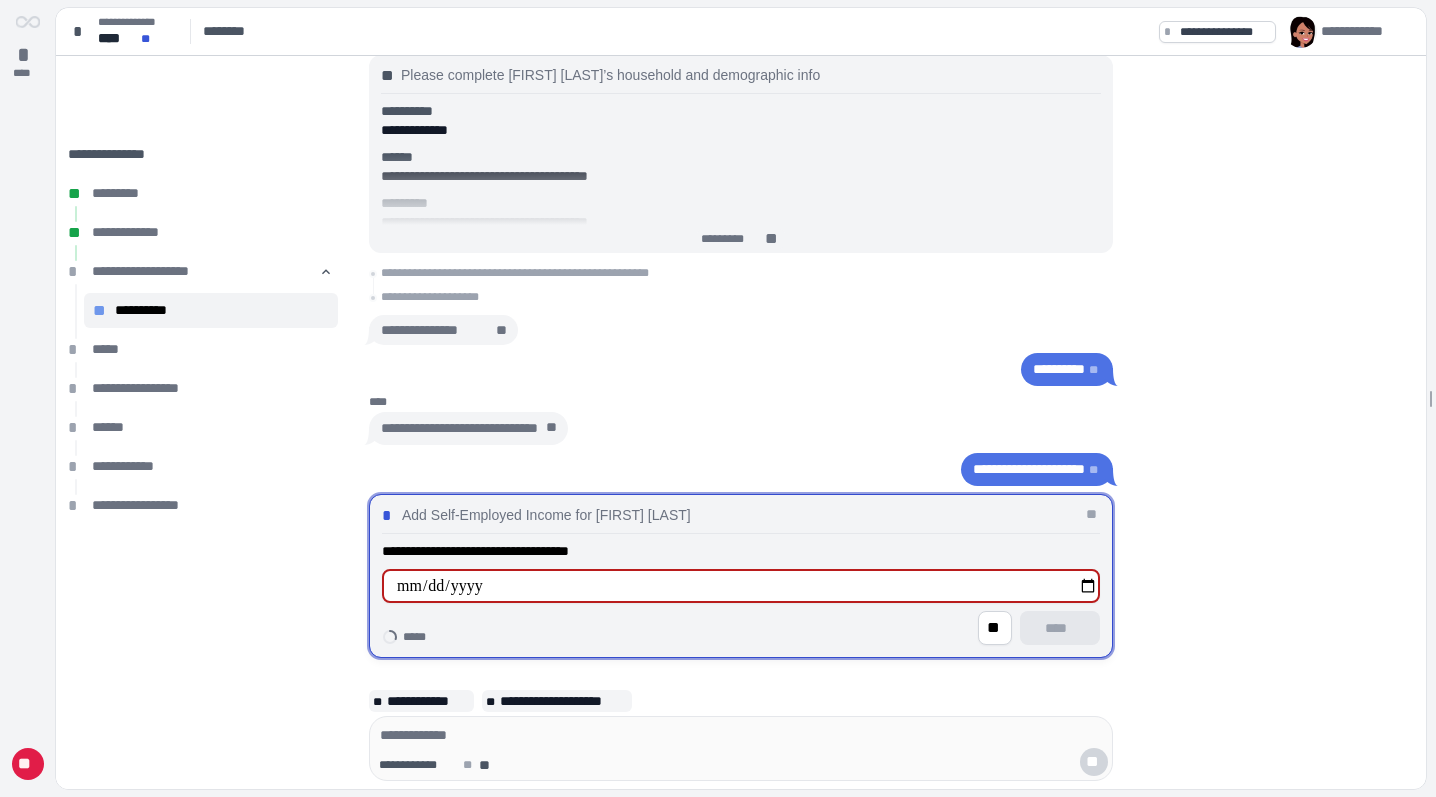 type on "**********" 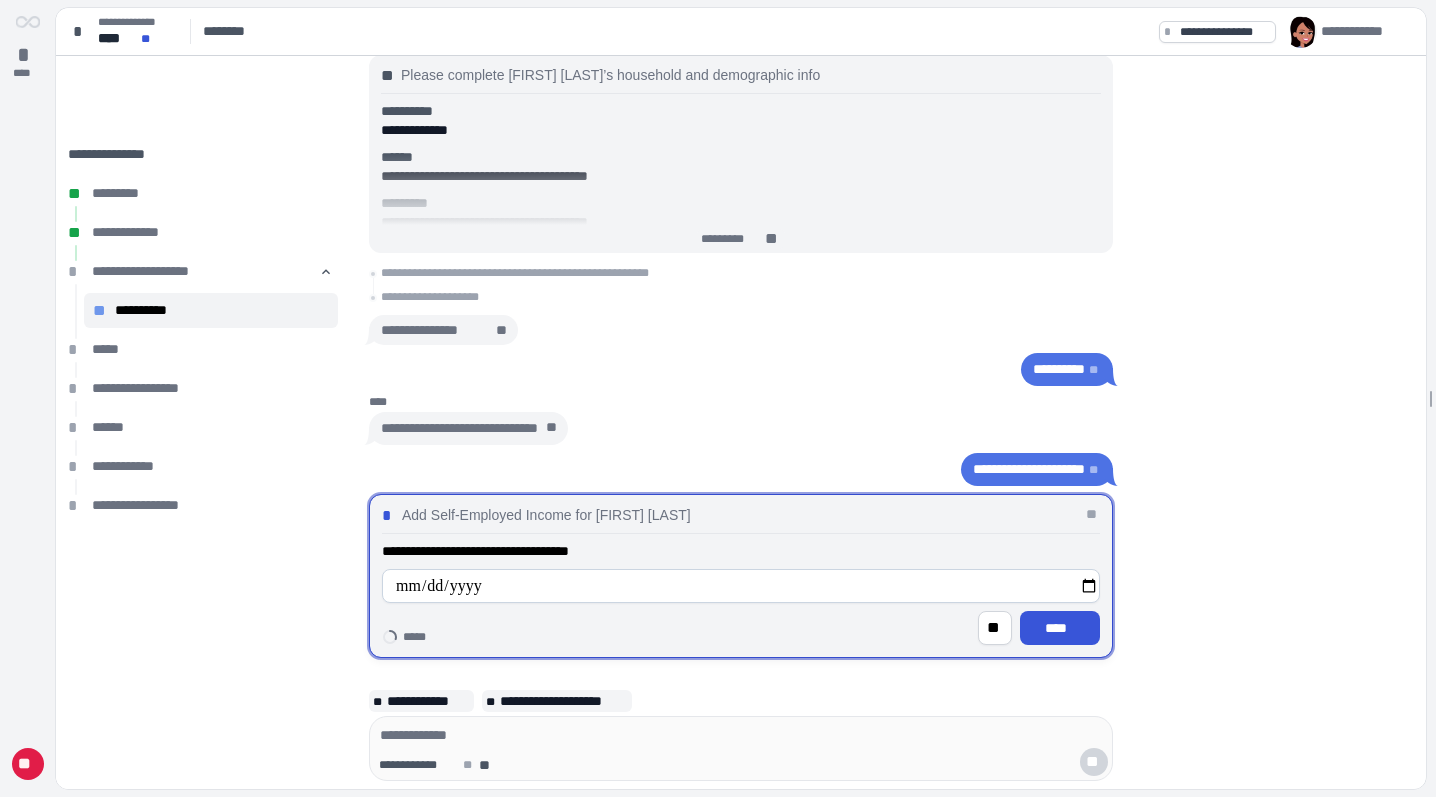 click on "****" at bounding box center [1060, 628] 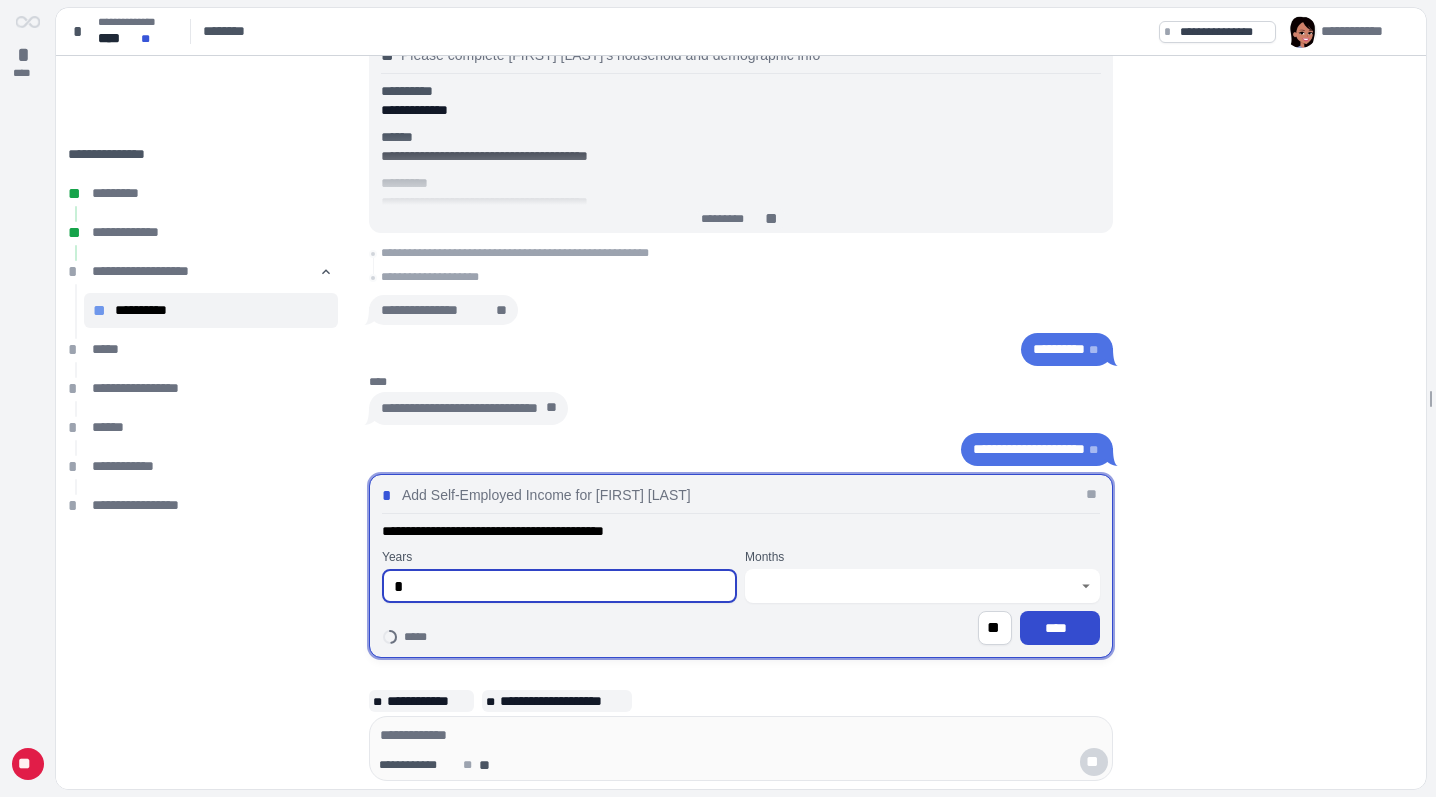 type on "*" 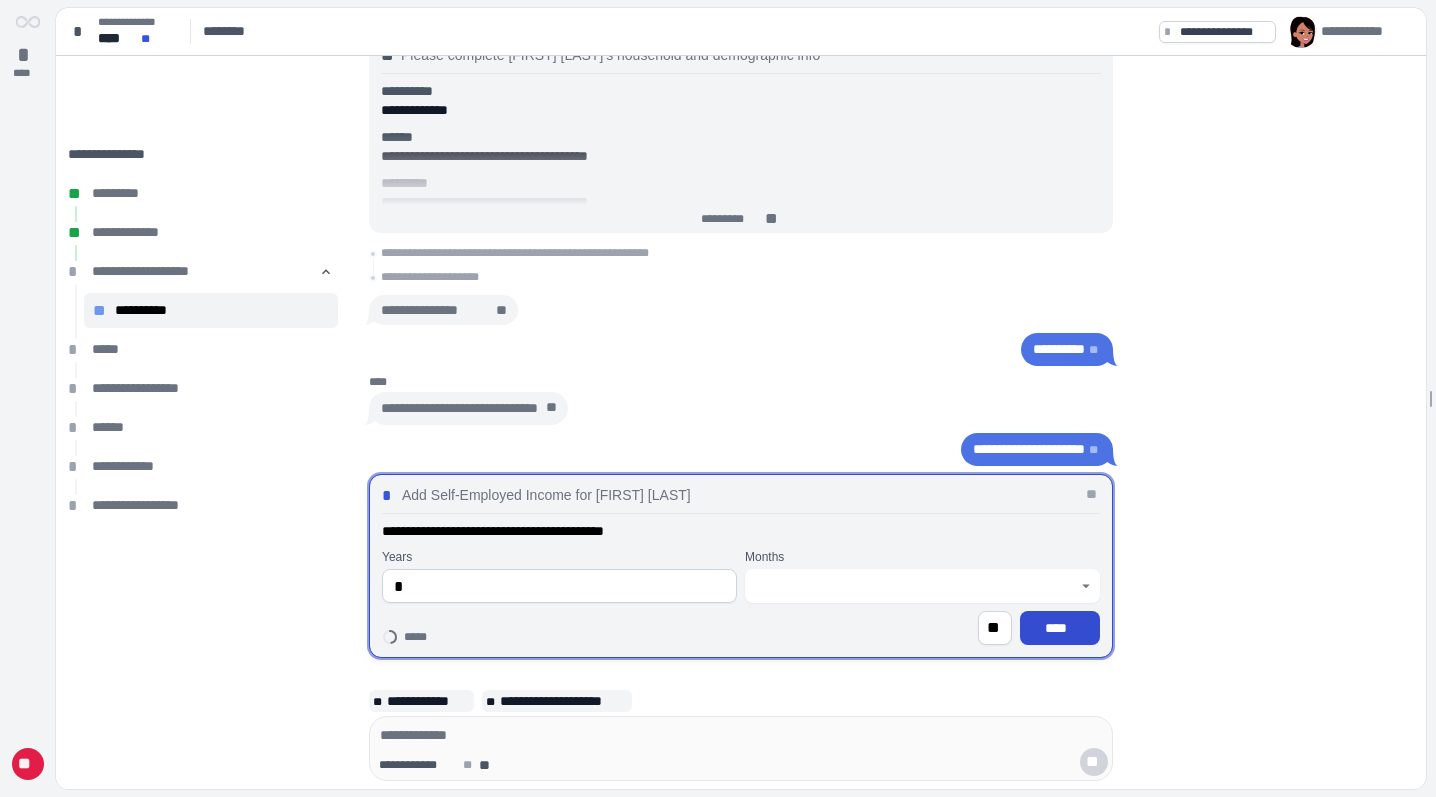 click on "****" at bounding box center [1060, 628] 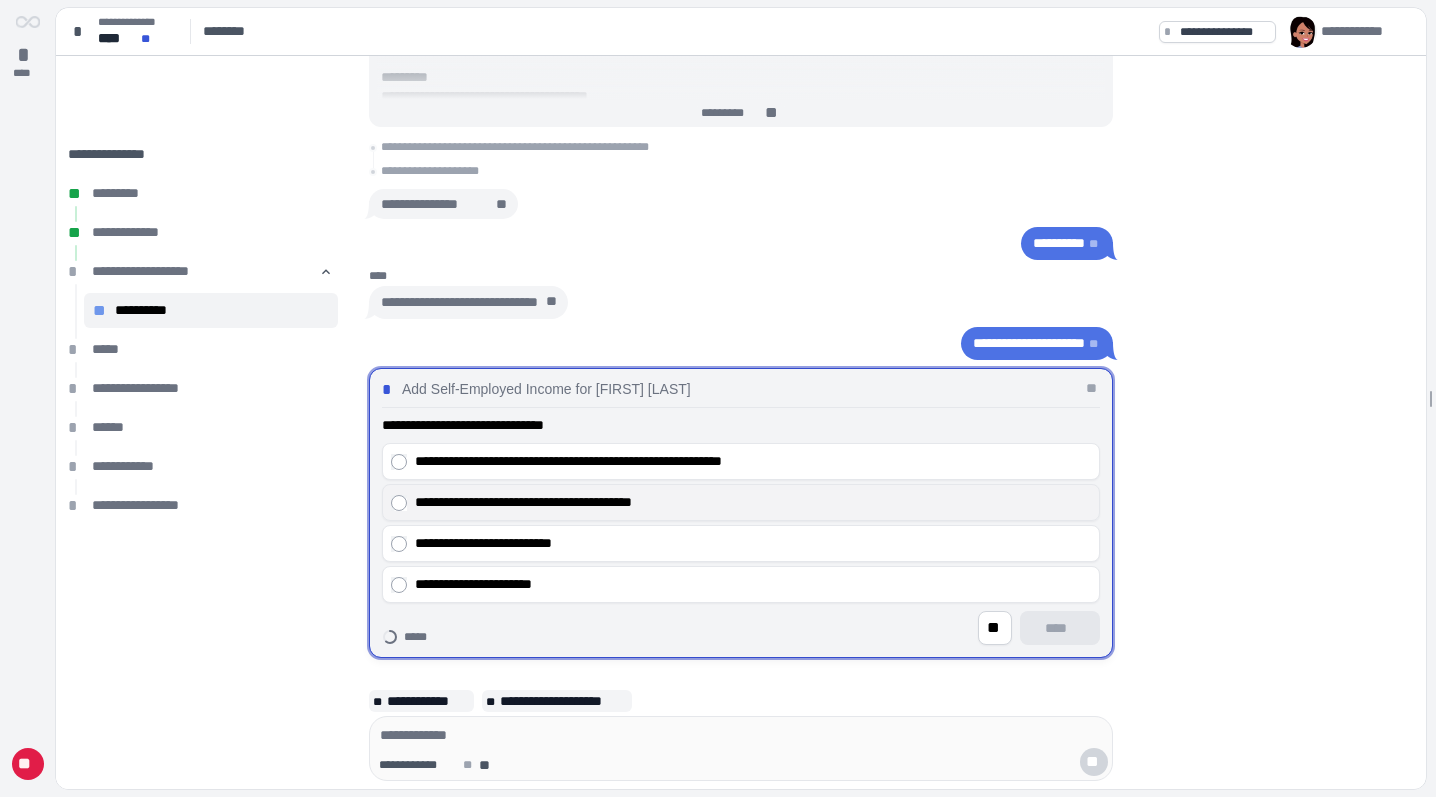 click on "**********" at bounding box center [753, 502] 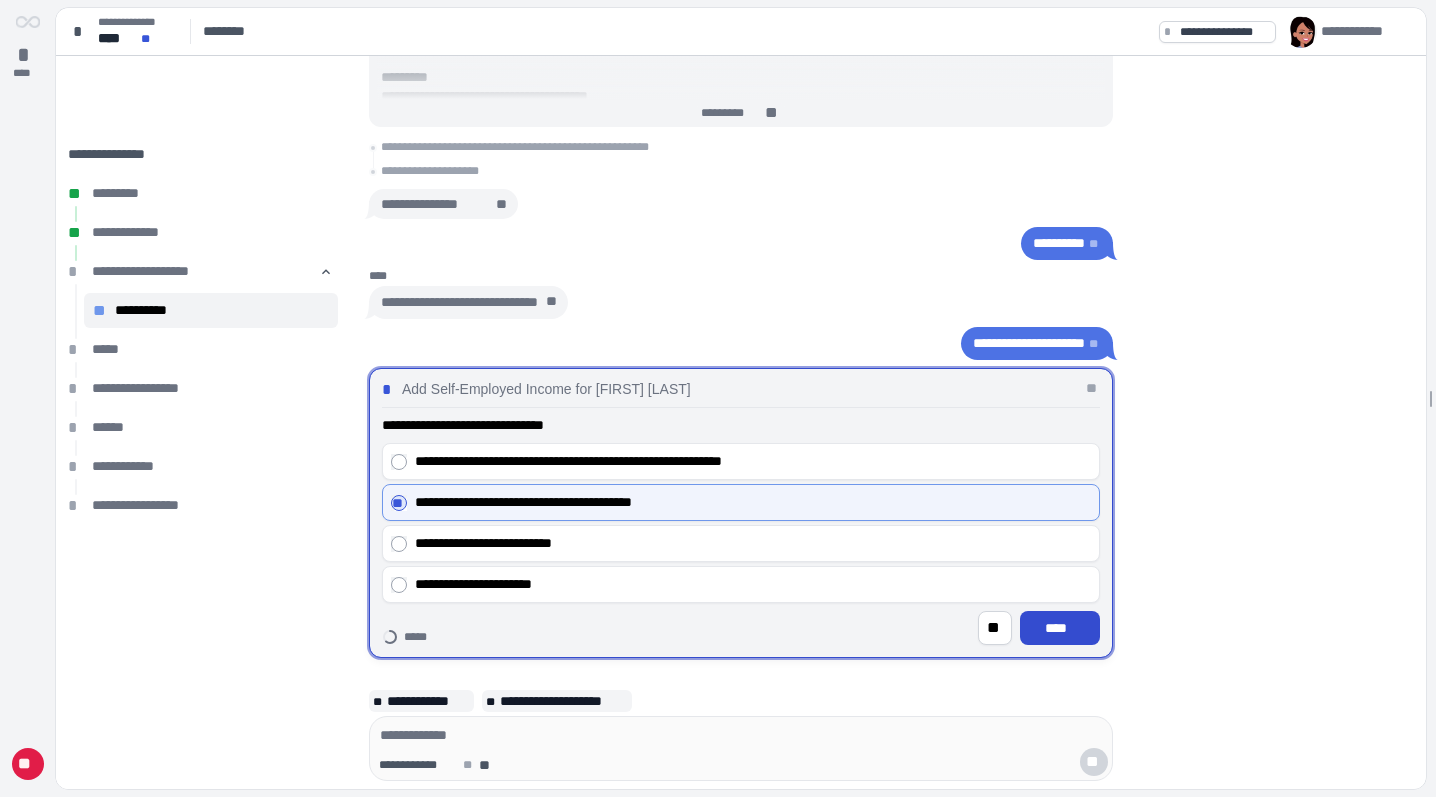 click on "****" at bounding box center (1060, 628) 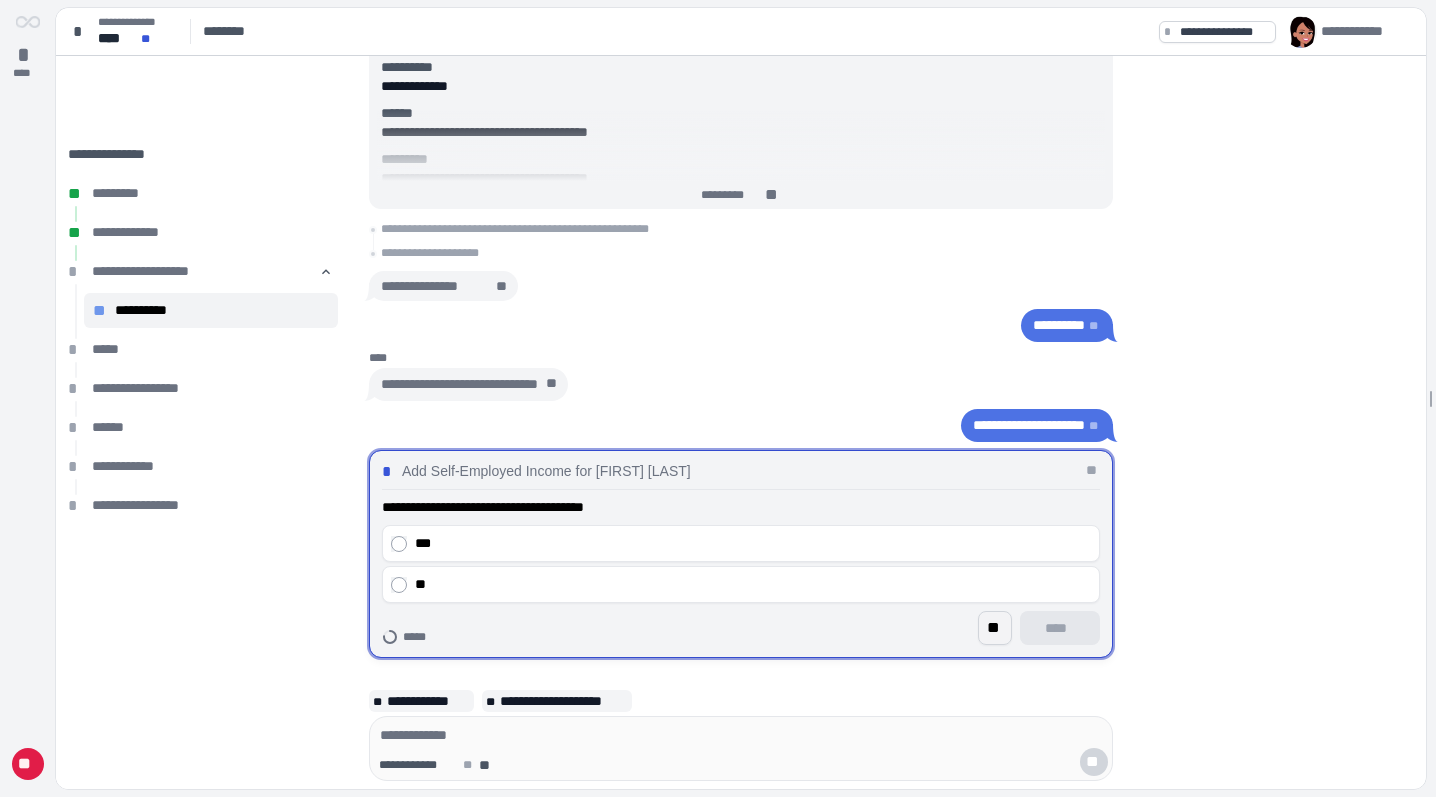 click on "**" at bounding box center (995, 628) 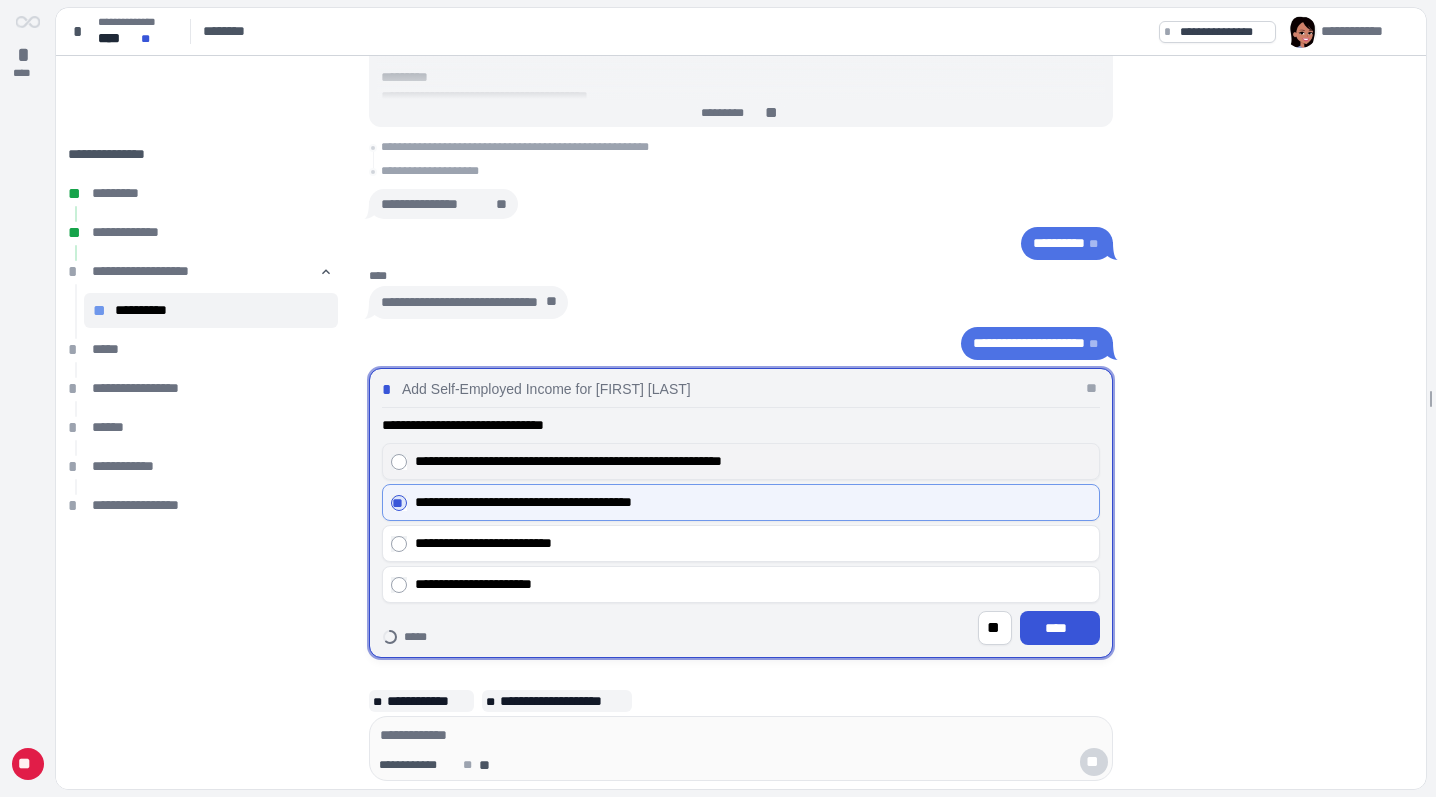 click on "**********" at bounding box center [753, 461] 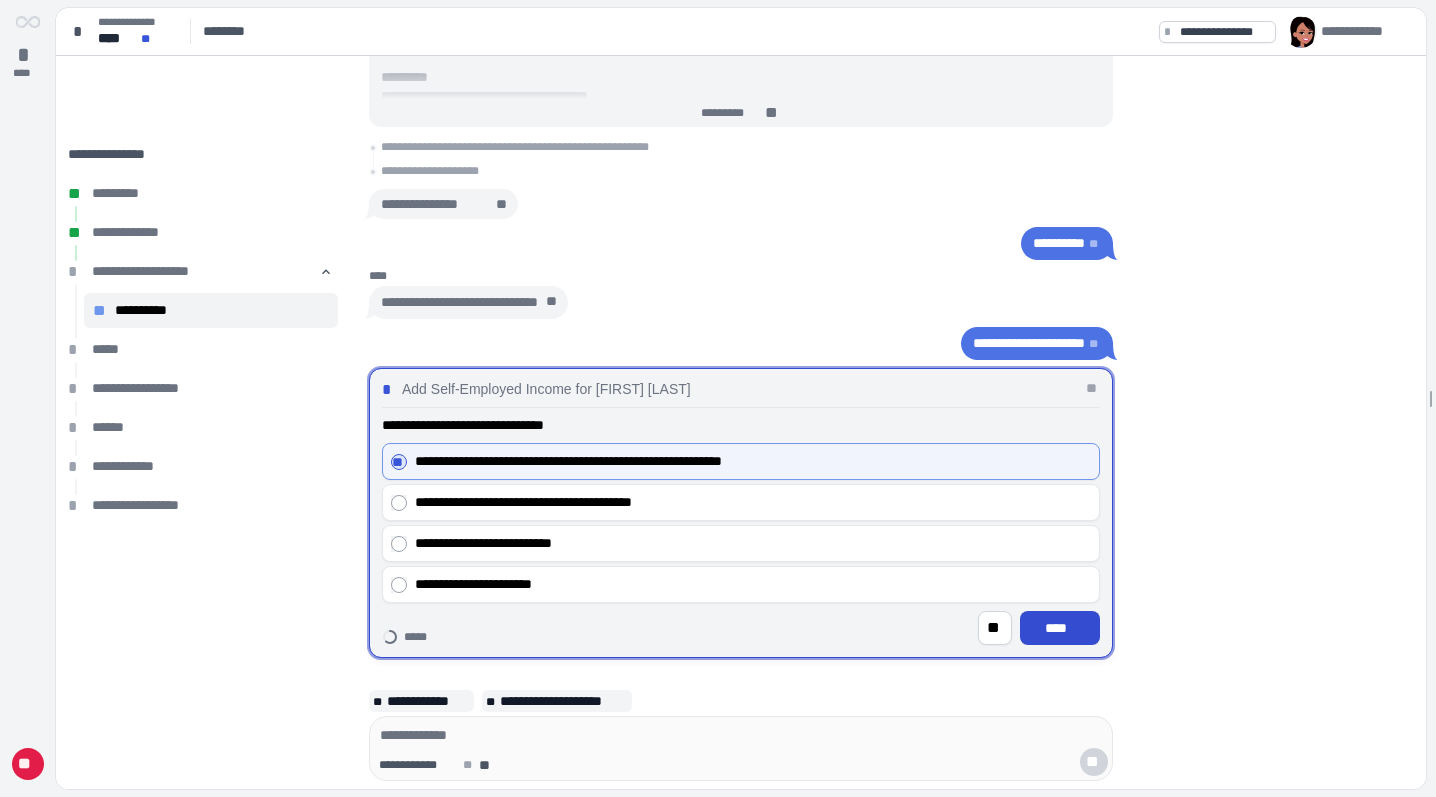 click on "****" at bounding box center [1060, 628] 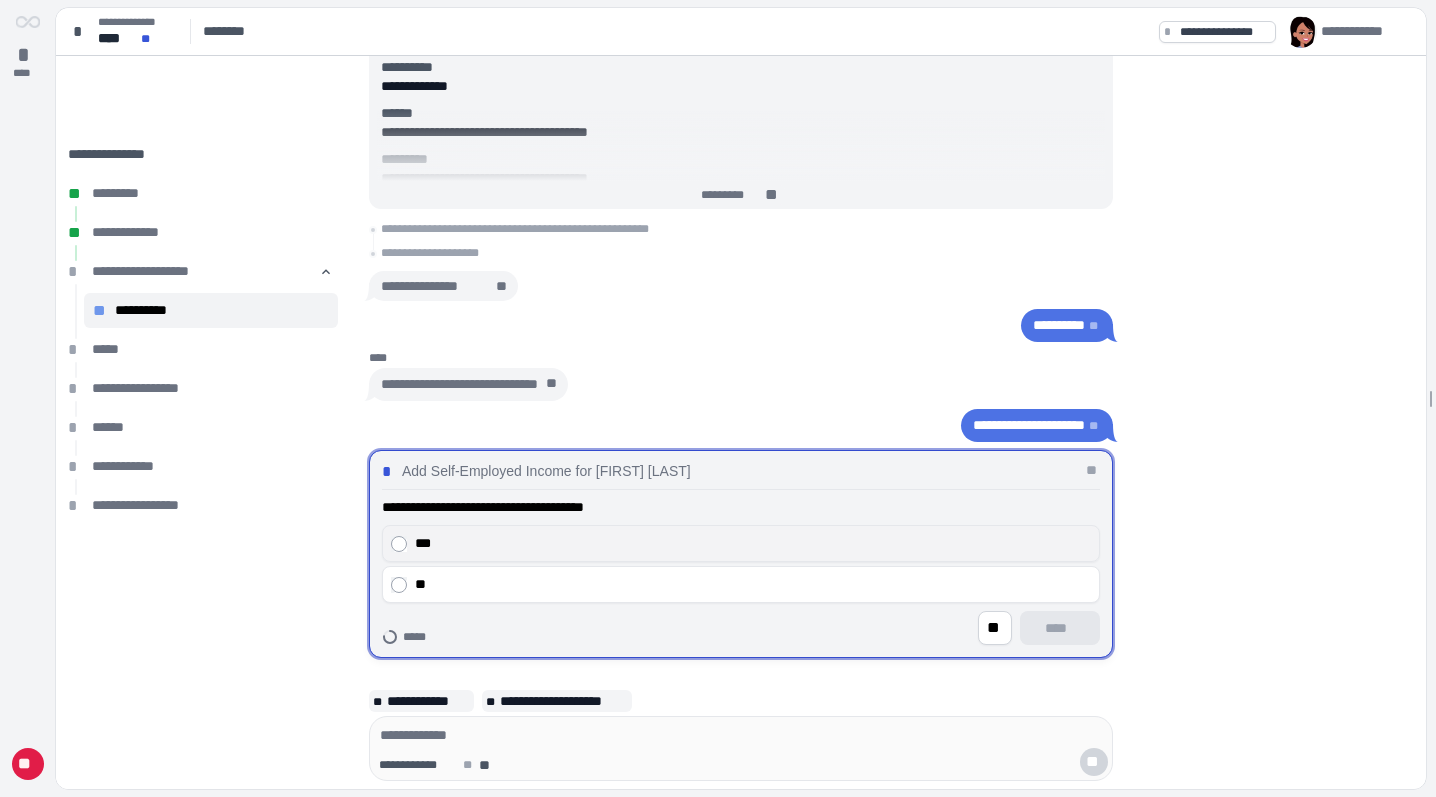 click on "***" at bounding box center [741, 543] 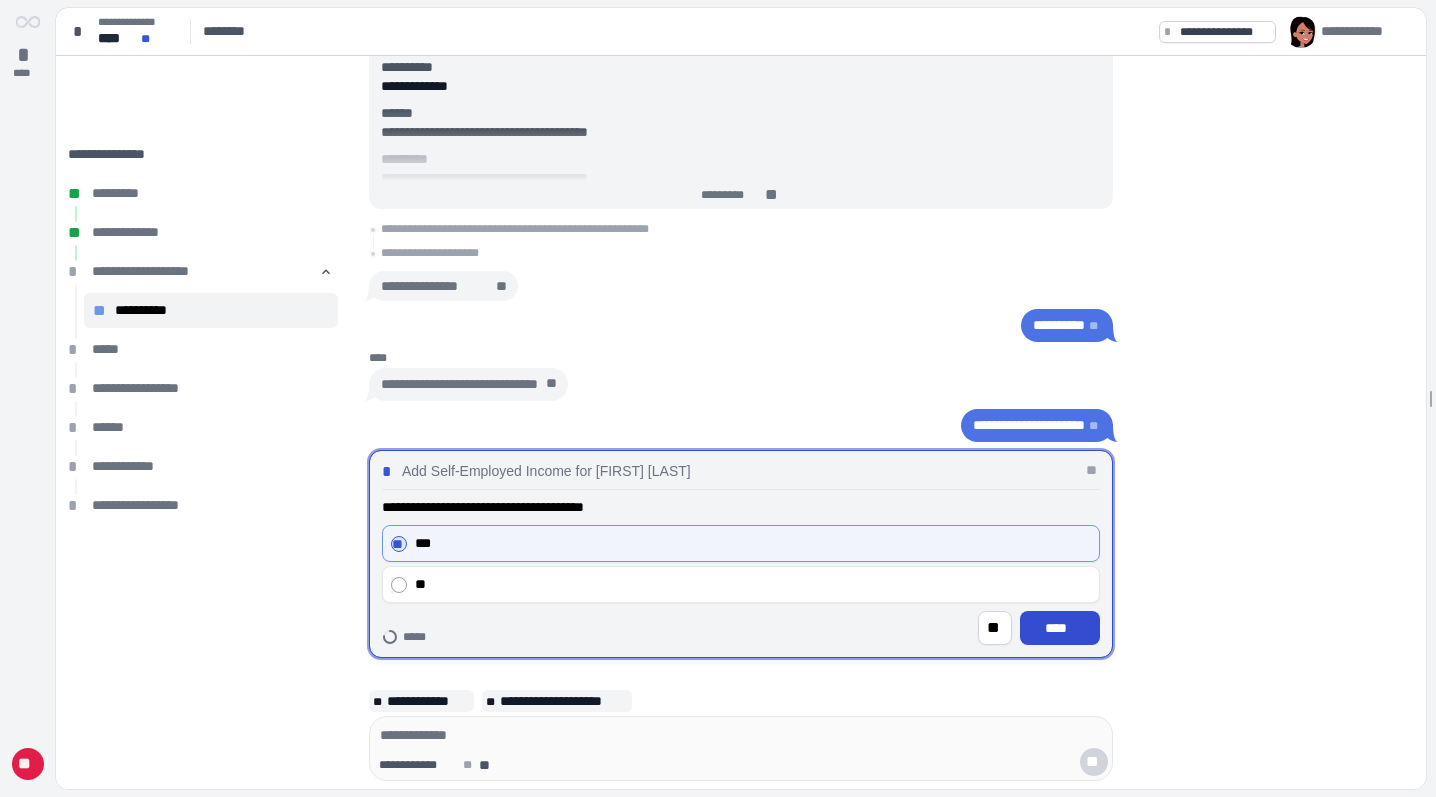 click on "****" at bounding box center (1060, 628) 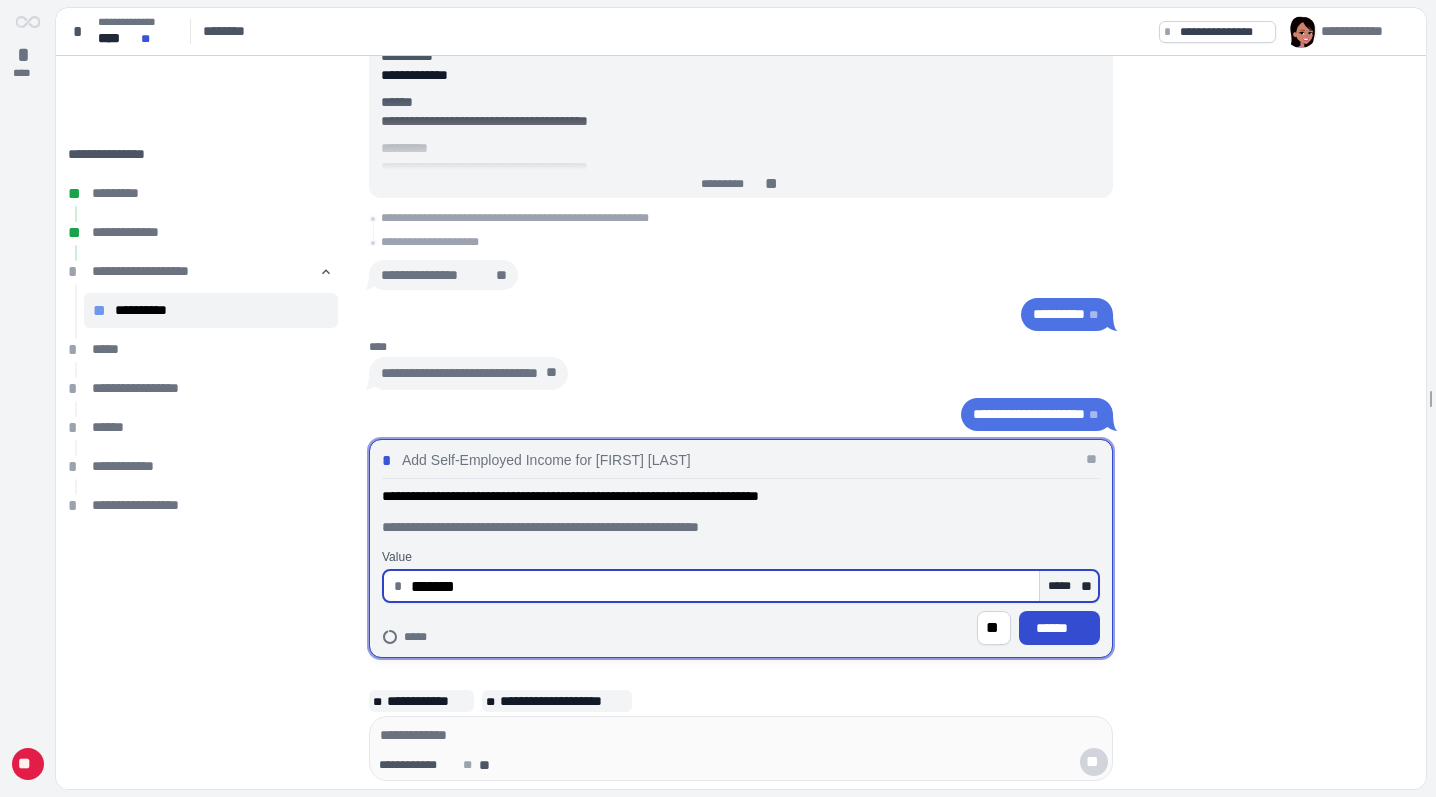 type on "**********" 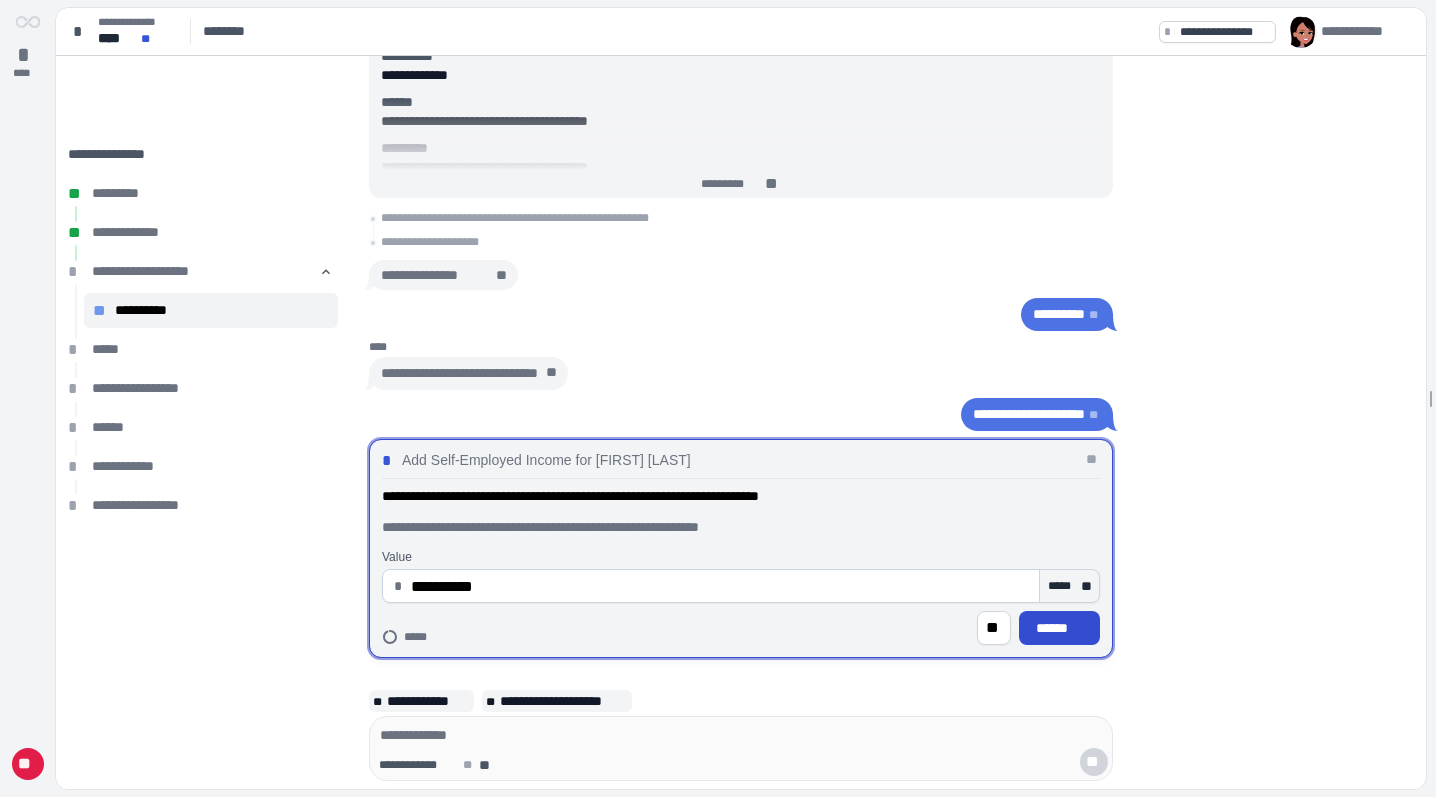 click on "******" at bounding box center (1059, 628) 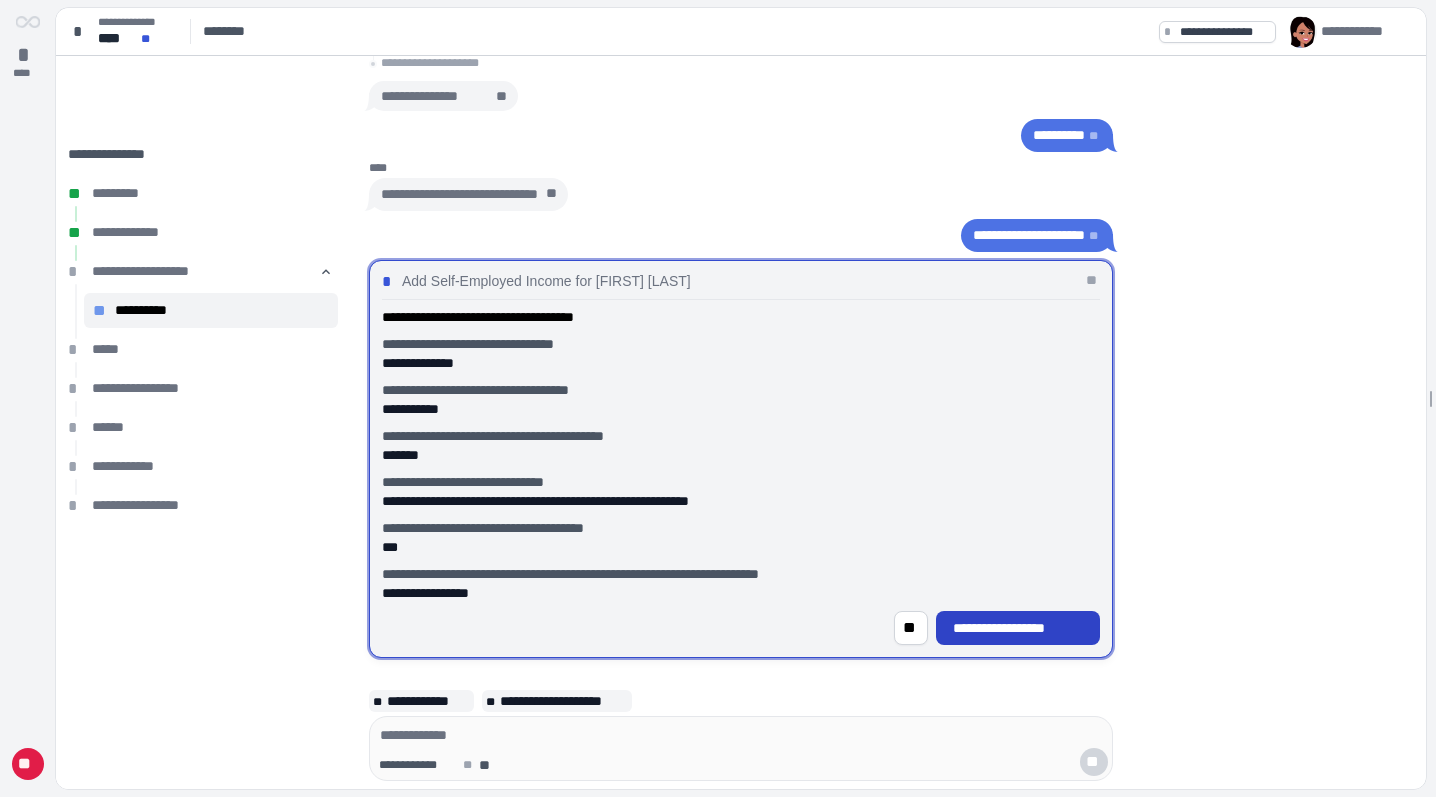click on "**********" at bounding box center [1018, 628] 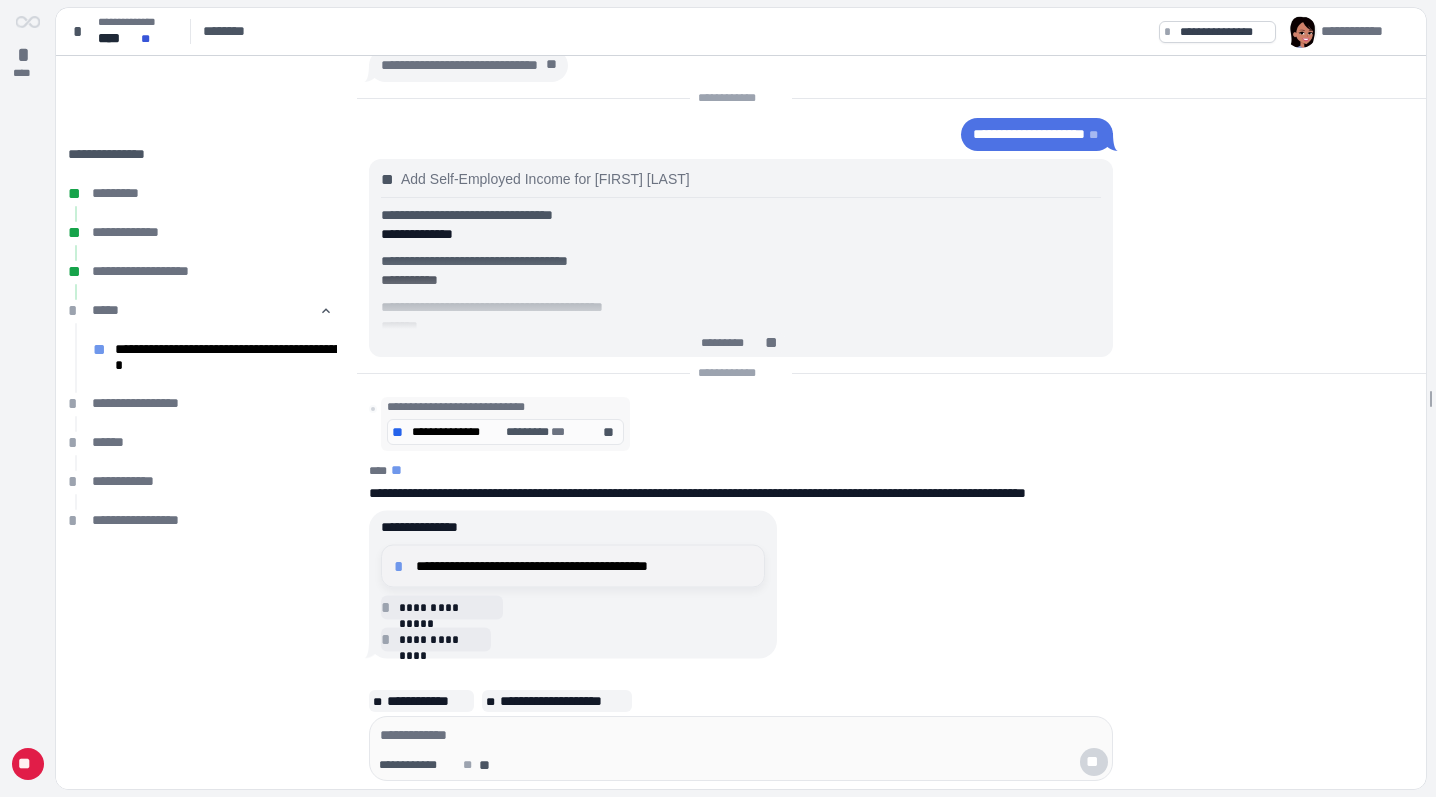 click on "**********" at bounding box center (584, 566) 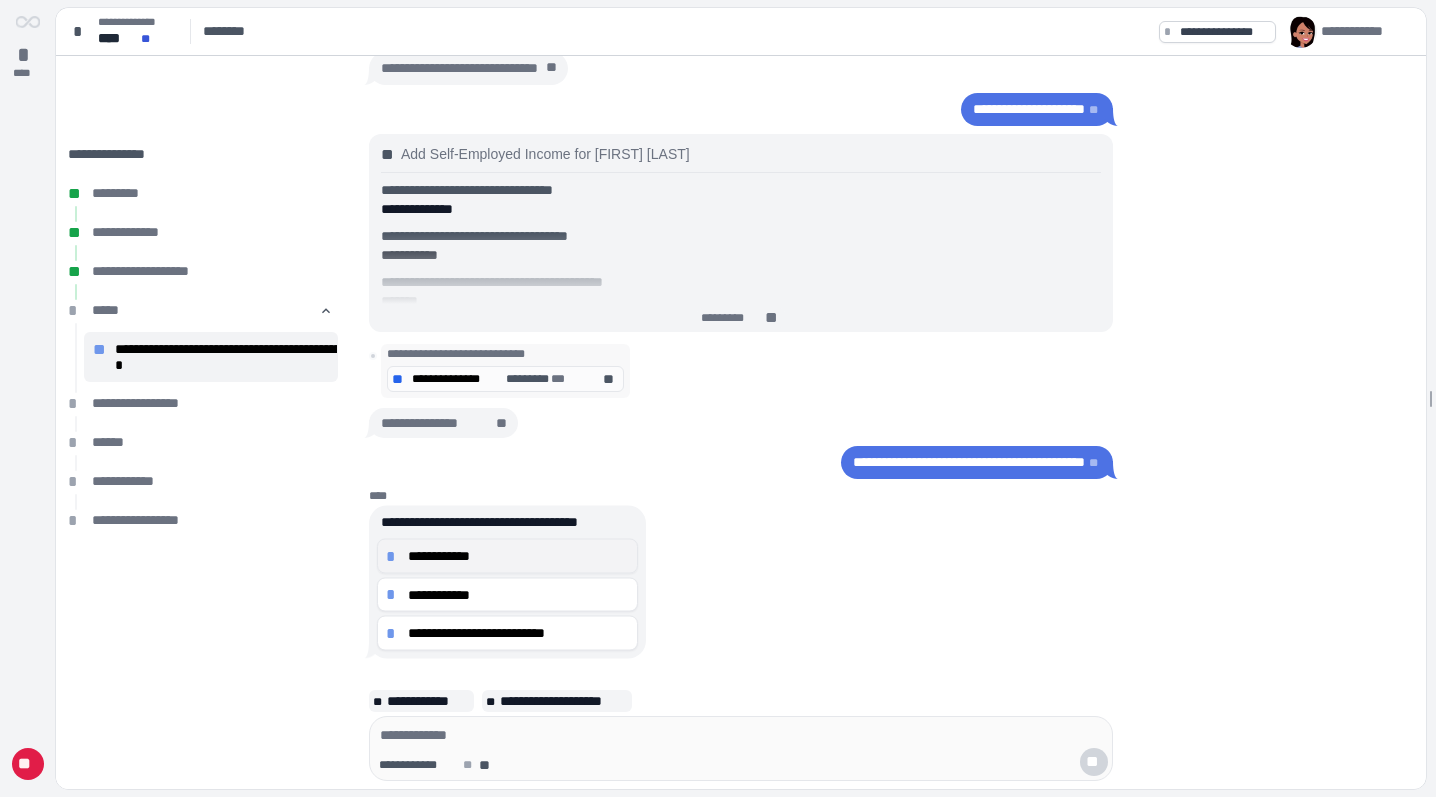 click on "**********" at bounding box center (518, 556) 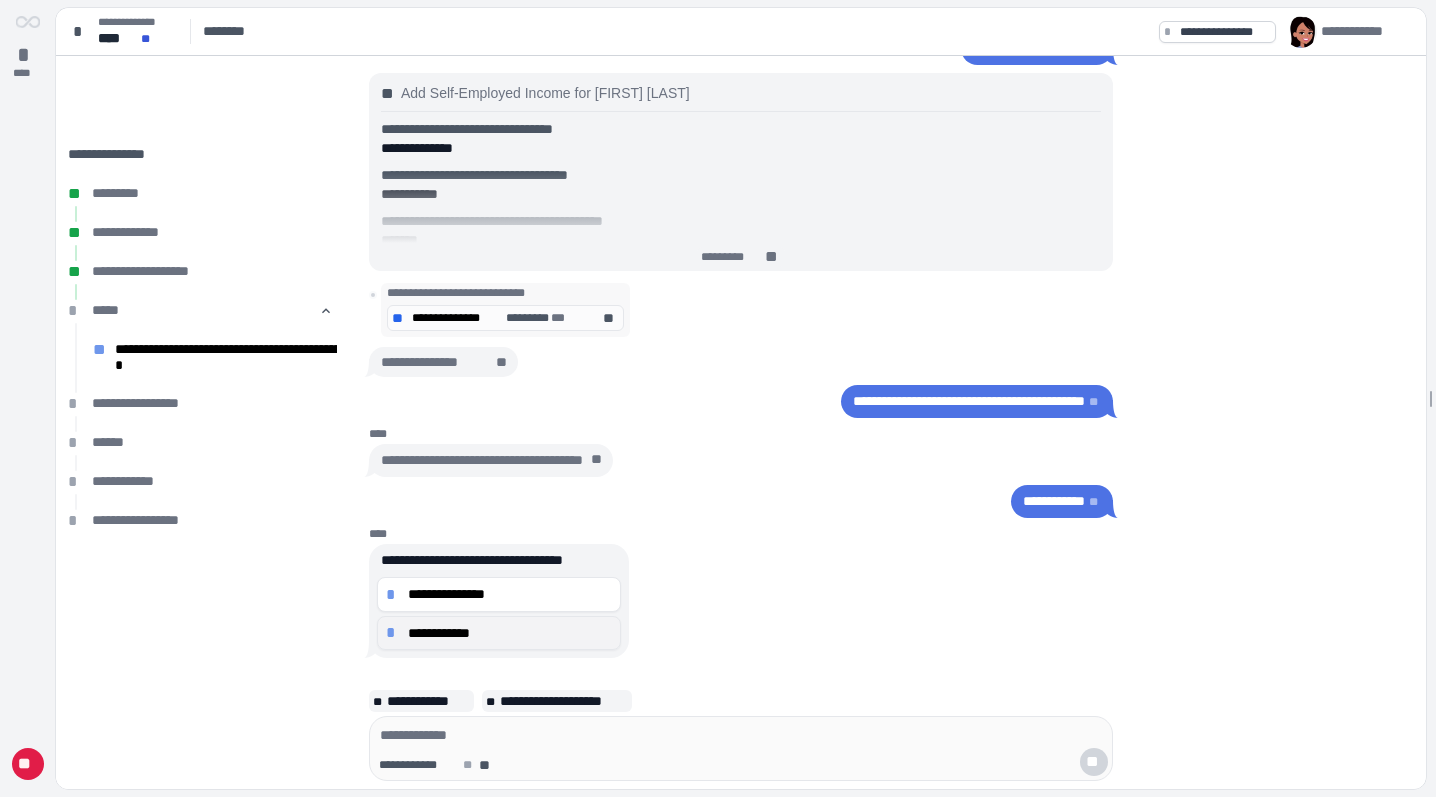 click on "**********" at bounding box center (510, 633) 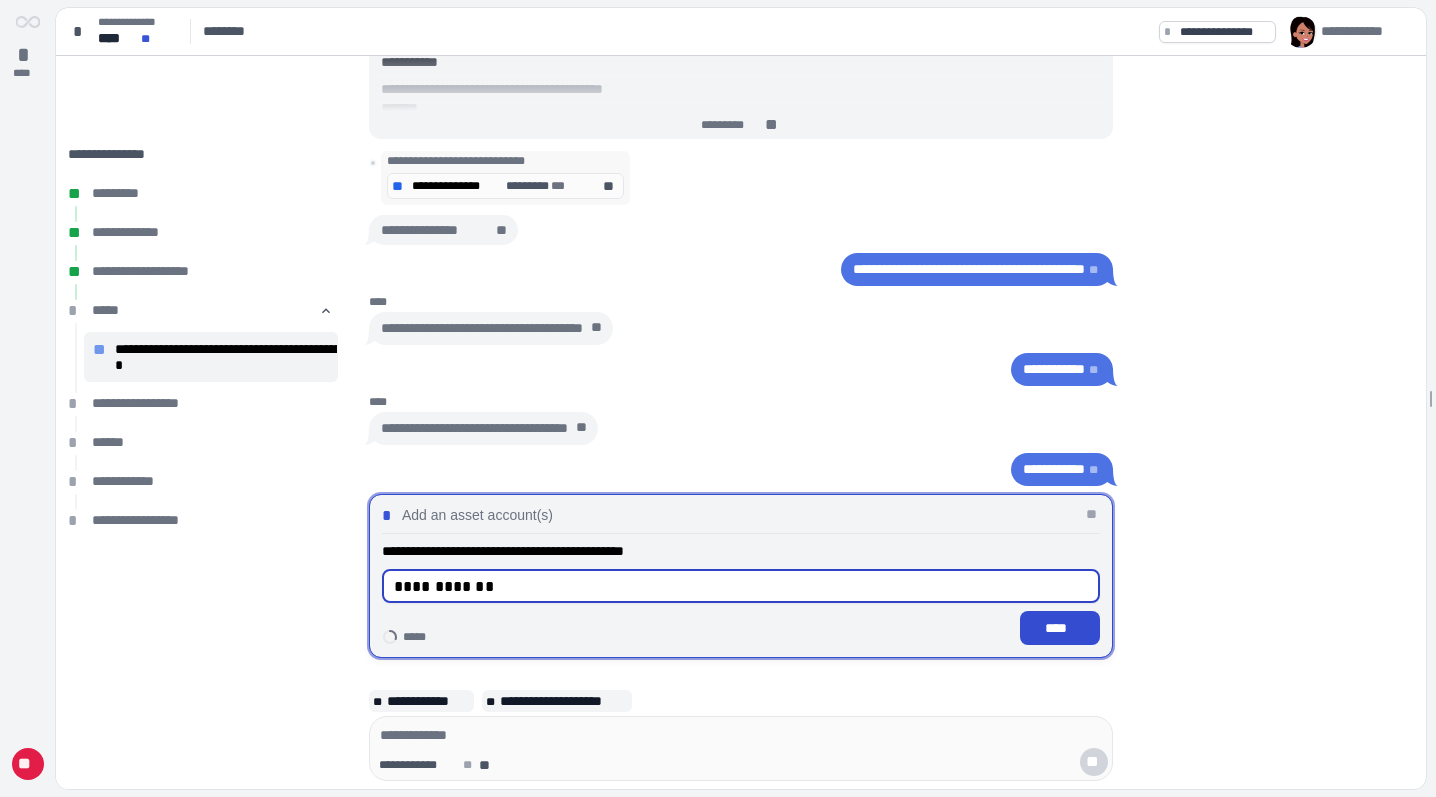 type on "**********" 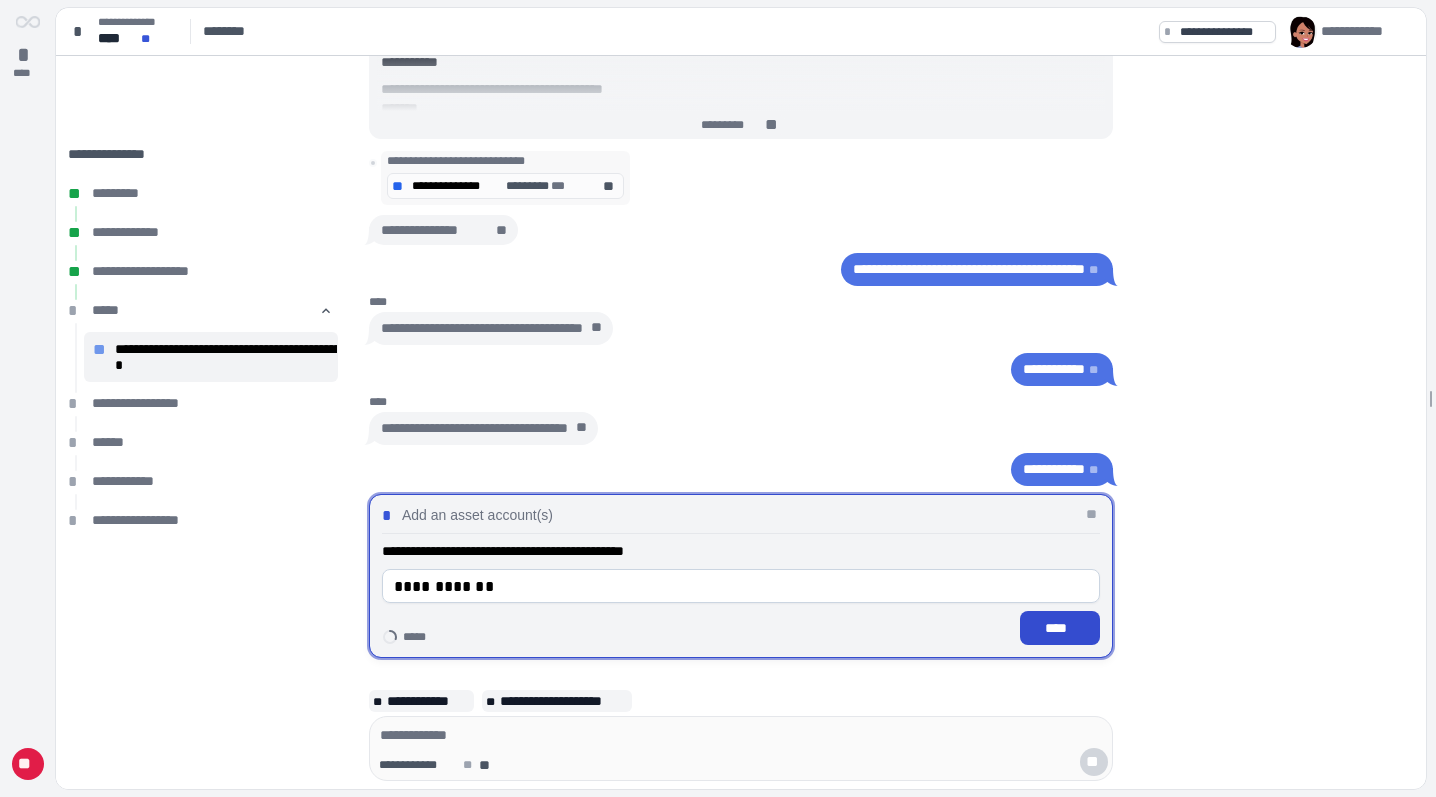 click on "****" at bounding box center (1060, 628) 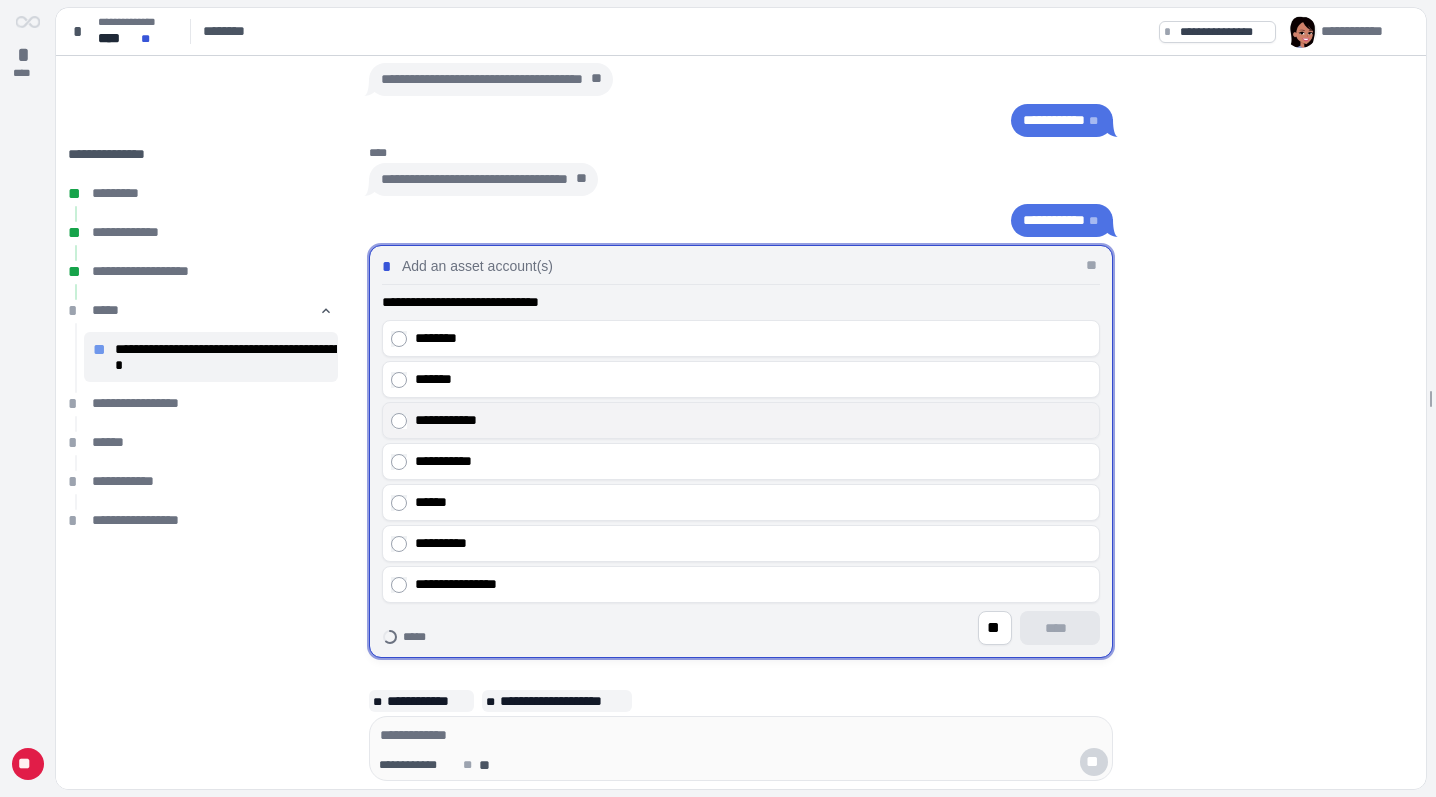click on "**********" at bounding box center (741, 420) 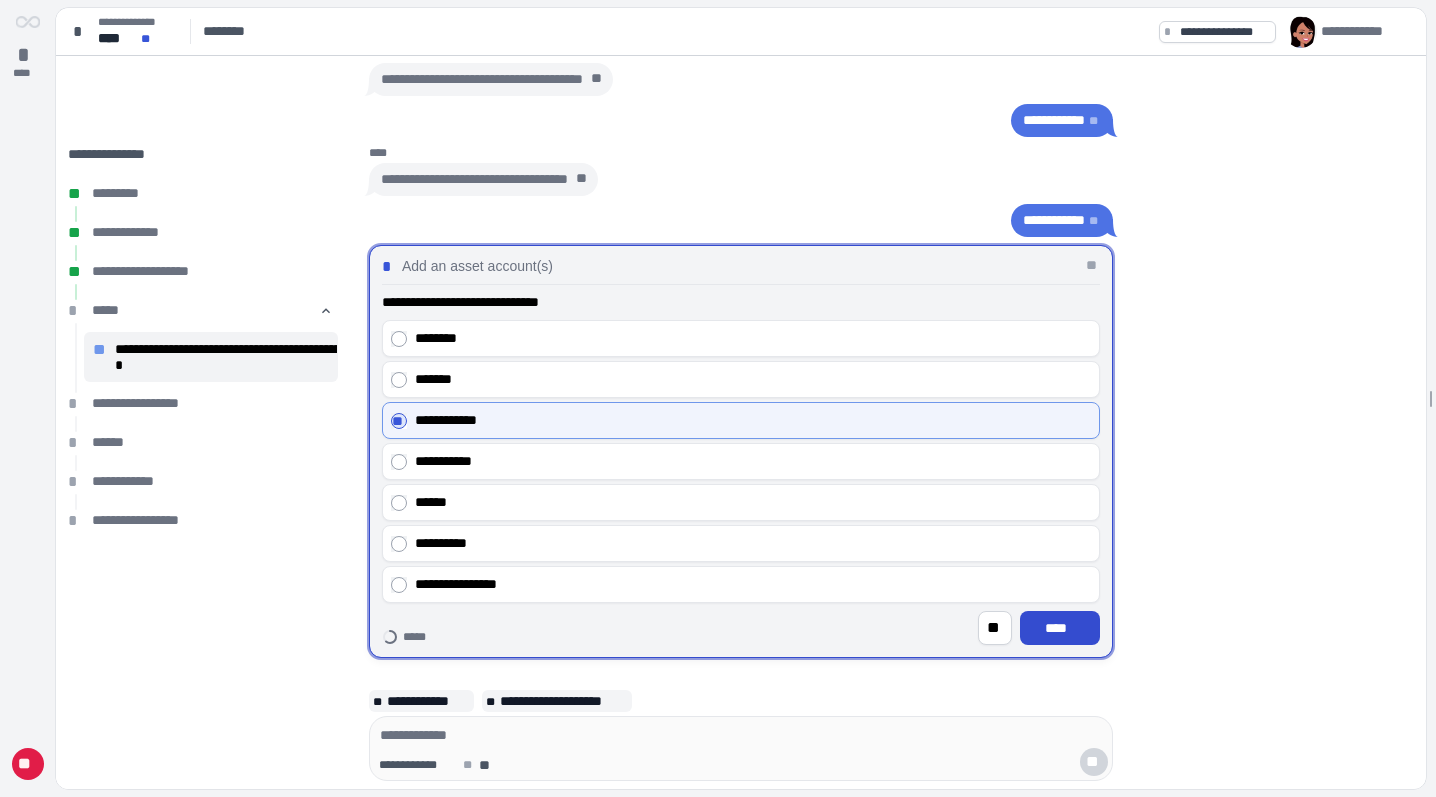 click on "****" at bounding box center (1060, 628) 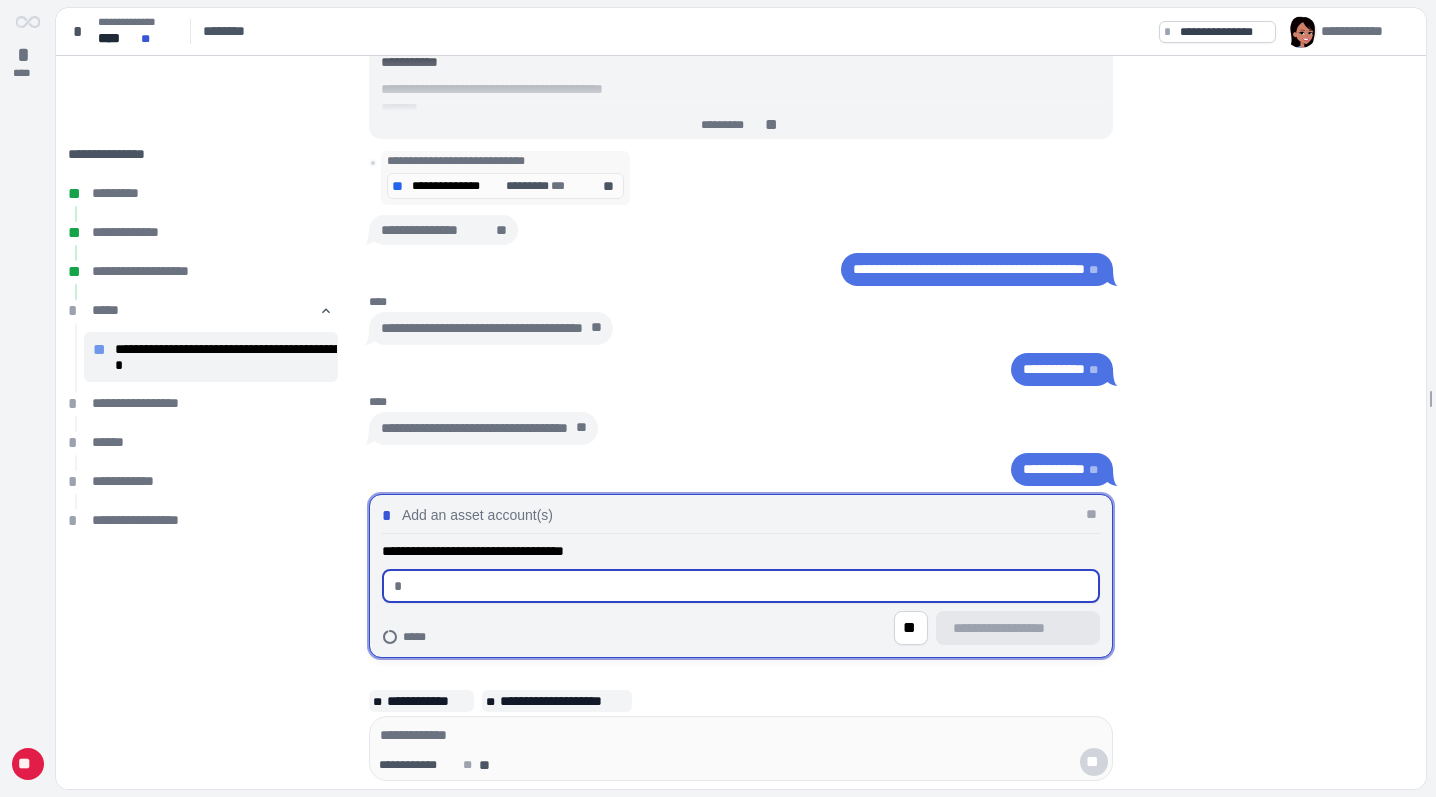 type on "*" 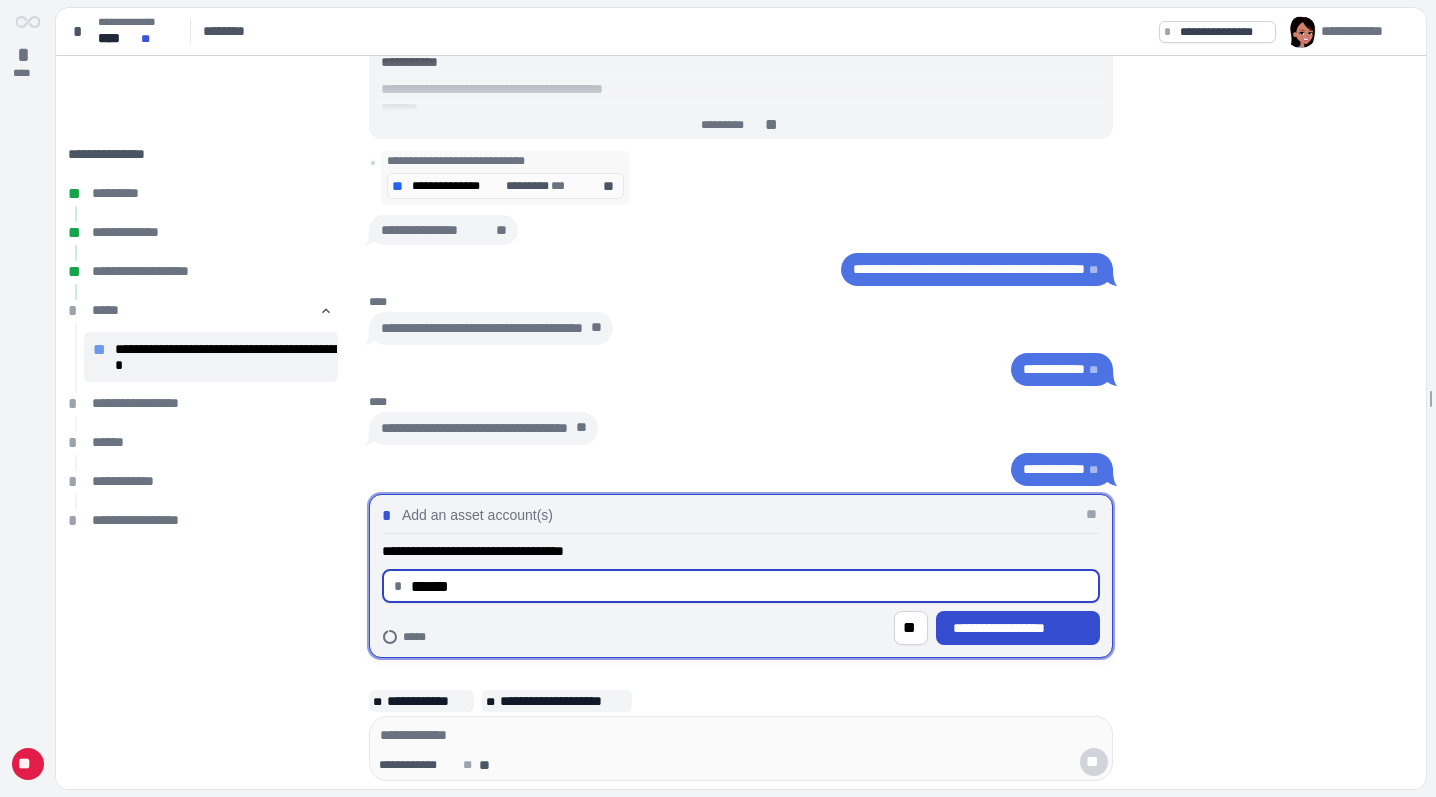 type on "*********" 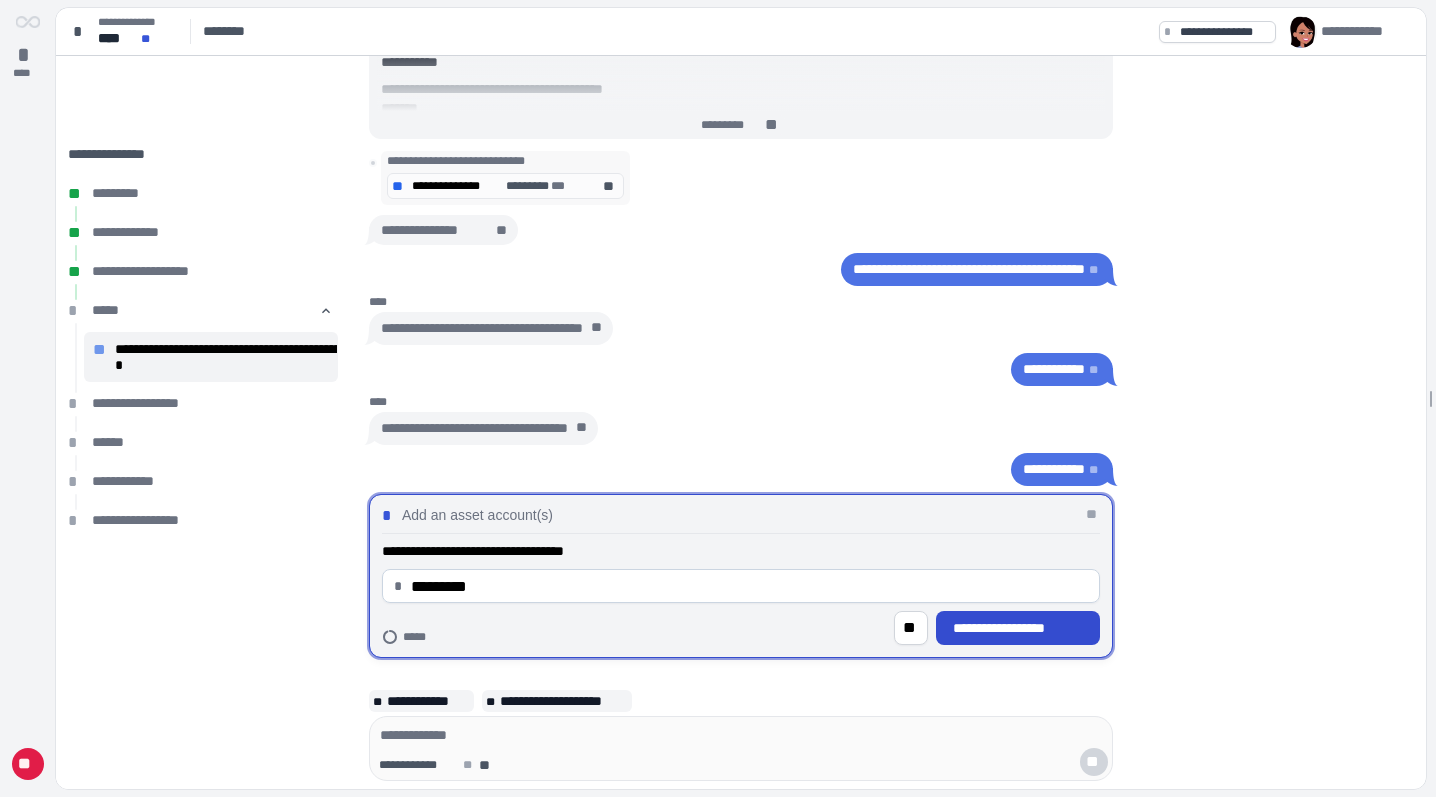 click on "**********" at bounding box center [1018, 628] 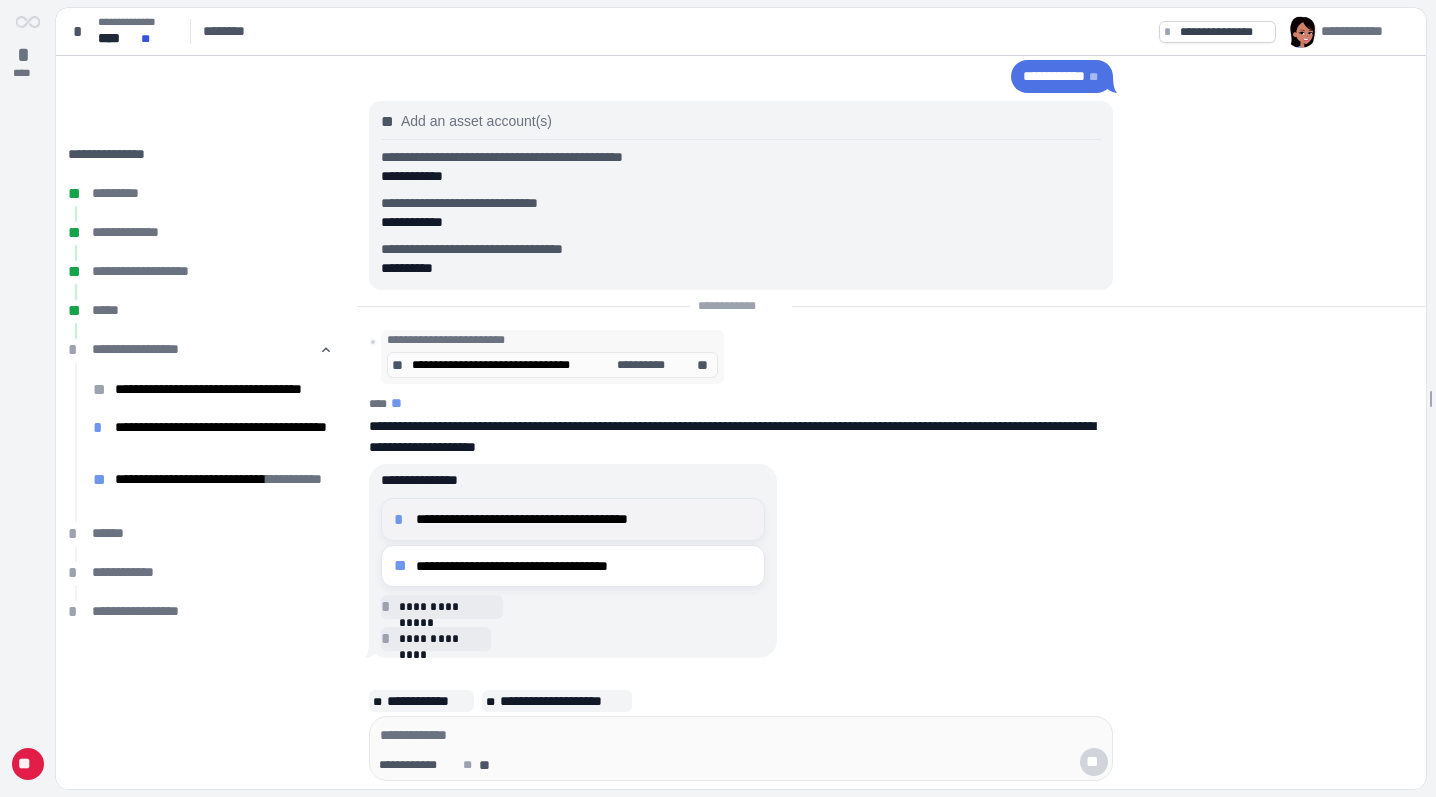 click on "**********" at bounding box center [573, 519] 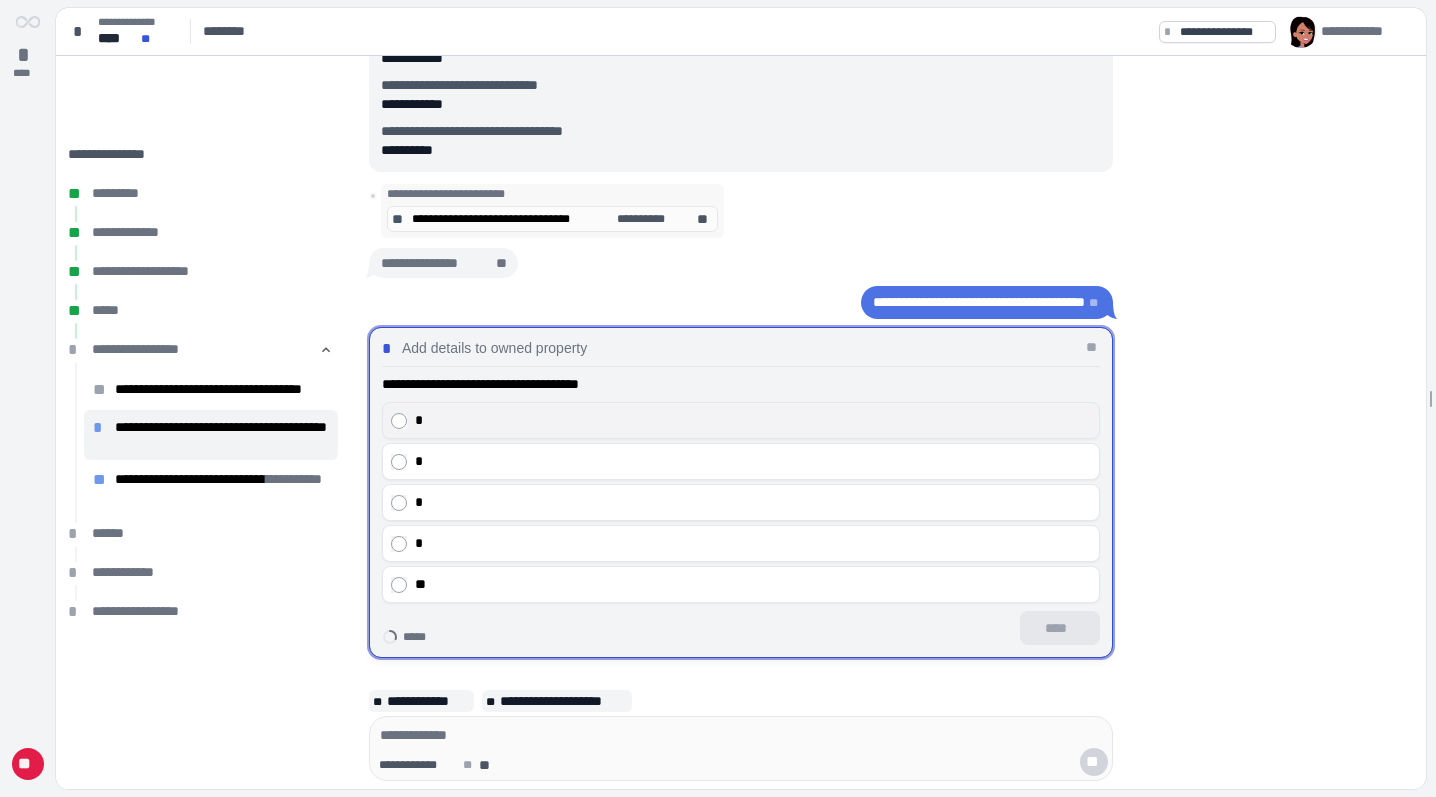 click on "*" at bounding box center [753, 420] 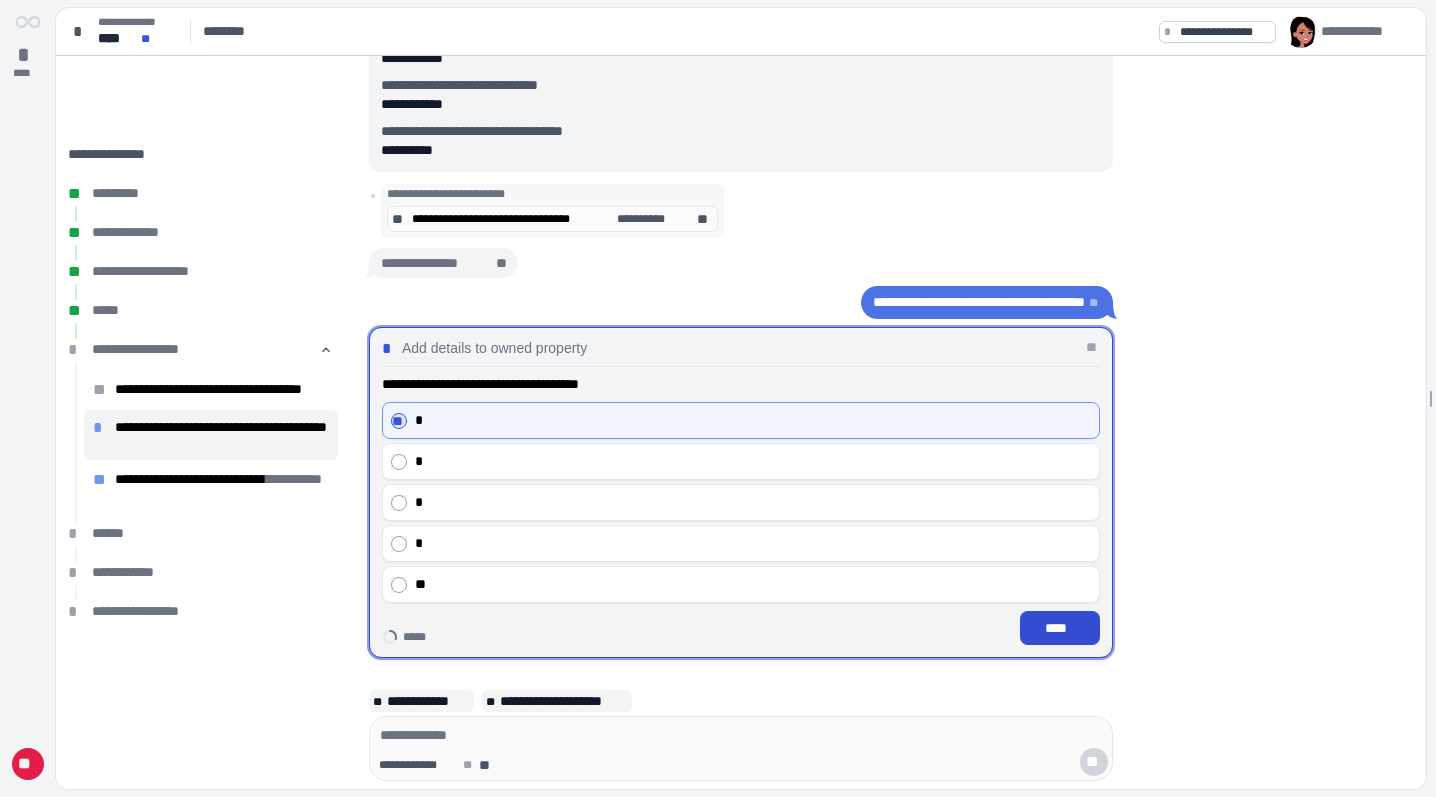 click on "****" at bounding box center (1060, 628) 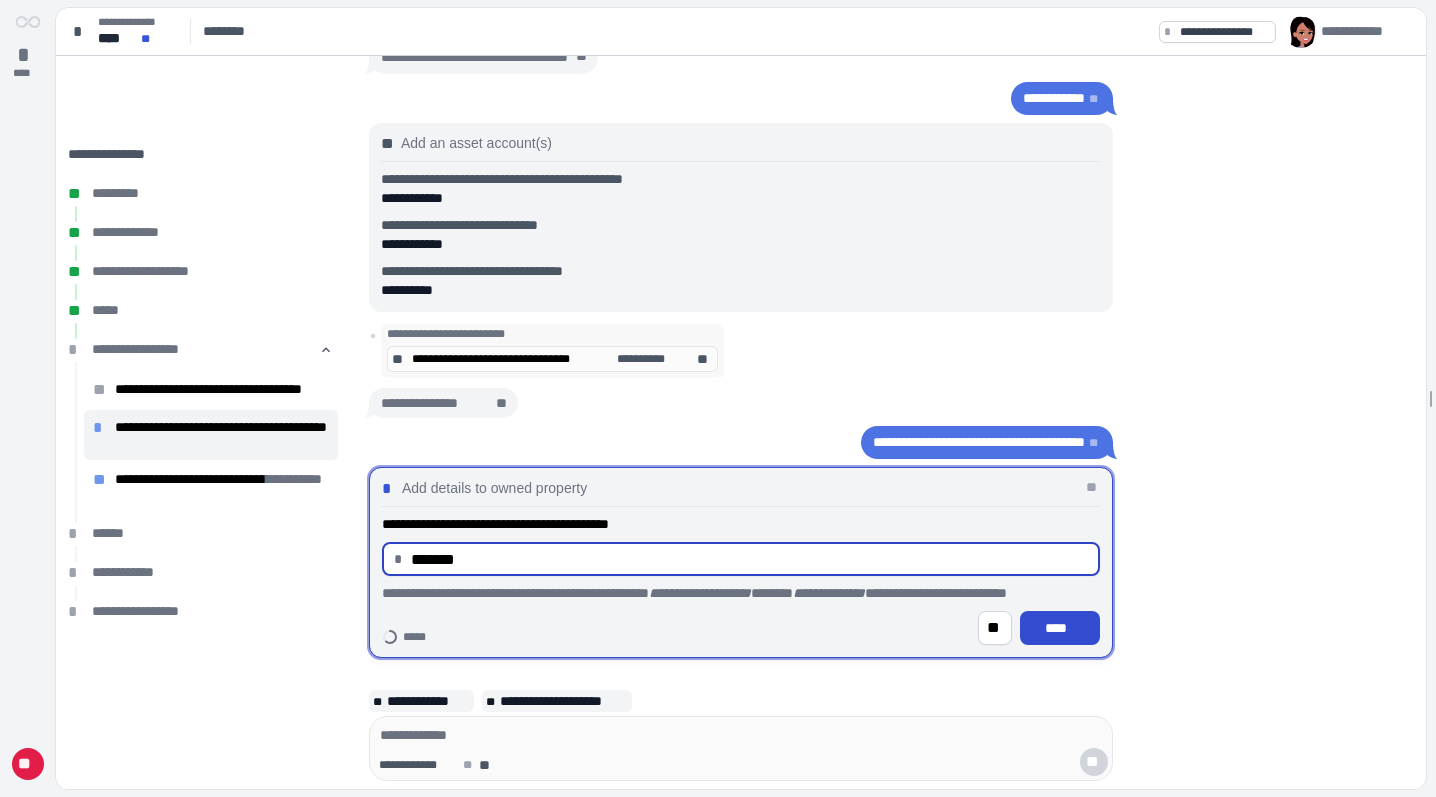 type on "**********" 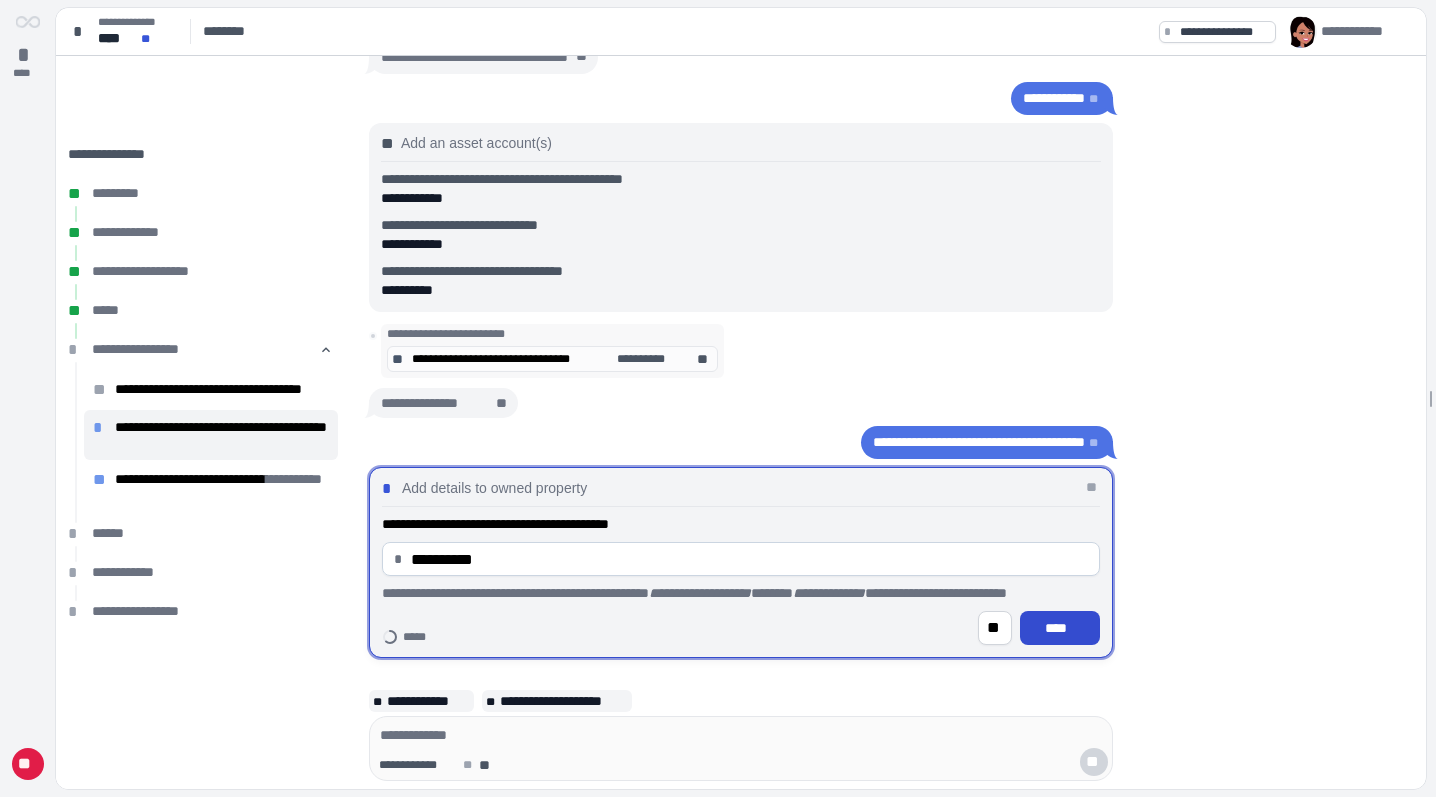 click on "****" at bounding box center (1060, 628) 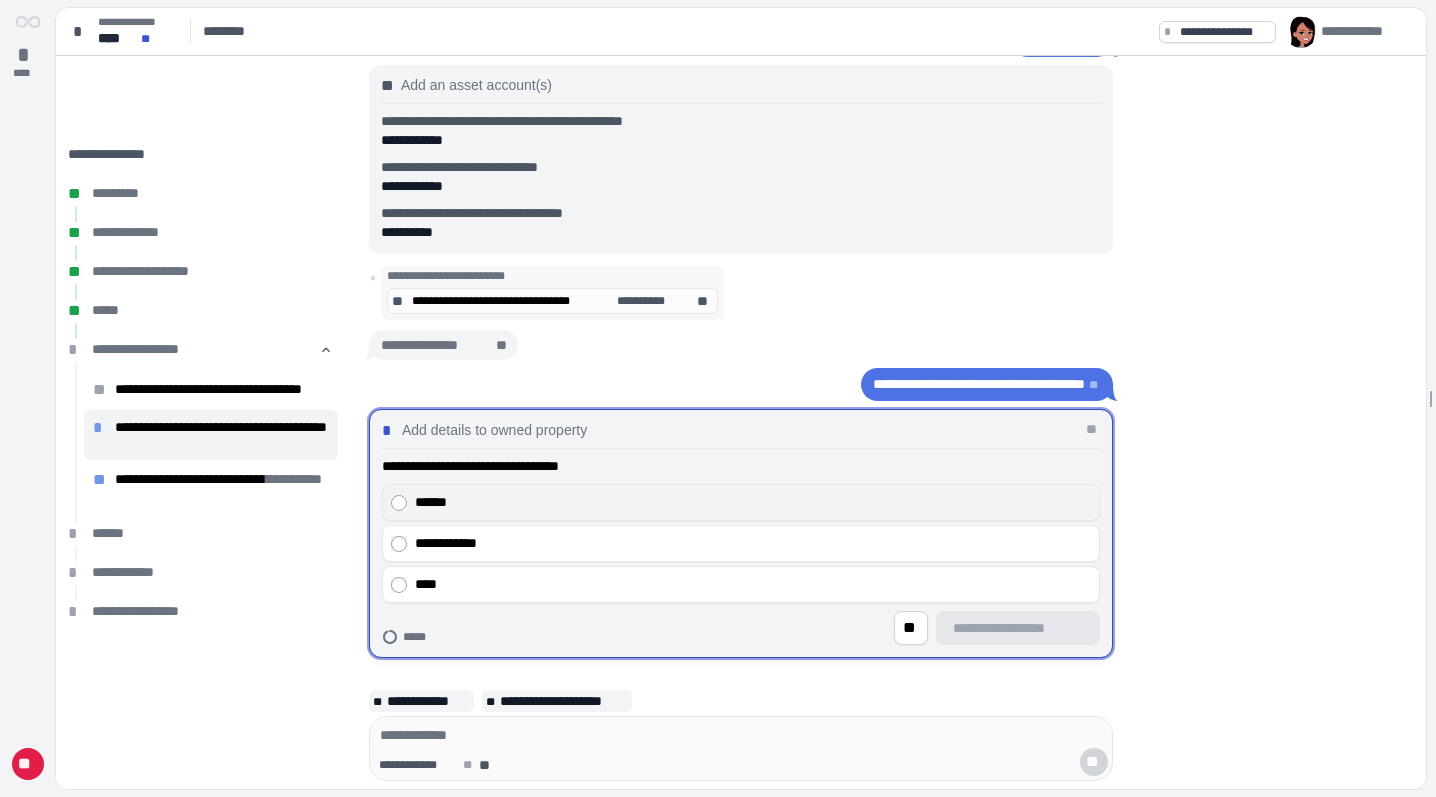 click on "******" at bounding box center [741, 502] 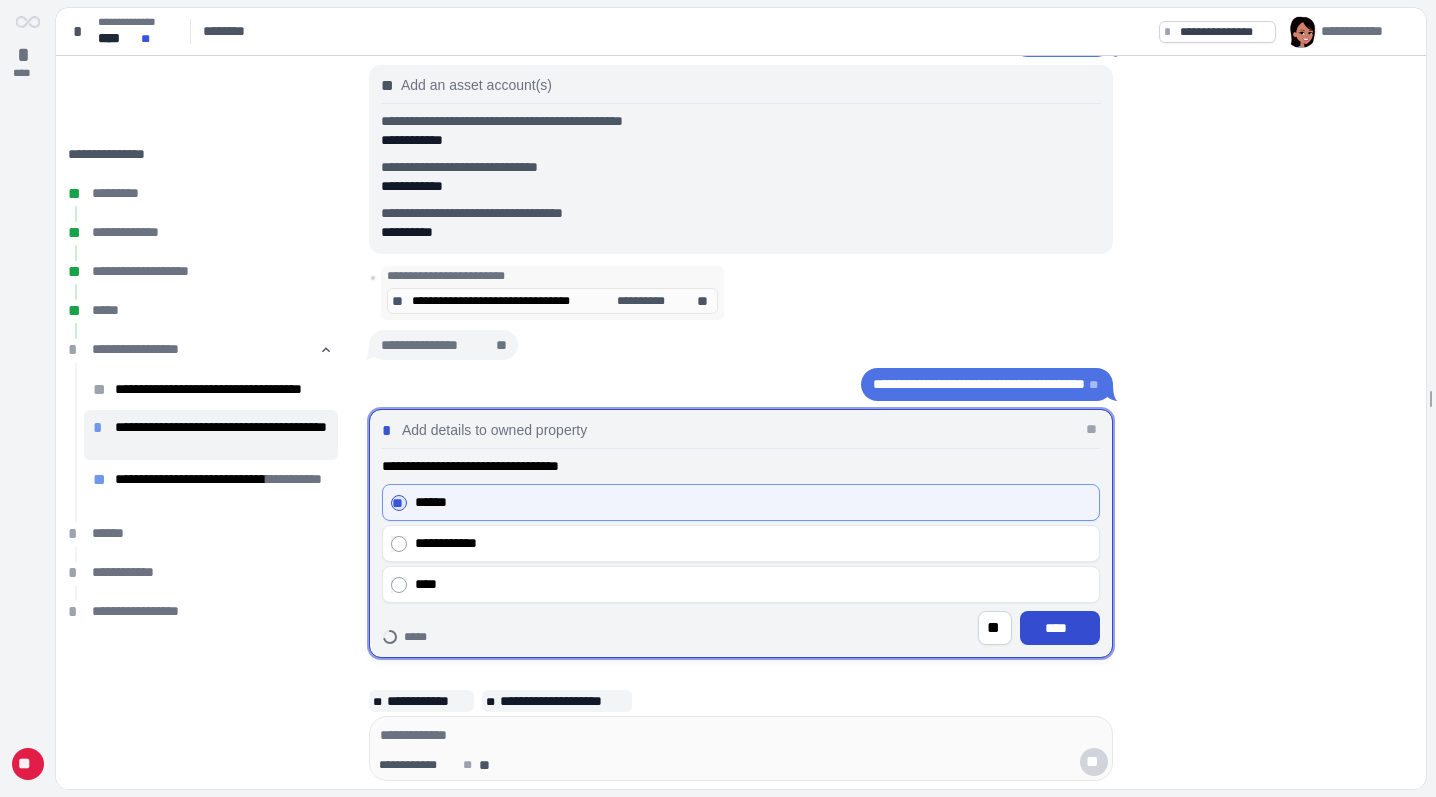 click on "****" at bounding box center (1060, 628) 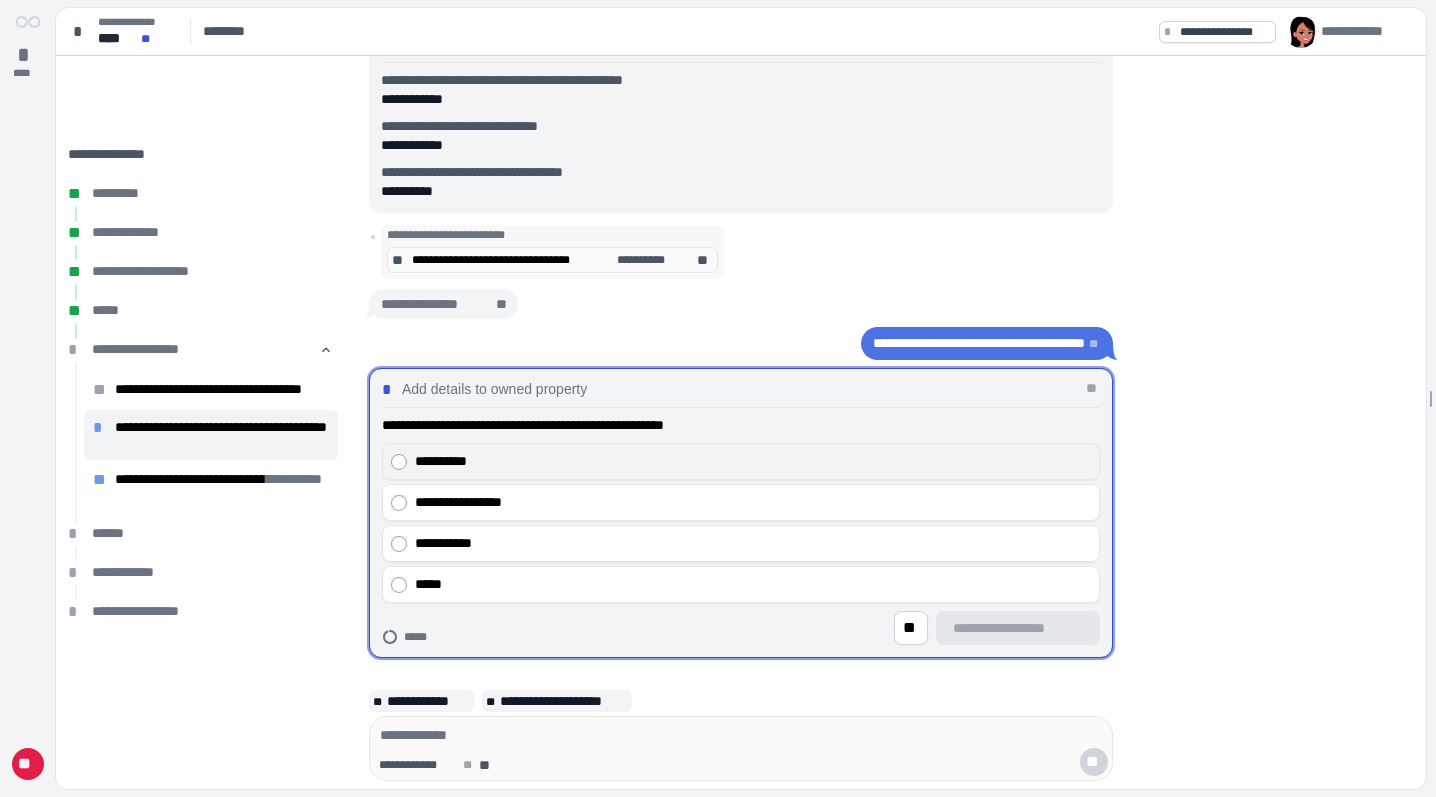 click on "**********" at bounding box center (753, 461) 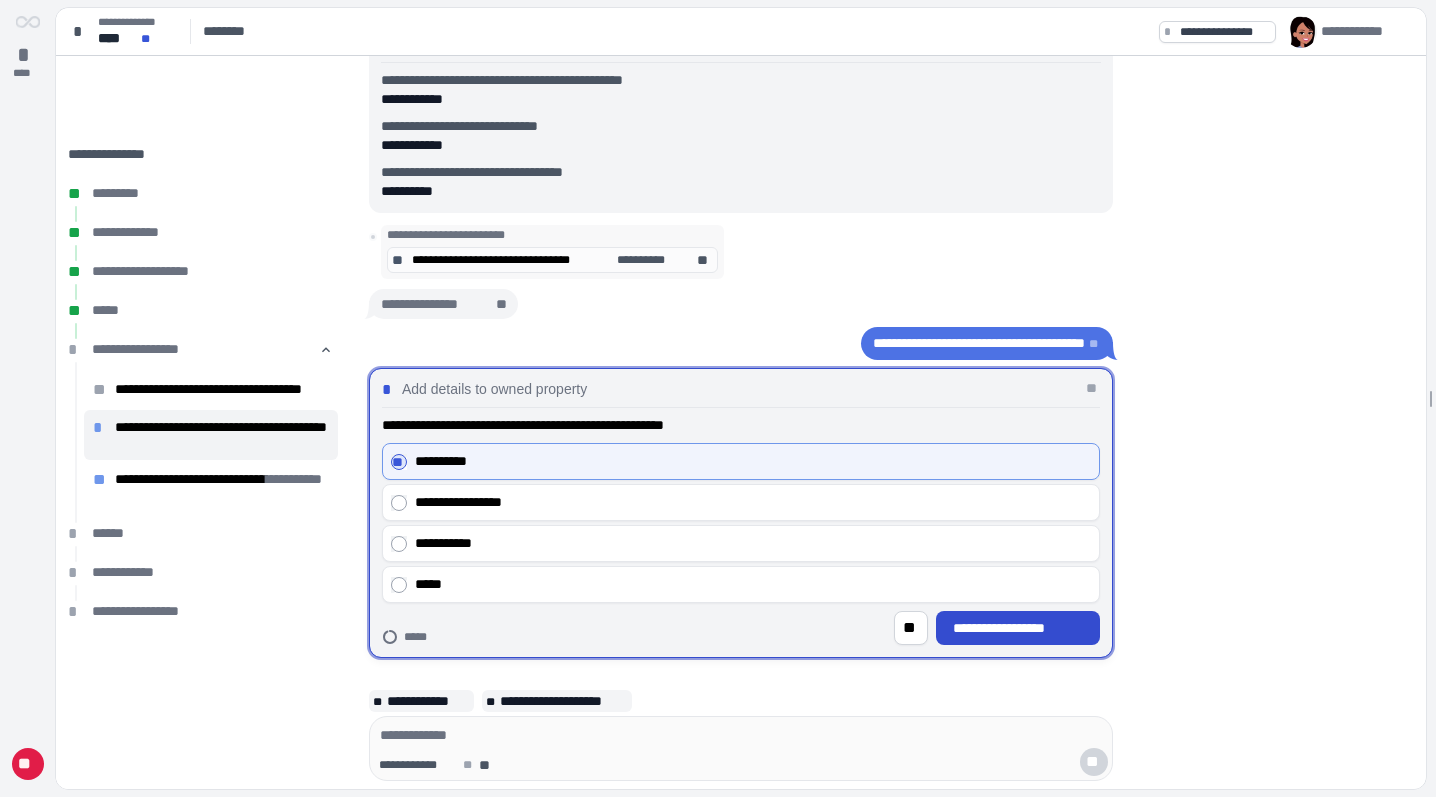 click on "**********" at bounding box center (1018, 628) 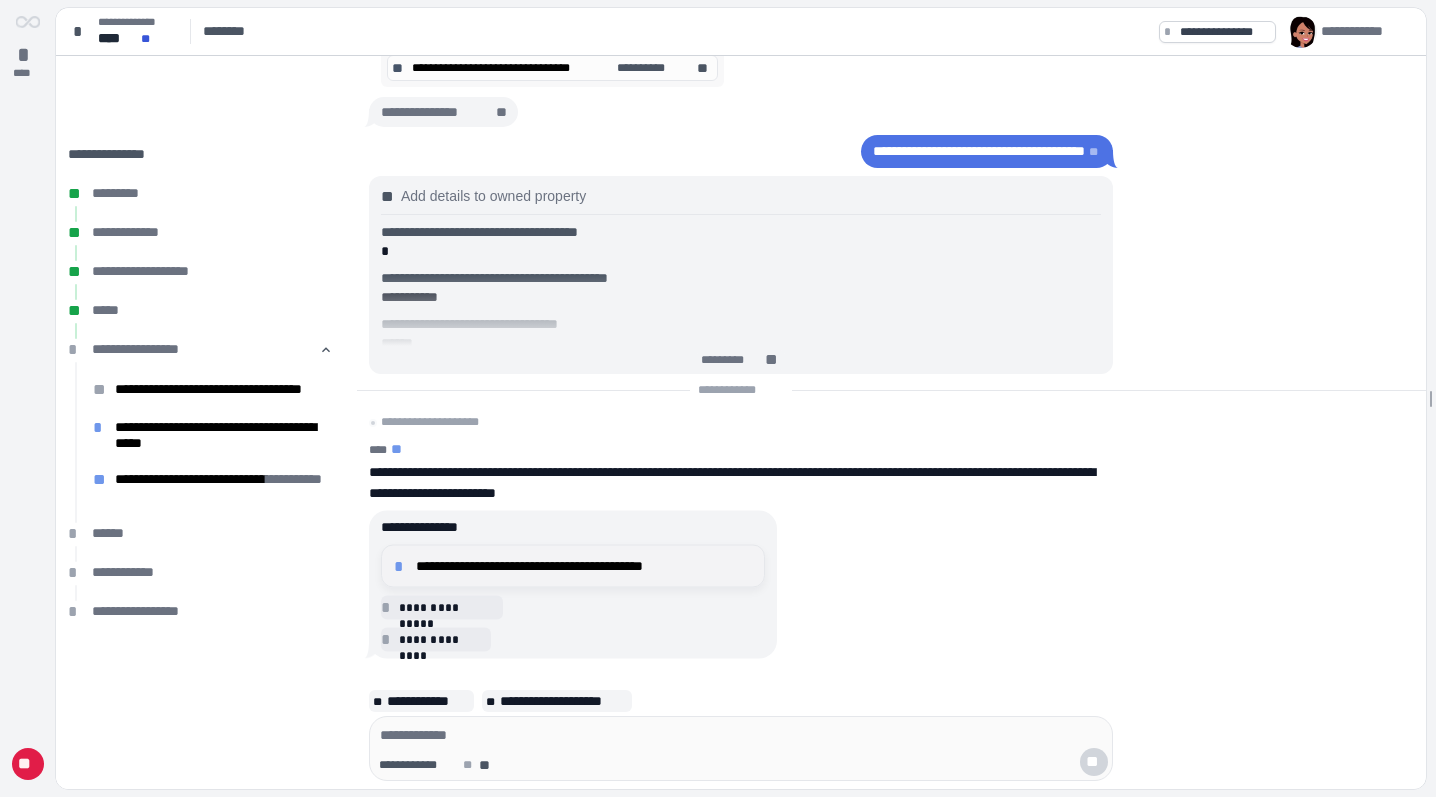 click on "**********" at bounding box center [584, 566] 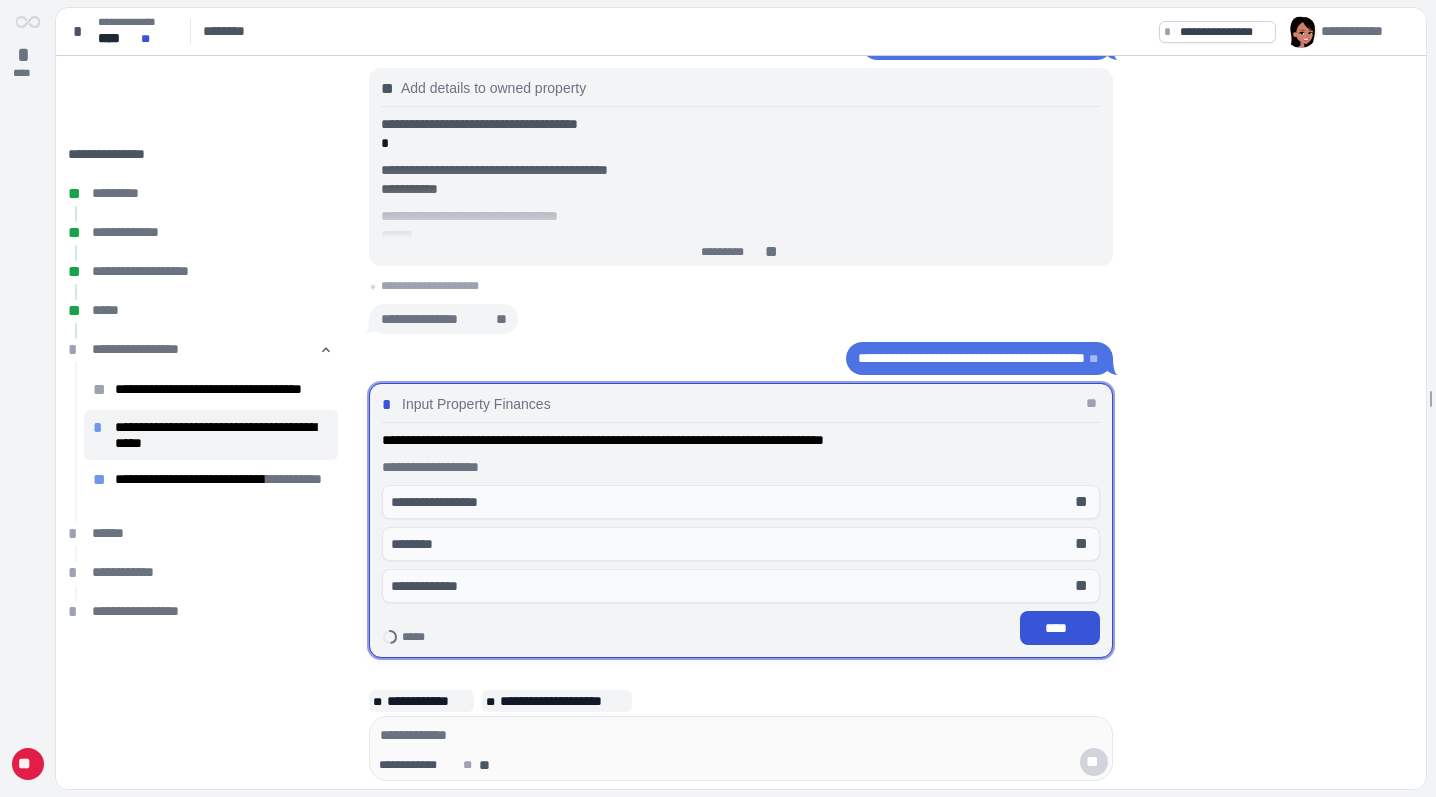 click on "**********" at bounding box center [741, 530] 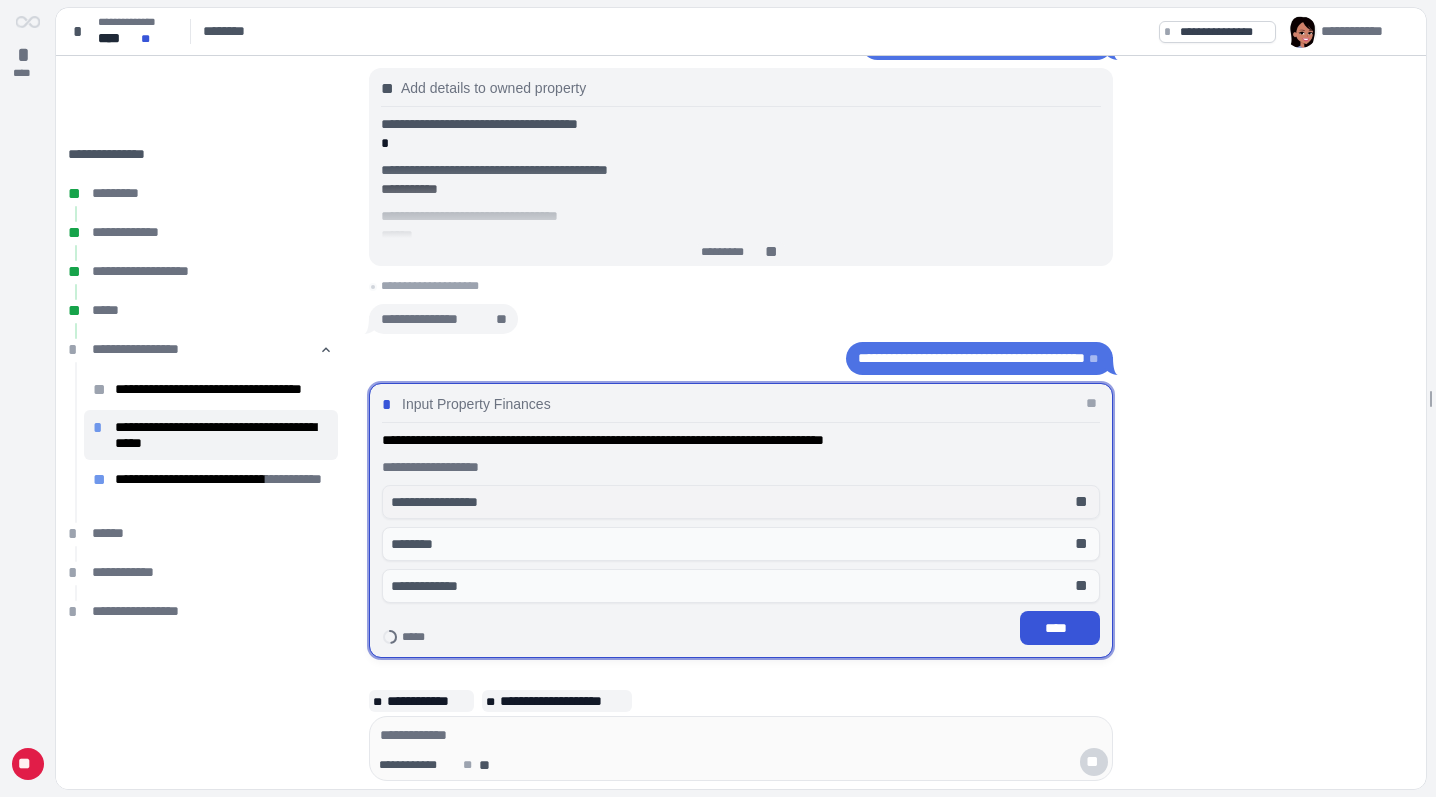 click on "**********" at bounding box center (741, 502) 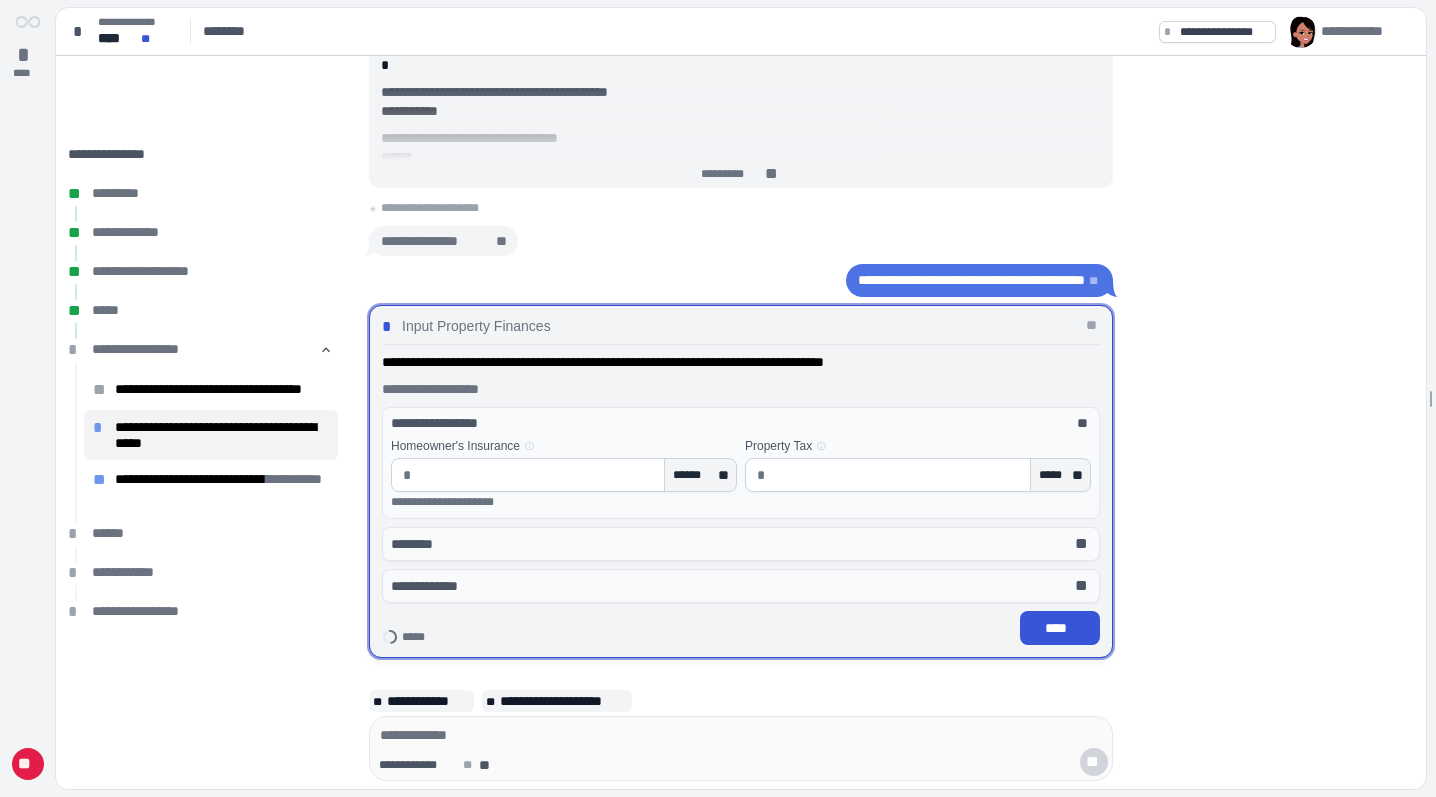 click at bounding box center (538, 475) 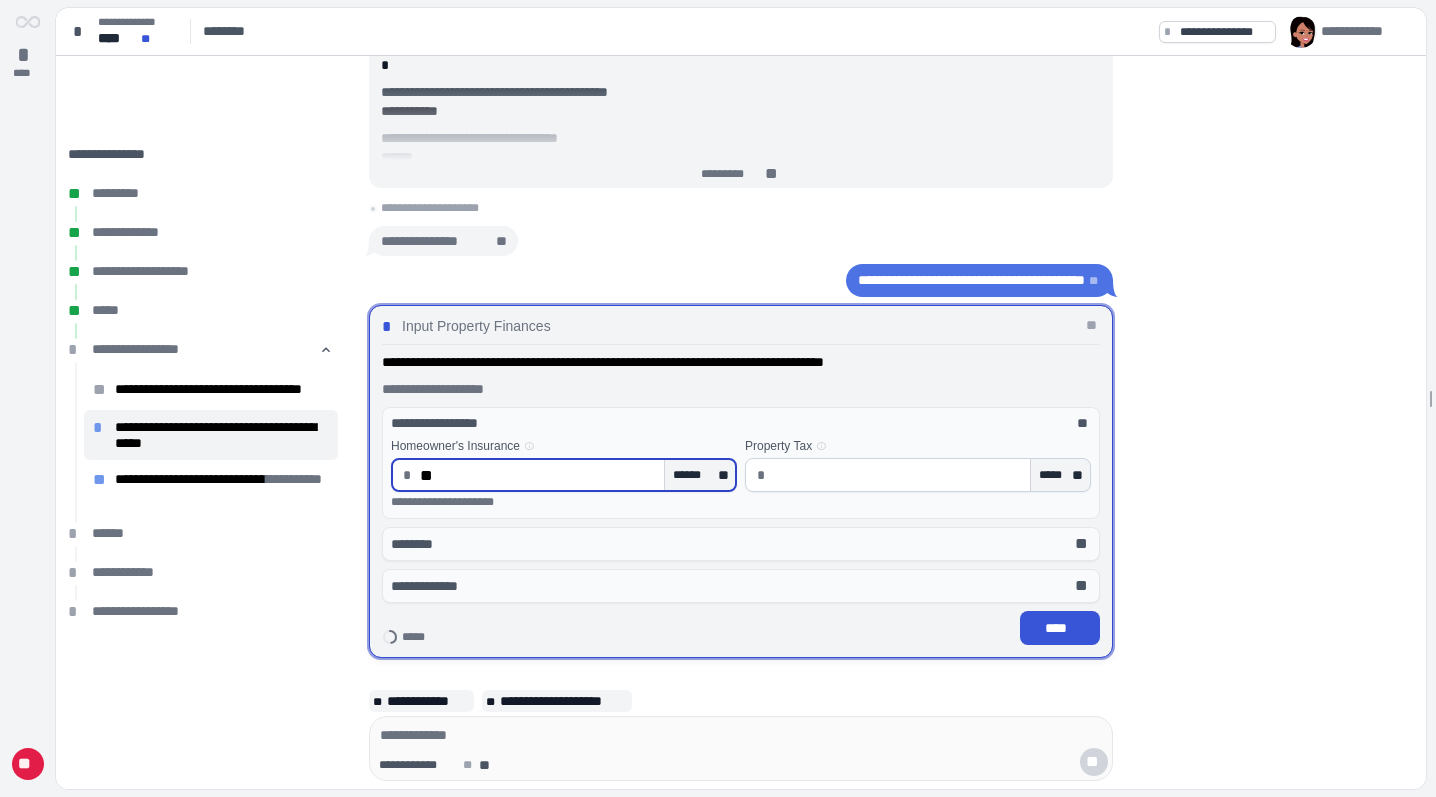 type on "*" 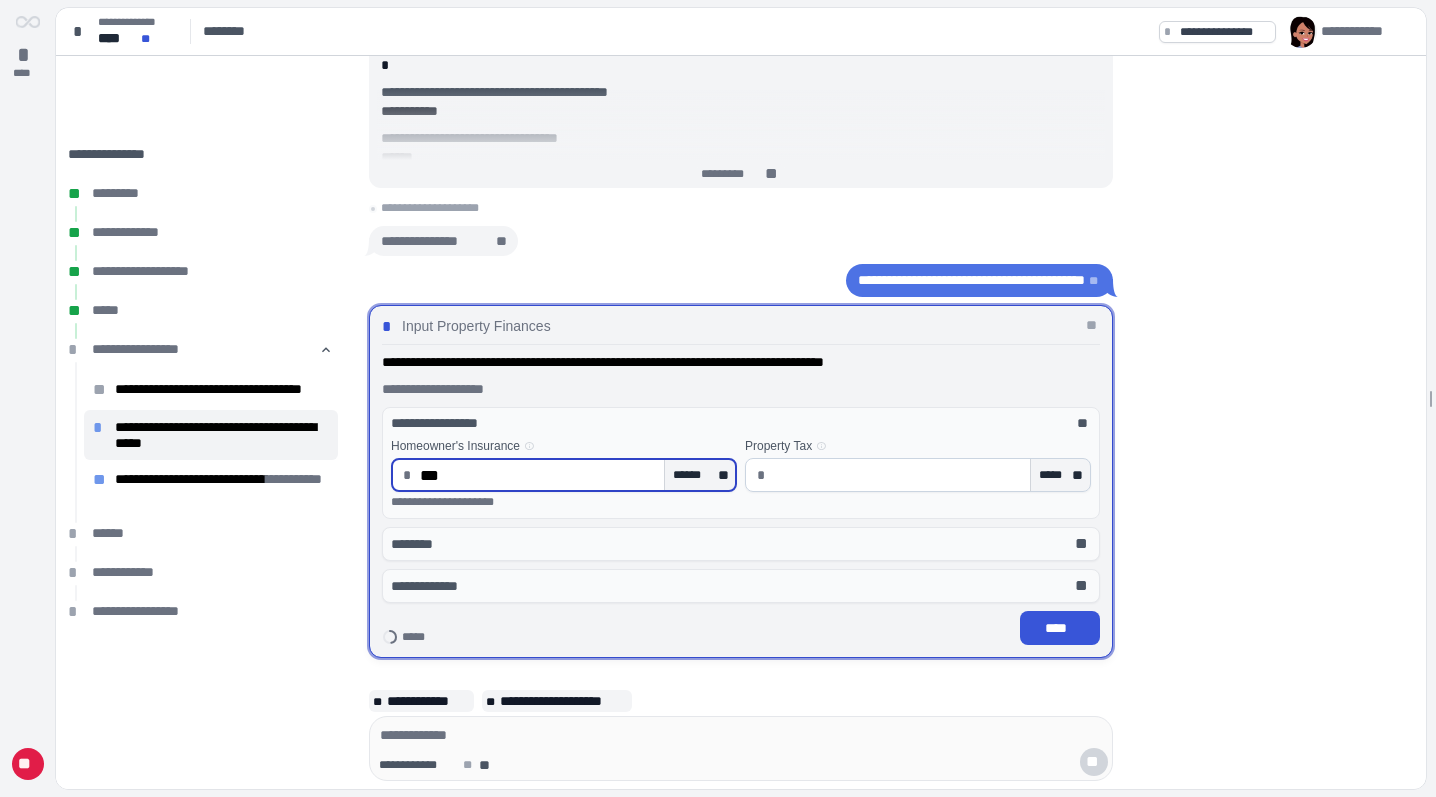 type on "******" 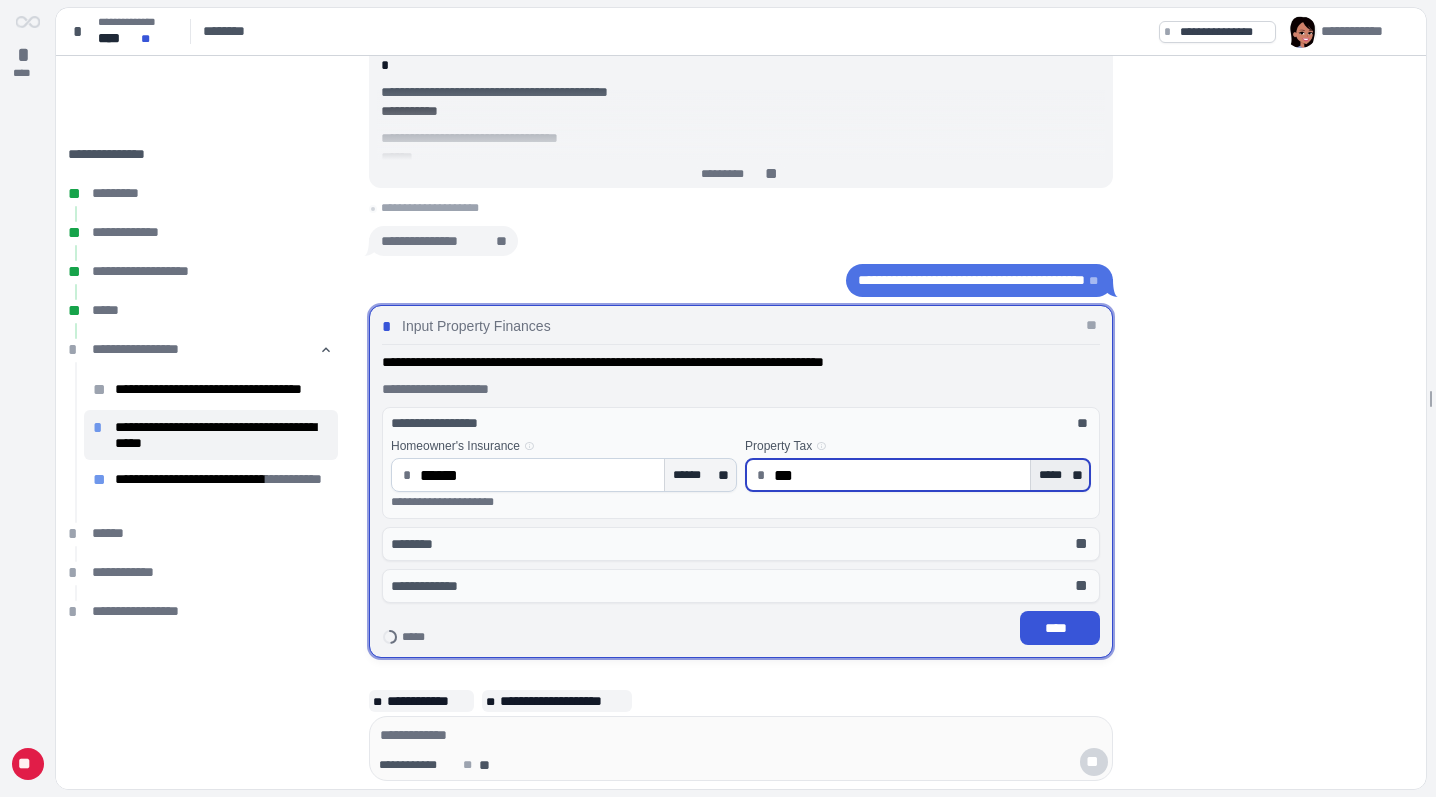 type on "******" 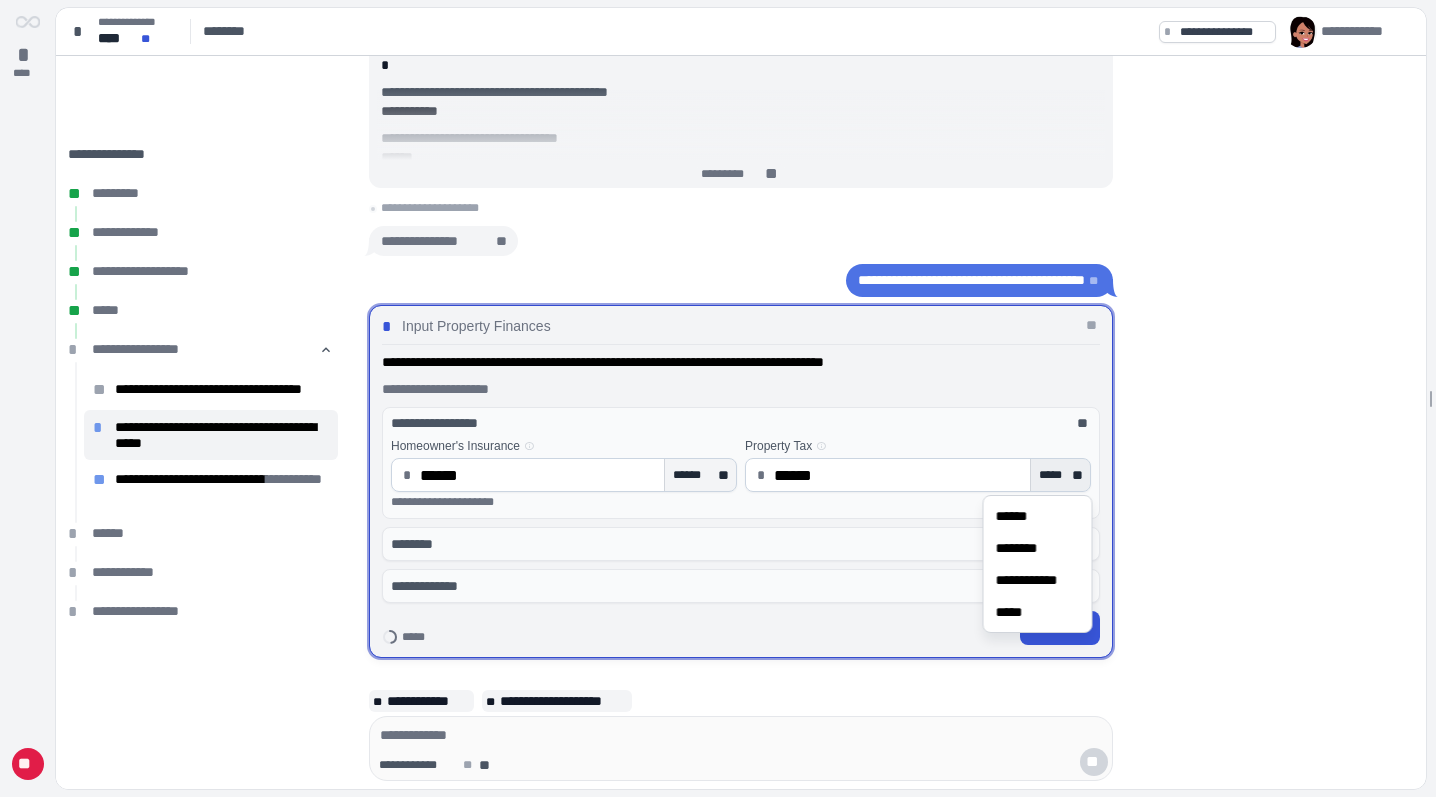 click on "*****" at bounding box center [1053, 475] 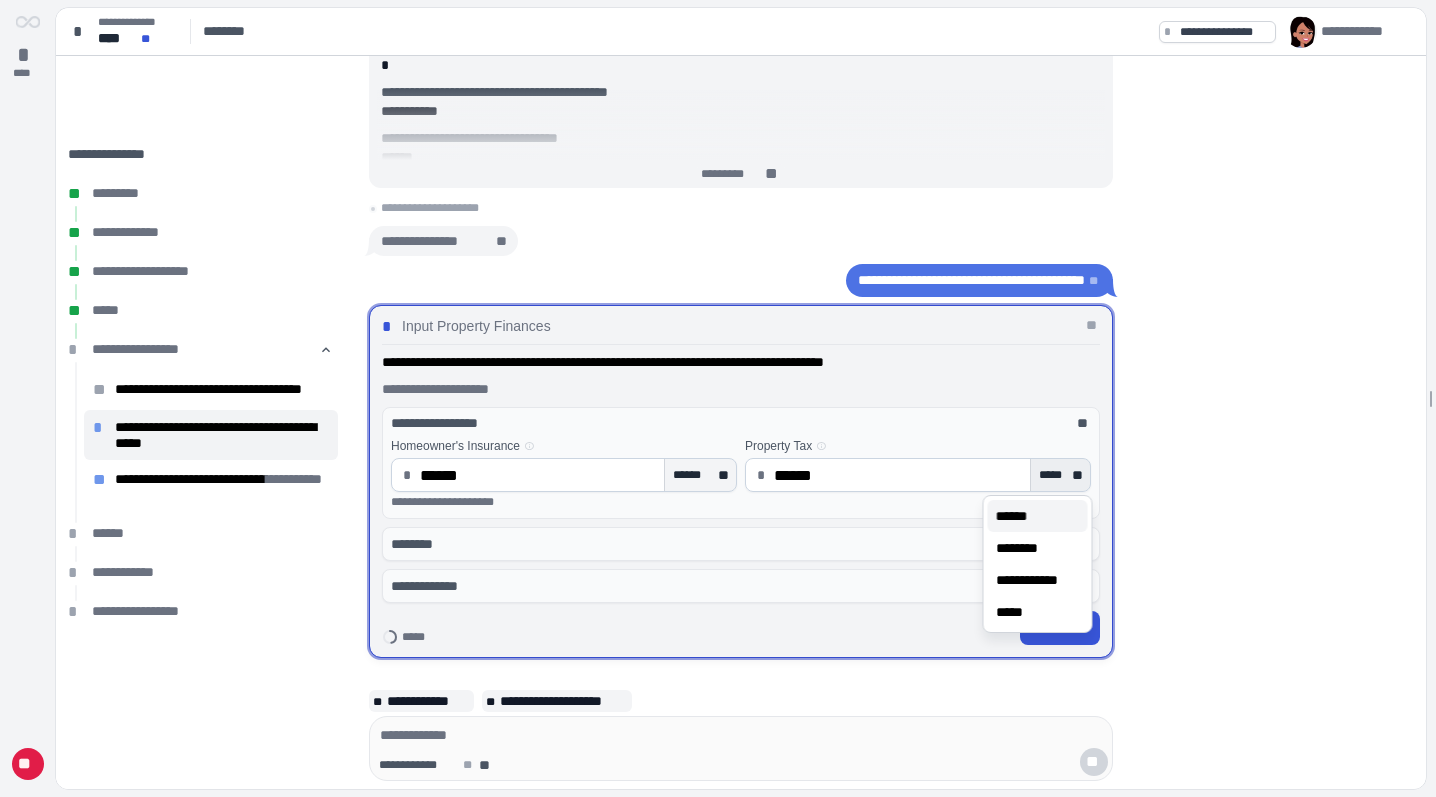 click on "******" at bounding box center [1018, 516] 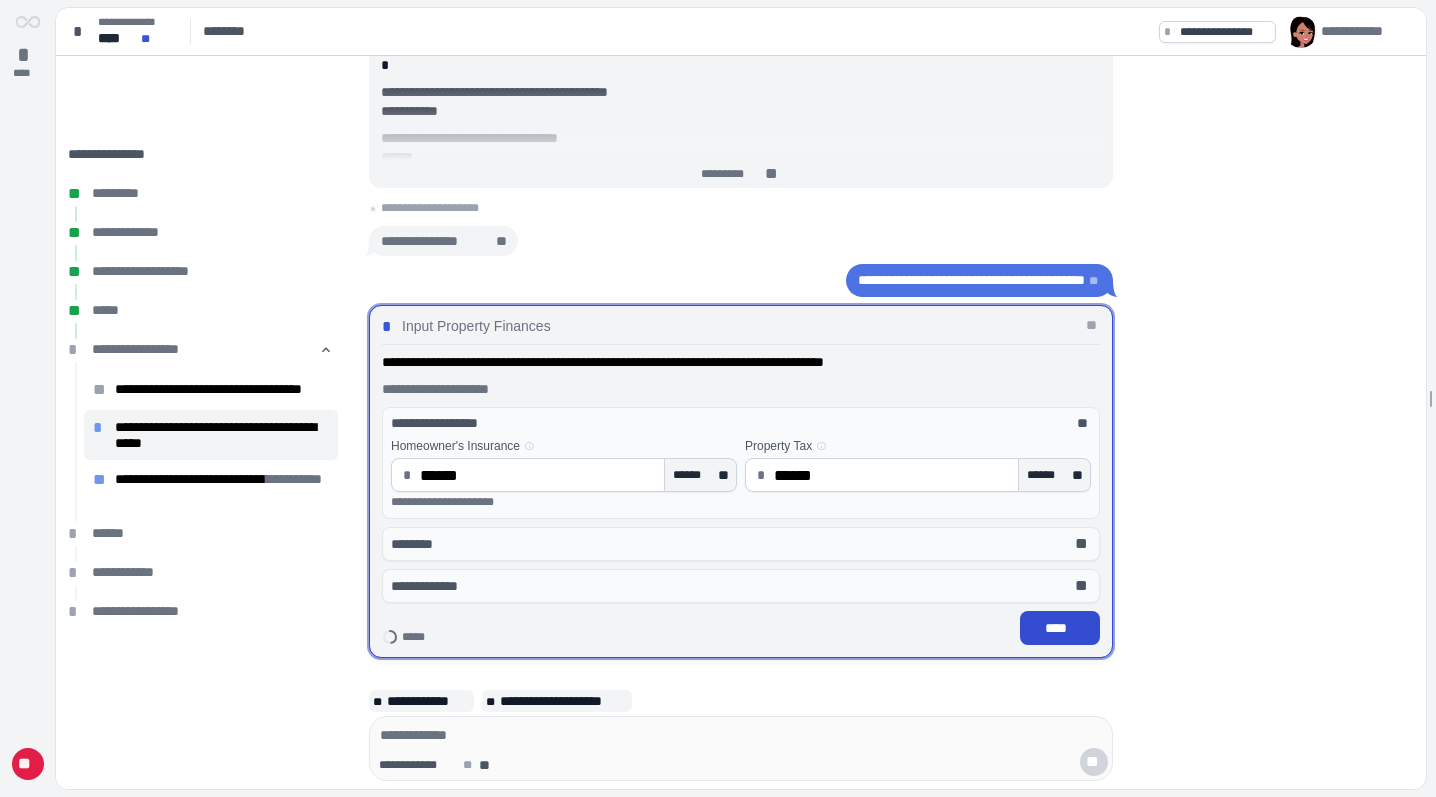 click on "****" at bounding box center (1060, 628) 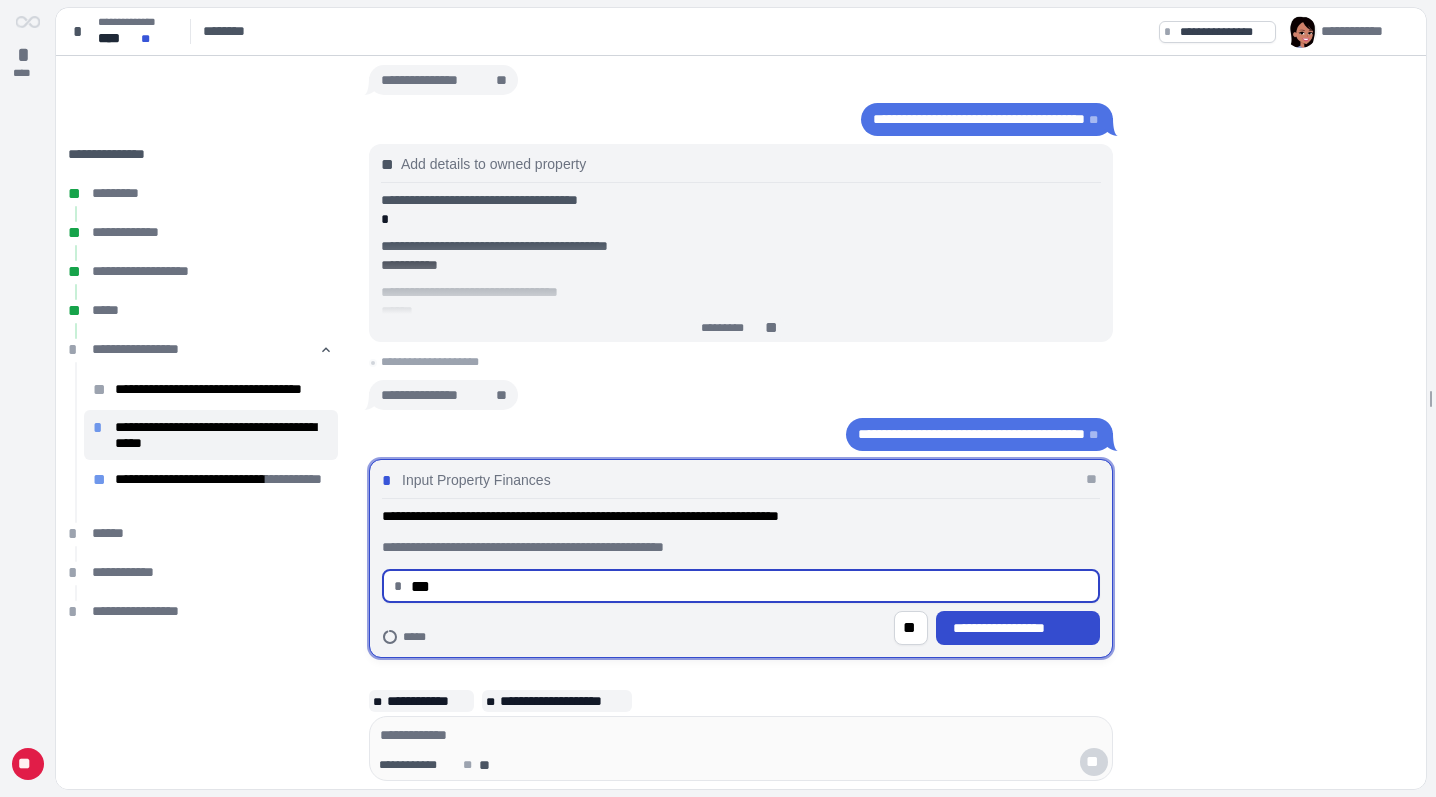 type on "******" 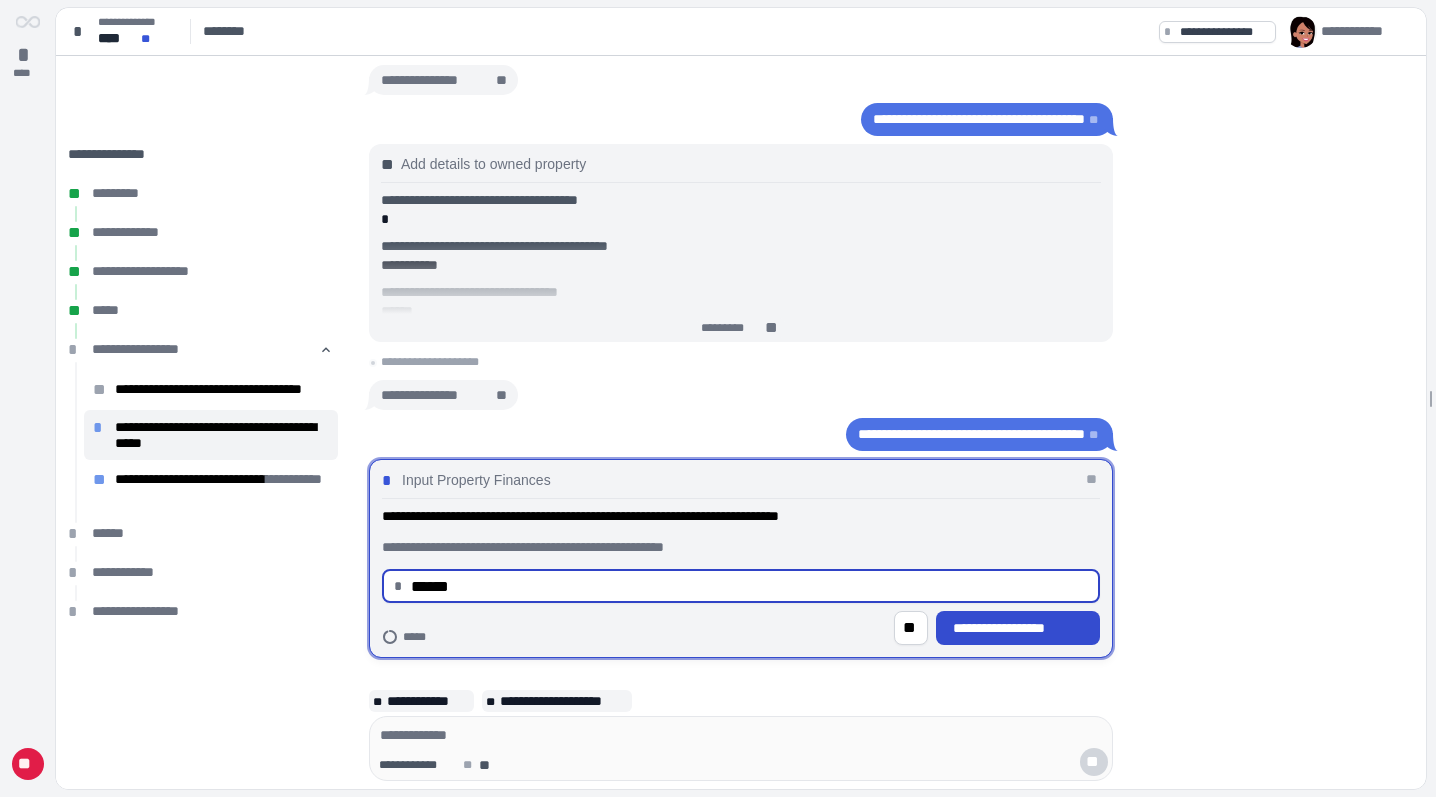 click on "**********" at bounding box center (1018, 628) 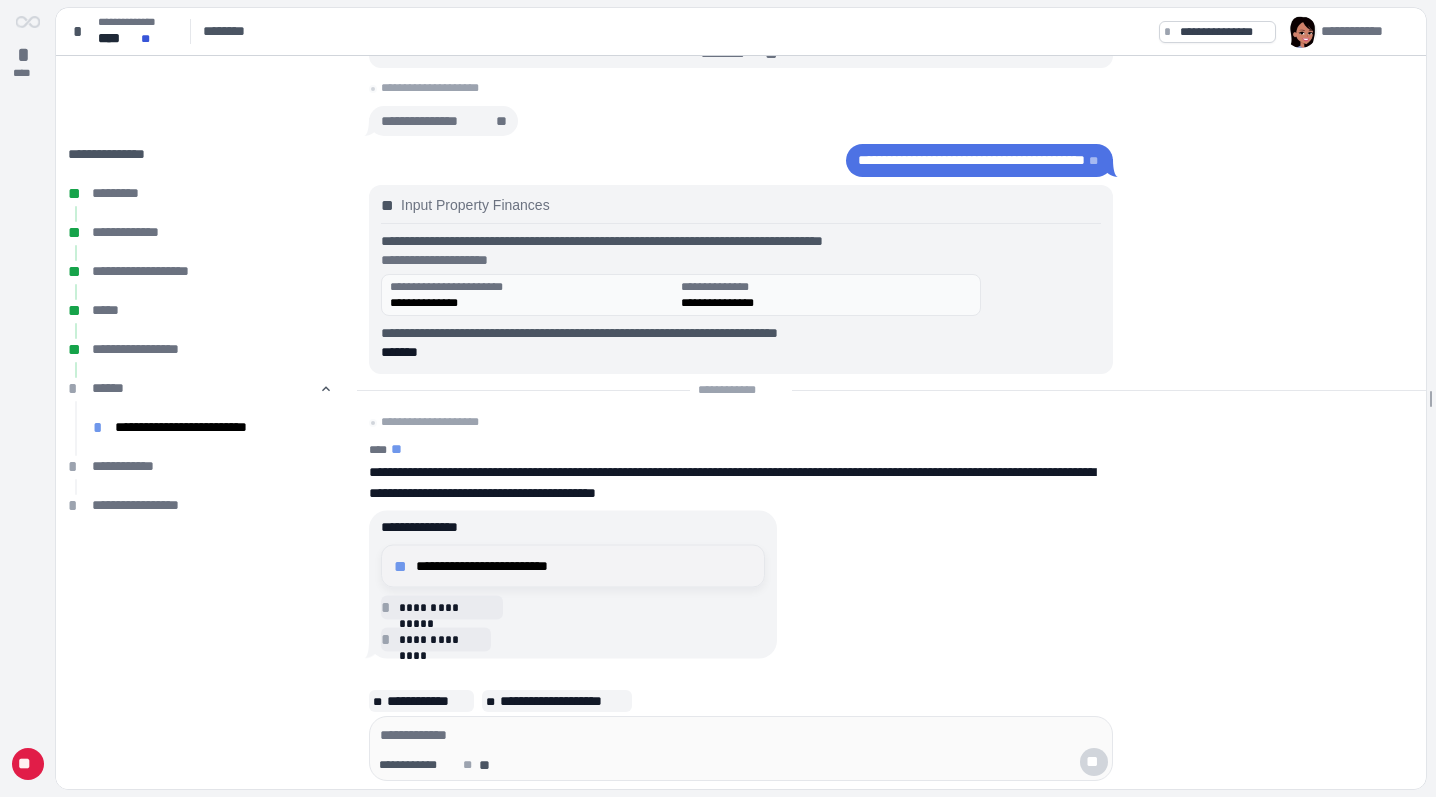 click on "**********" at bounding box center (573, 566) 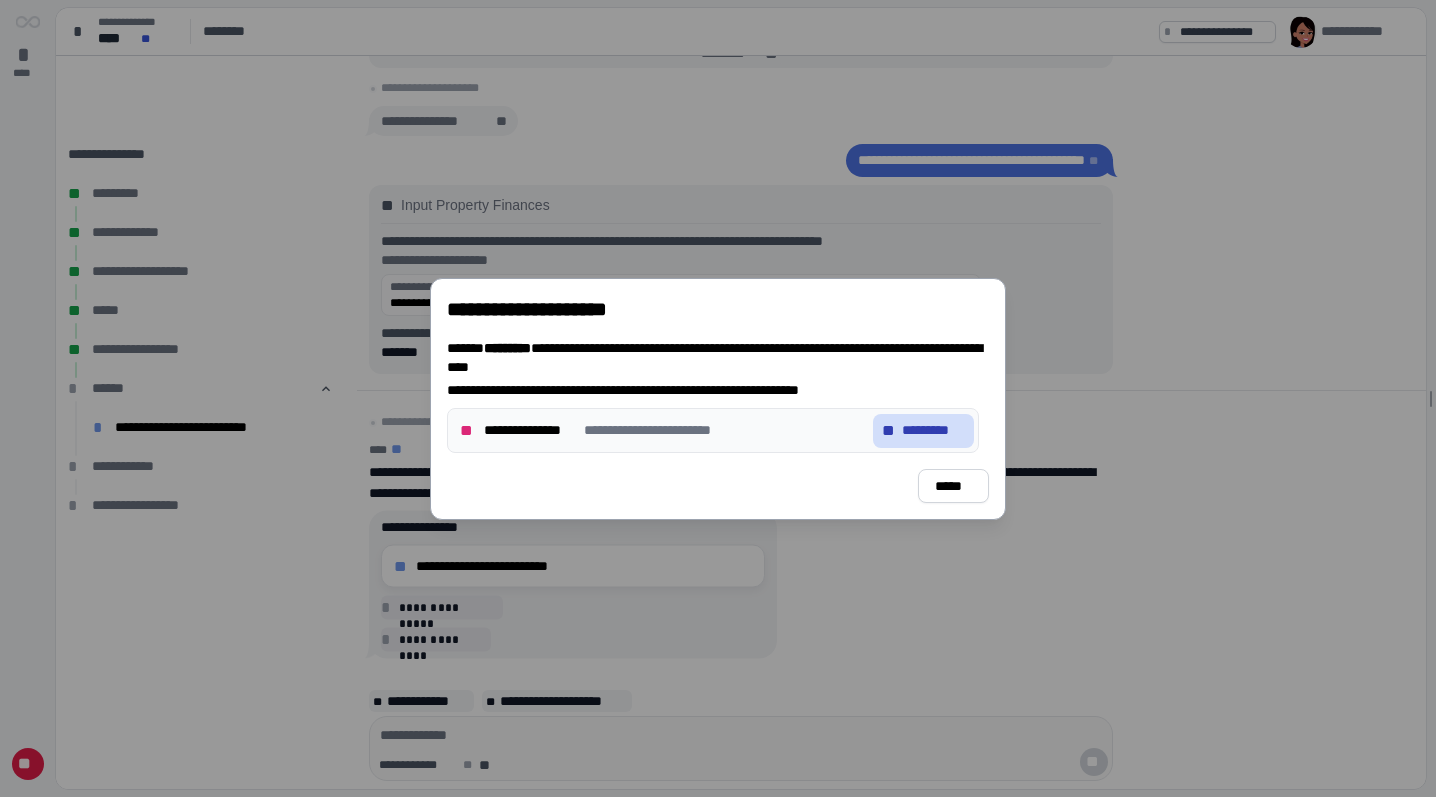 click on "*********" at bounding box center (933, 430) 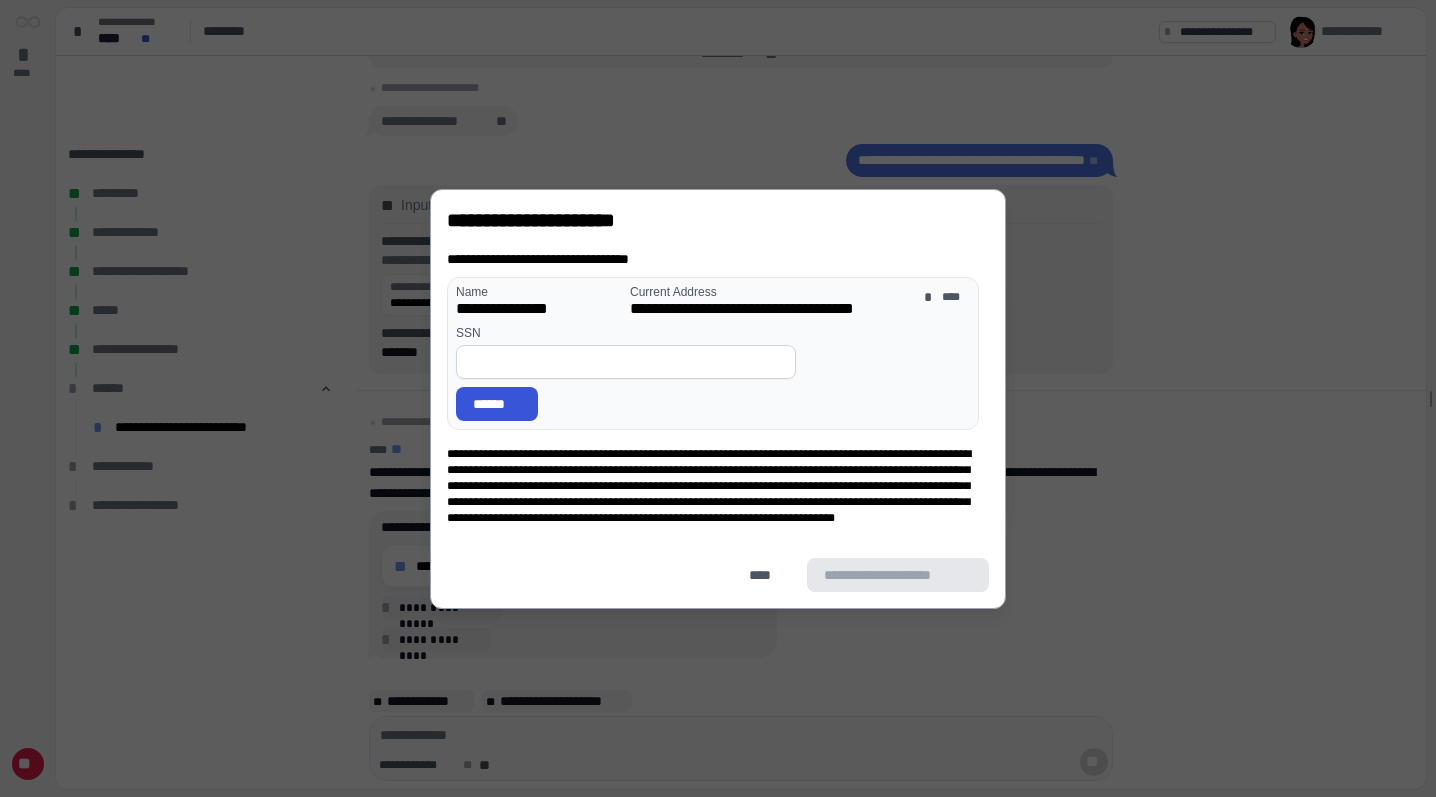 click at bounding box center [626, 362] 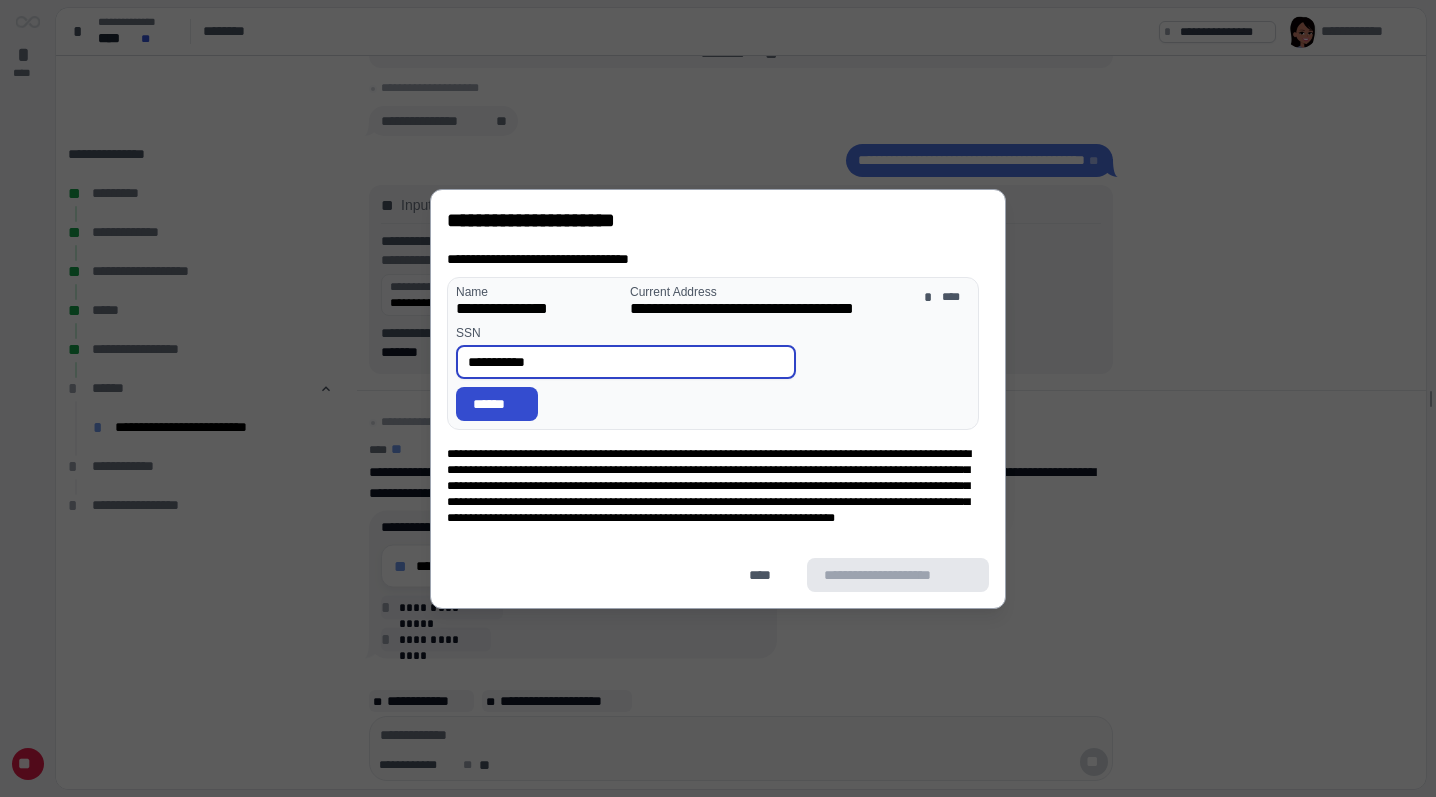type on "**********" 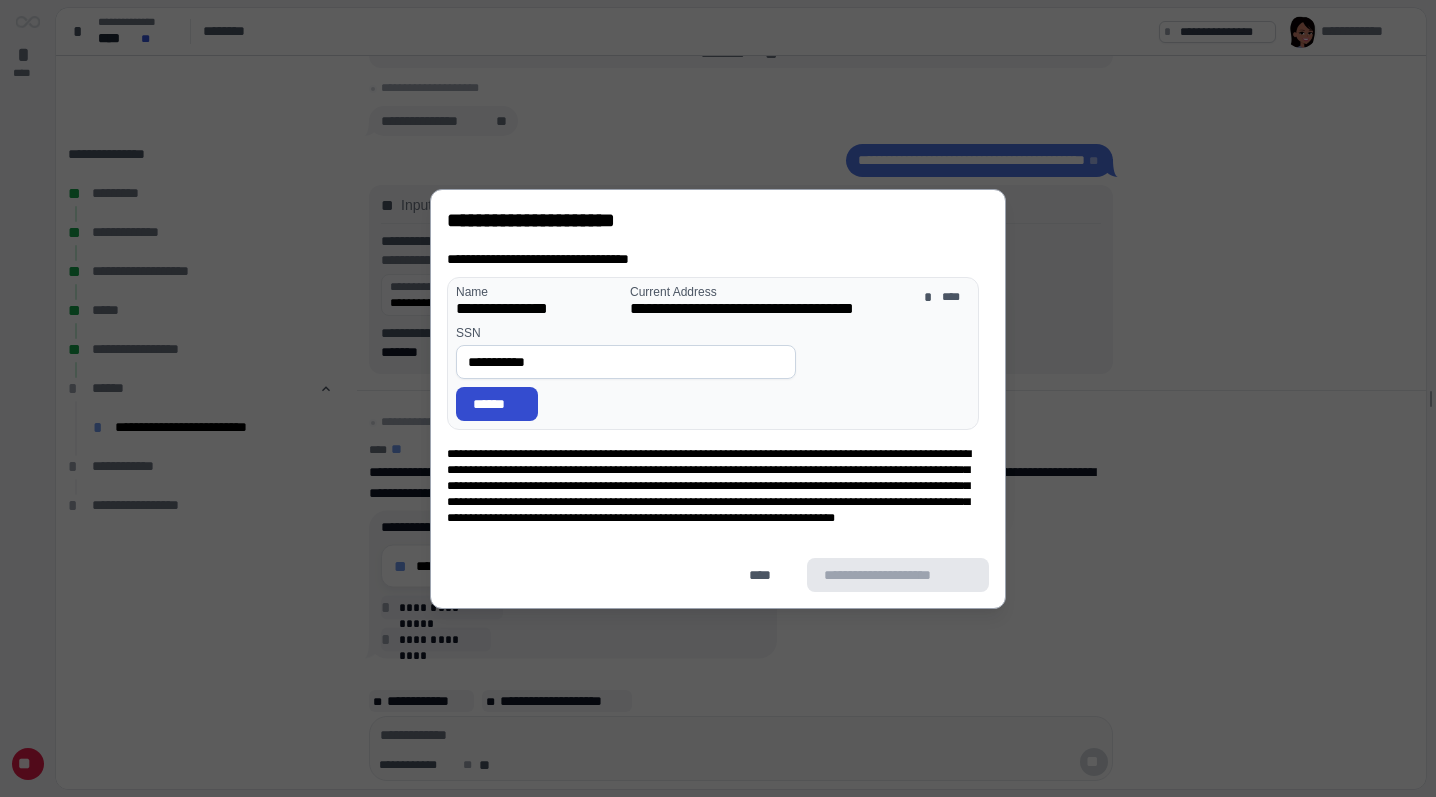 click on "******" at bounding box center (497, 403) 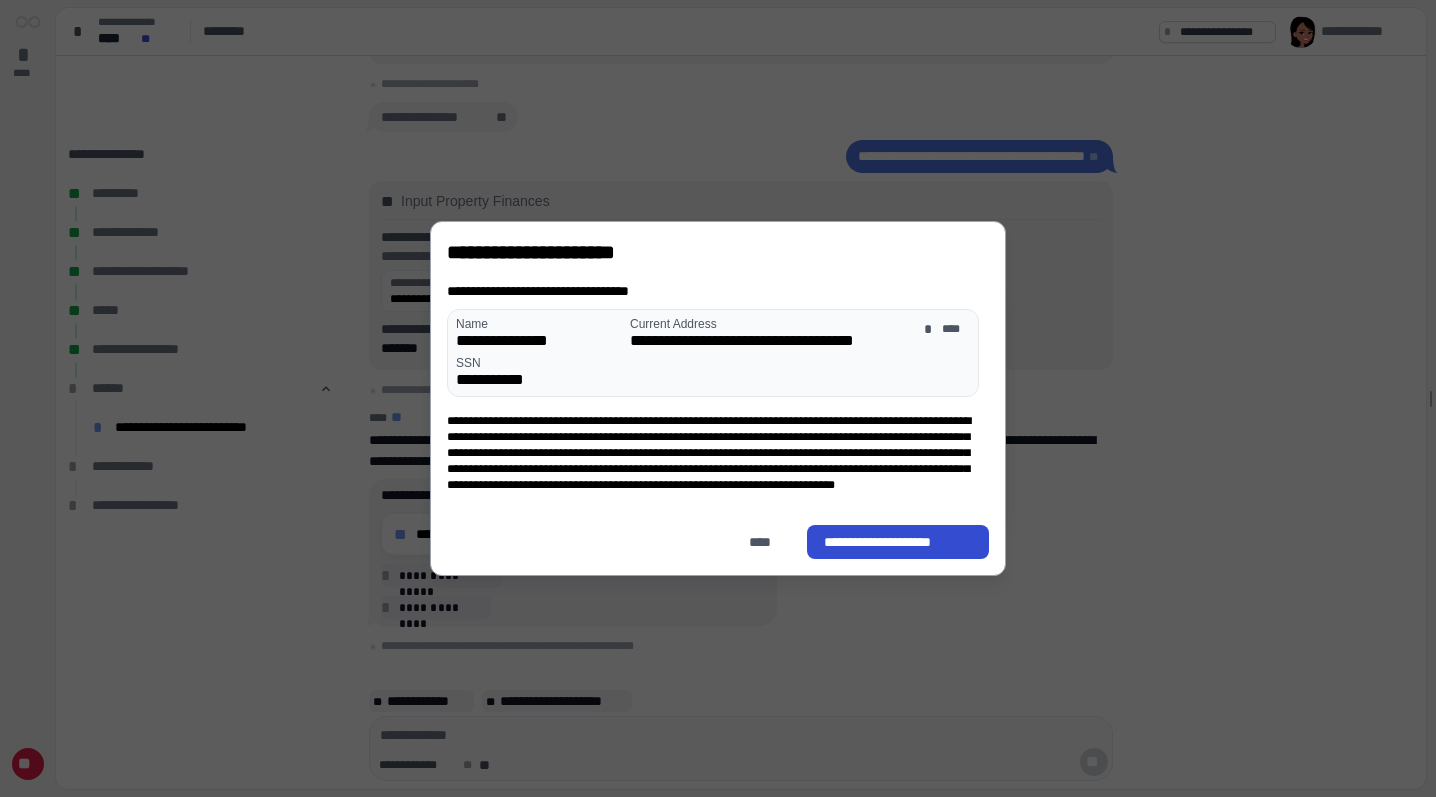 click on "**********" at bounding box center [898, 542] 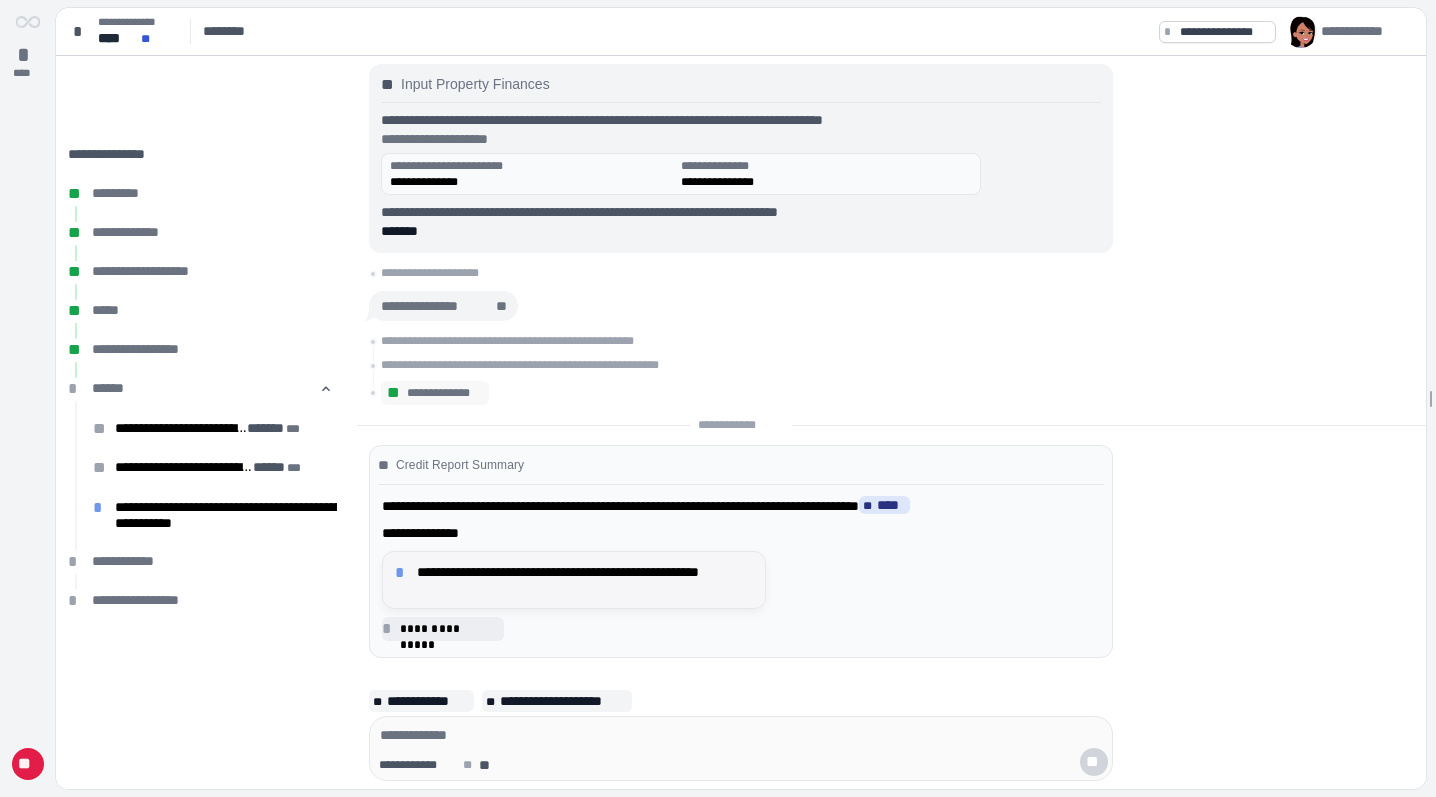 click on "**********" at bounding box center [585, 580] 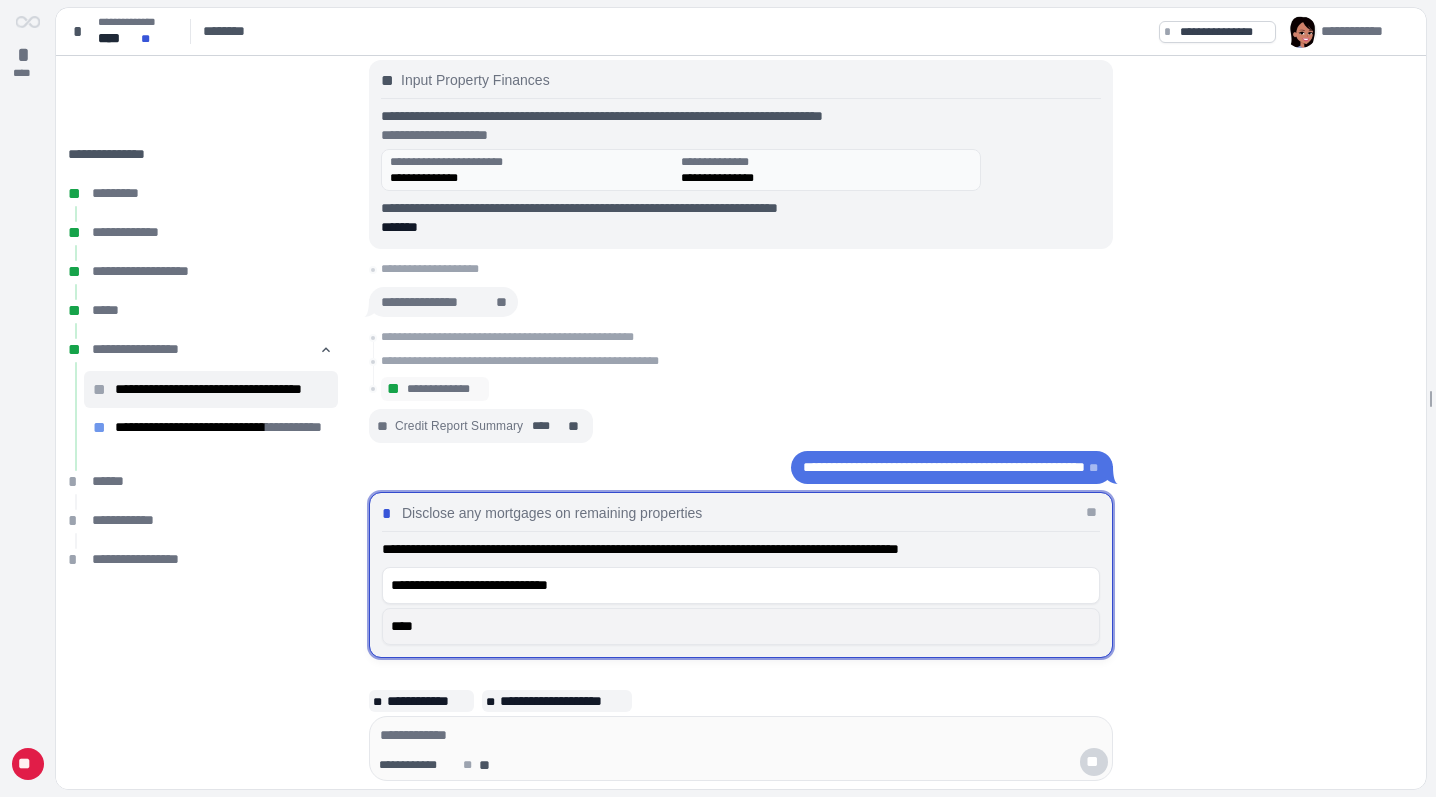 click on "****" at bounding box center [741, 626] 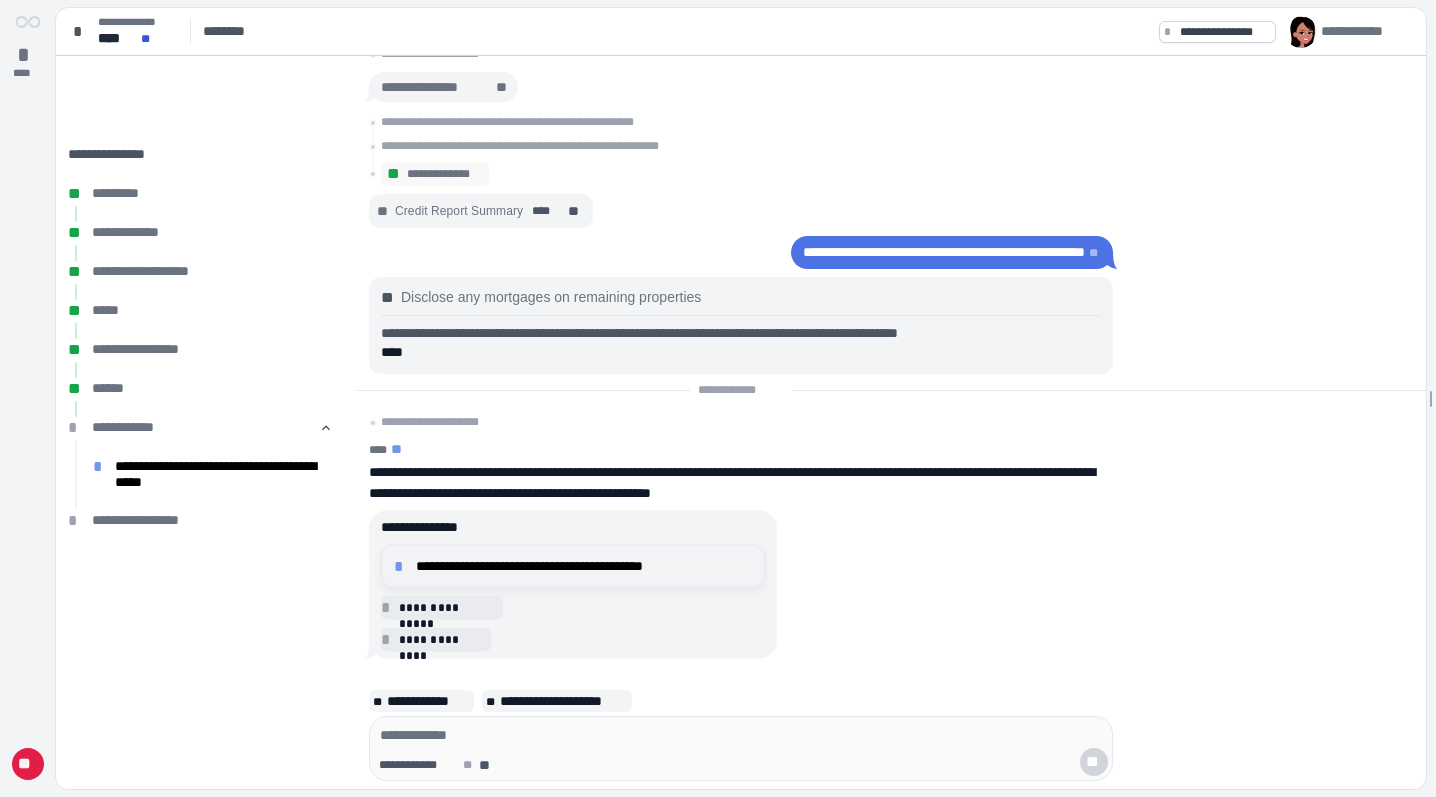 click on "**********" at bounding box center [584, 566] 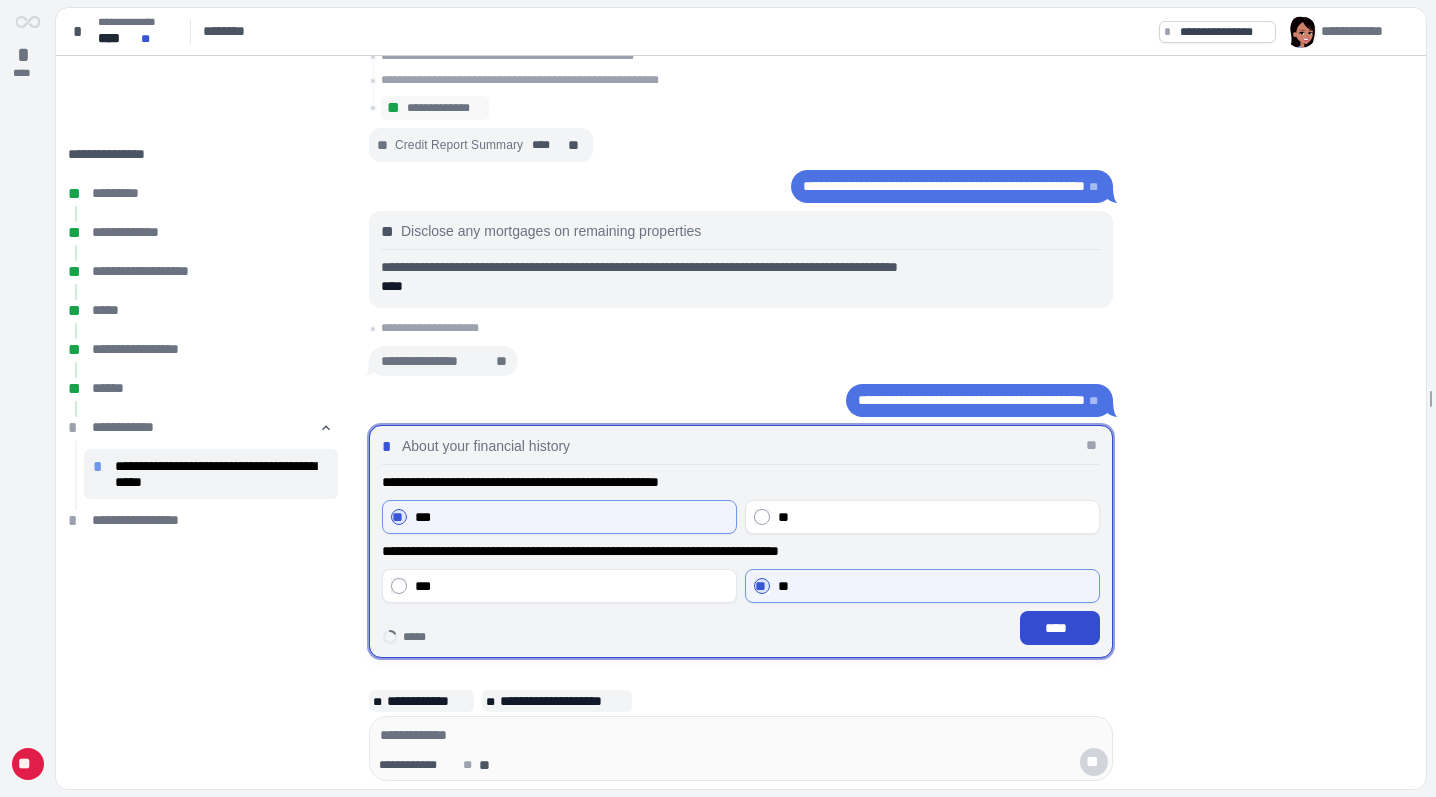 click on "****" at bounding box center (1060, 628) 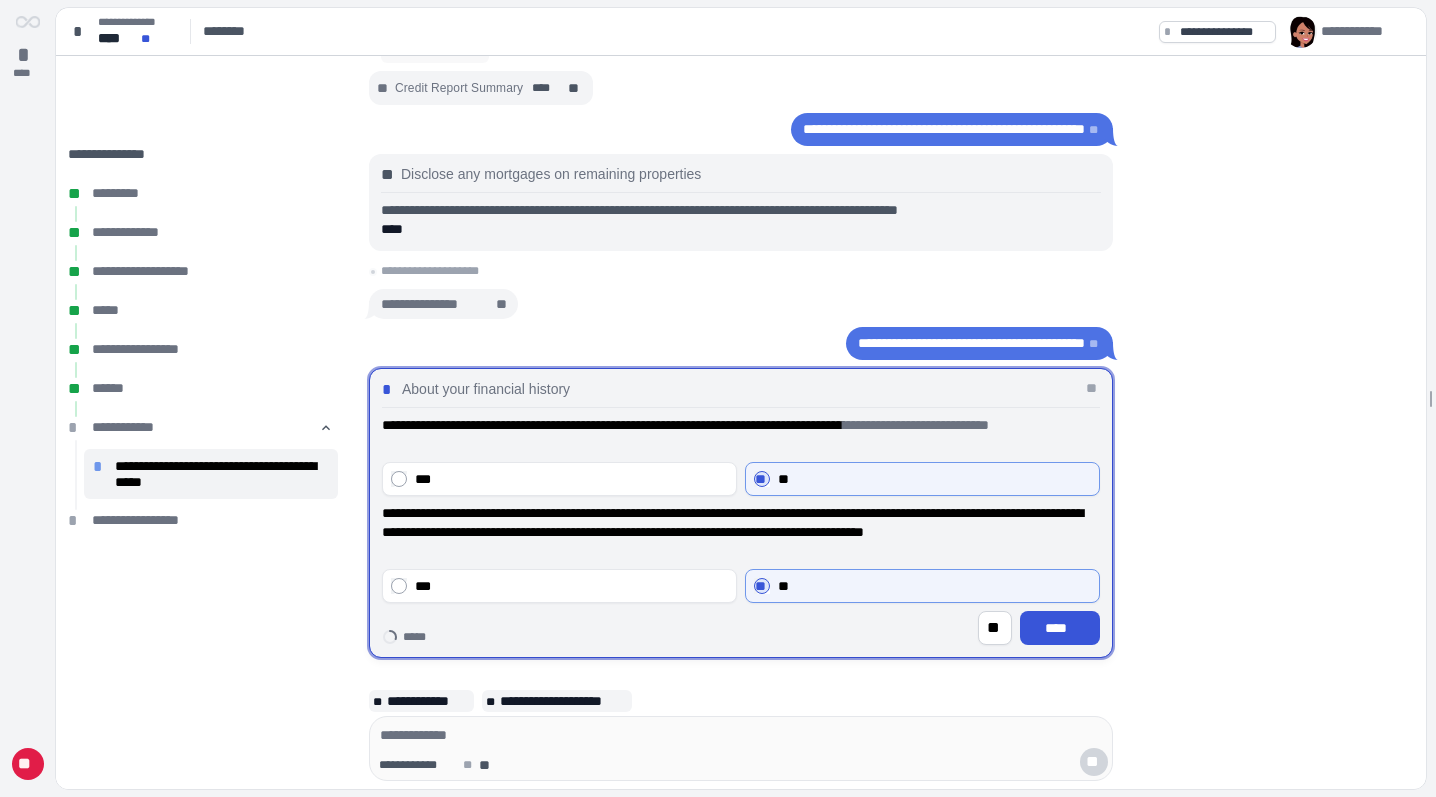 click on "****" at bounding box center (1060, 628) 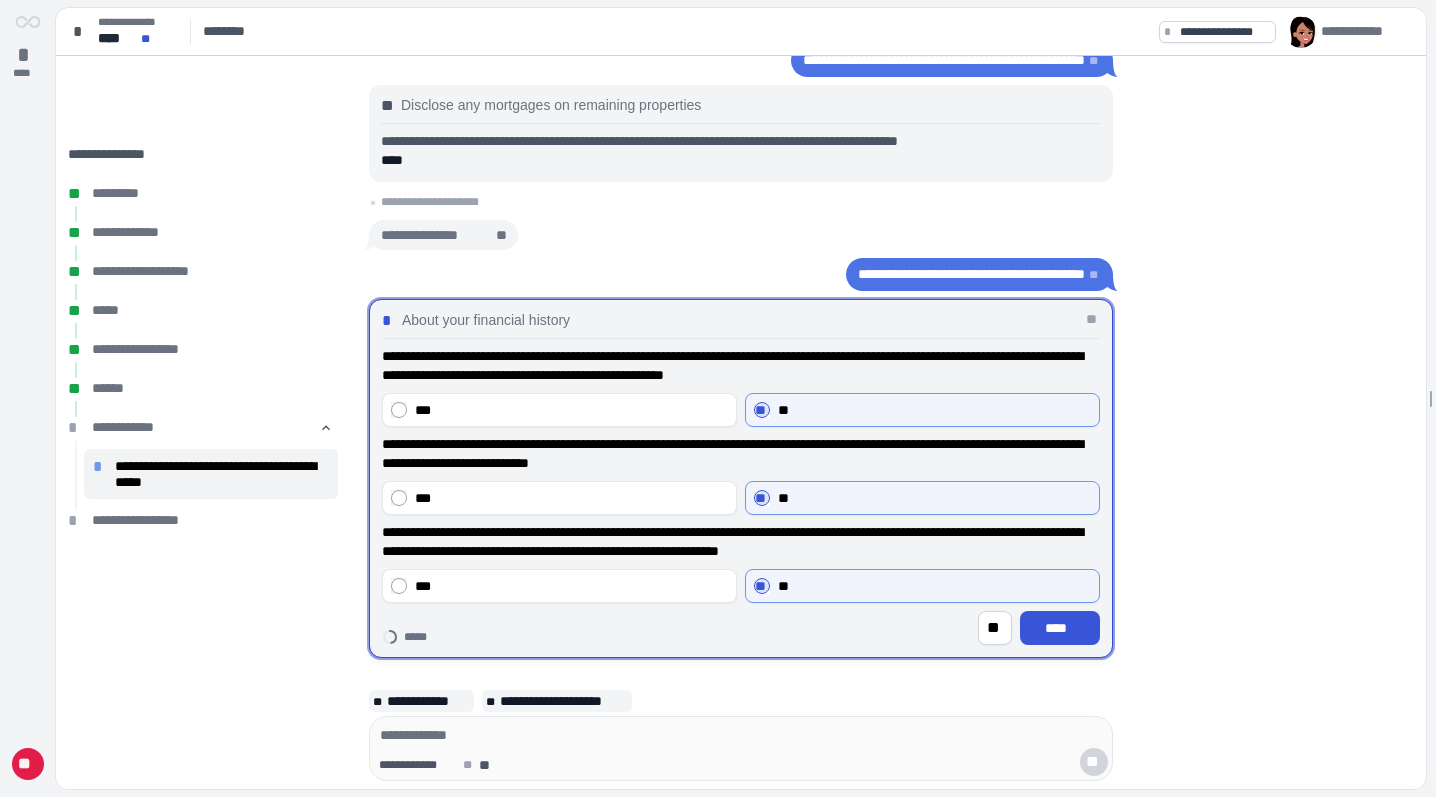 click on "****" at bounding box center (1060, 628) 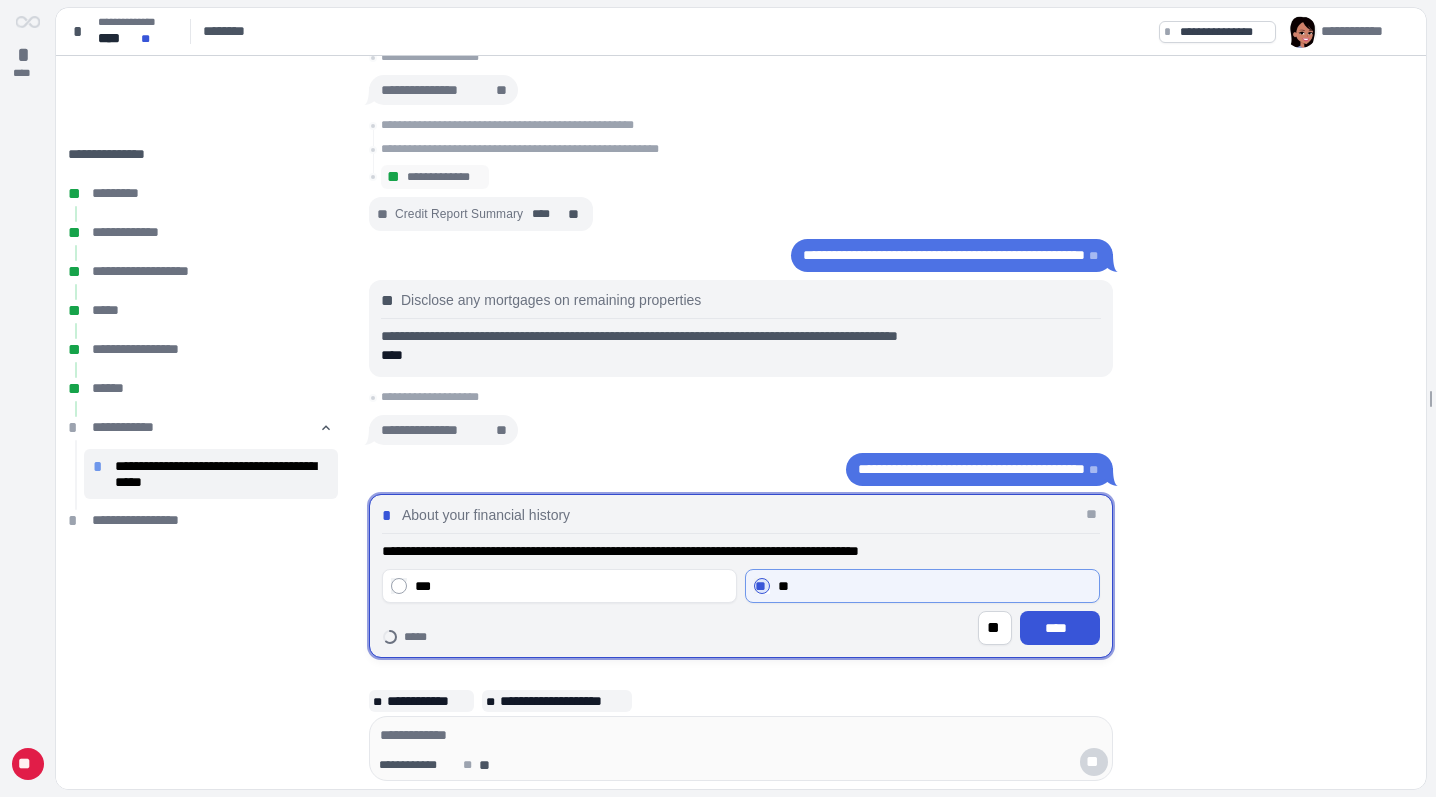 click on "****" at bounding box center [1060, 628] 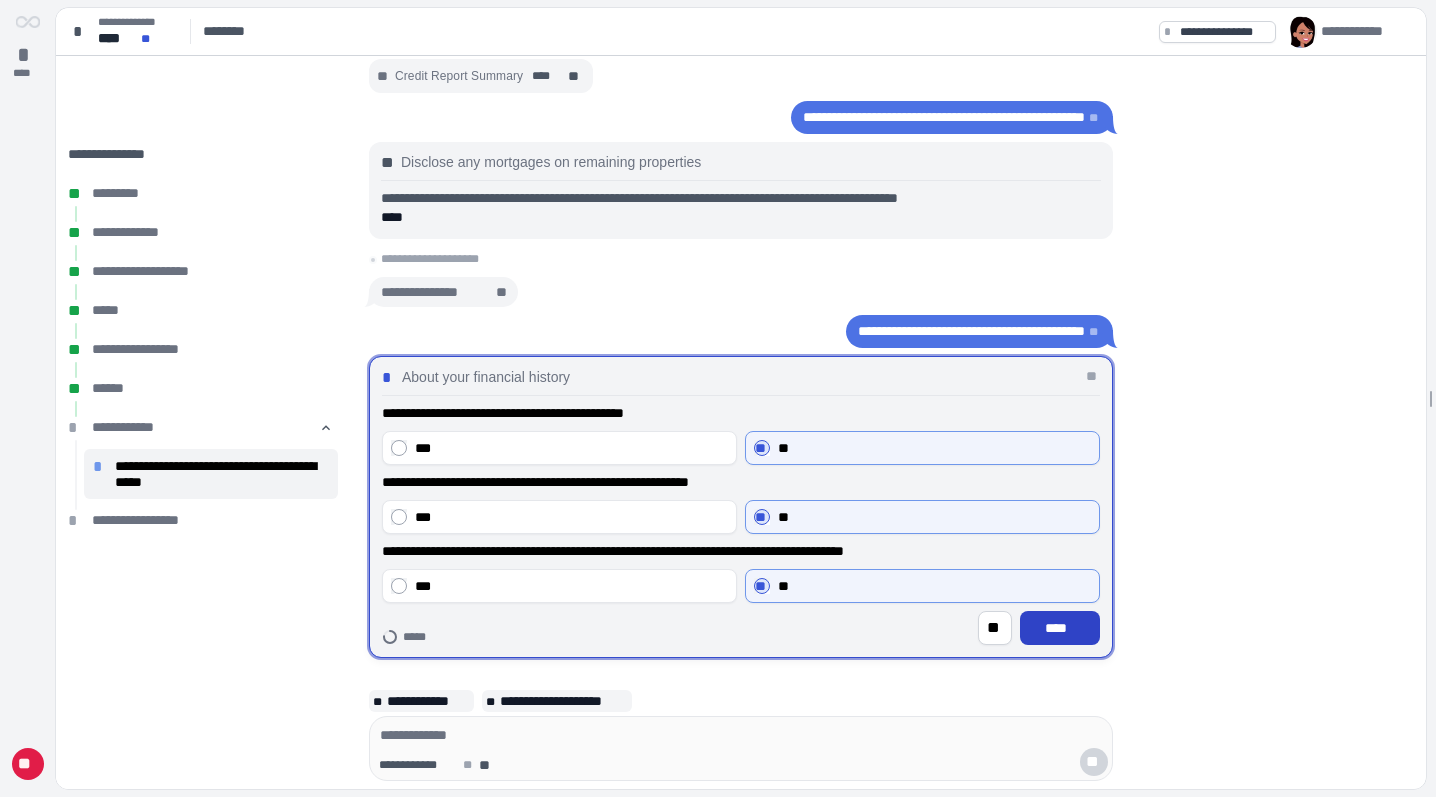 click on "****" at bounding box center (1060, 628) 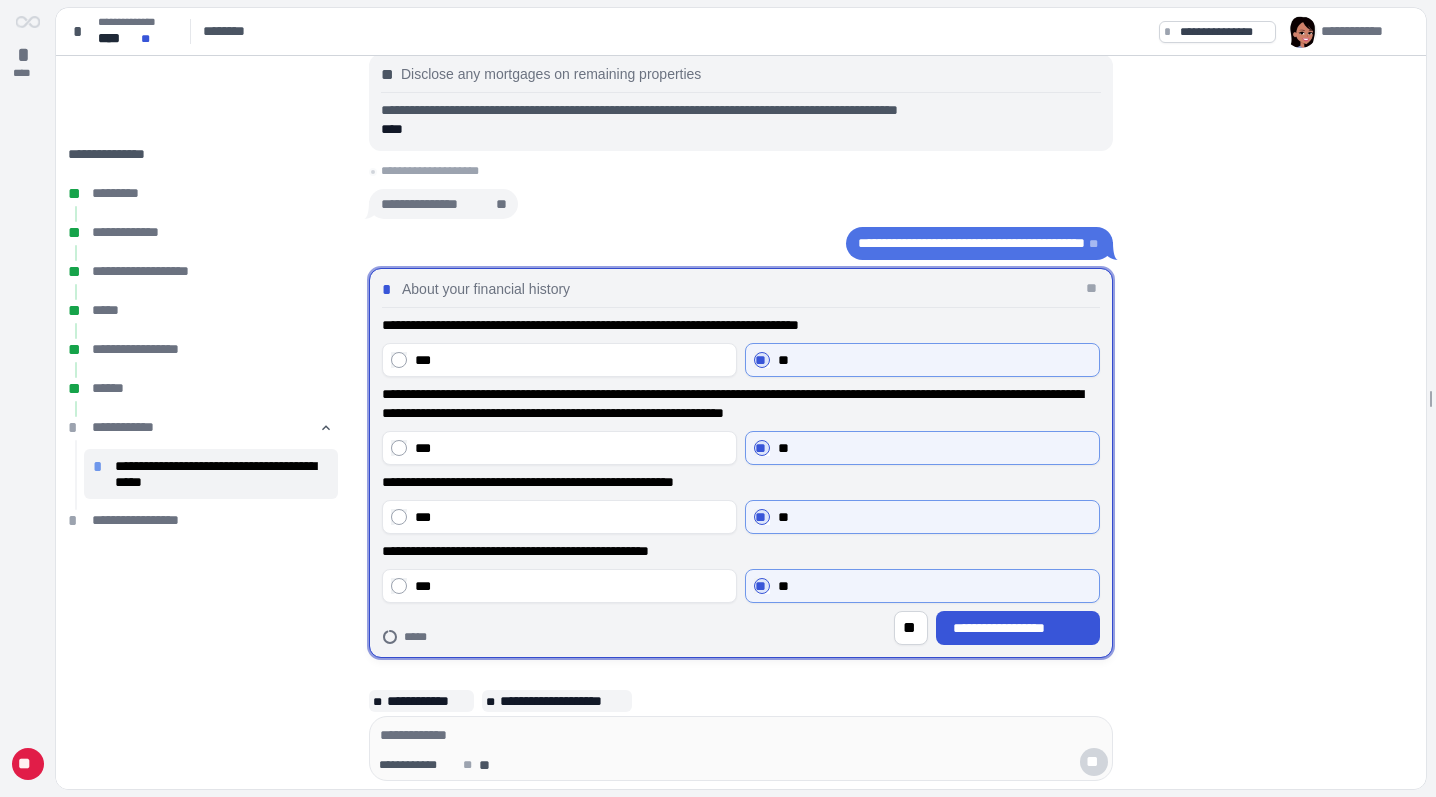click on "**********" at bounding box center (1018, 628) 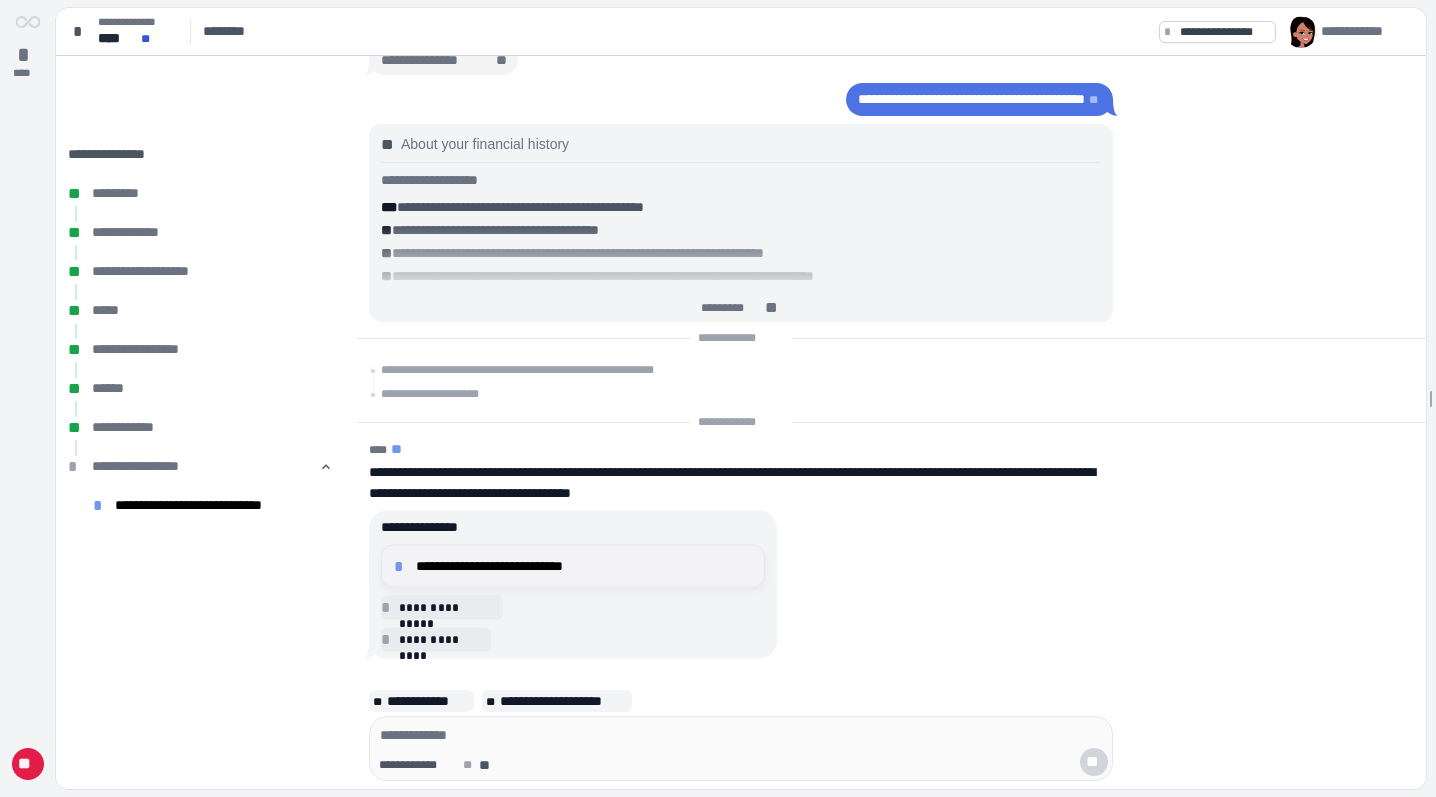 click on "**********" at bounding box center [584, 566] 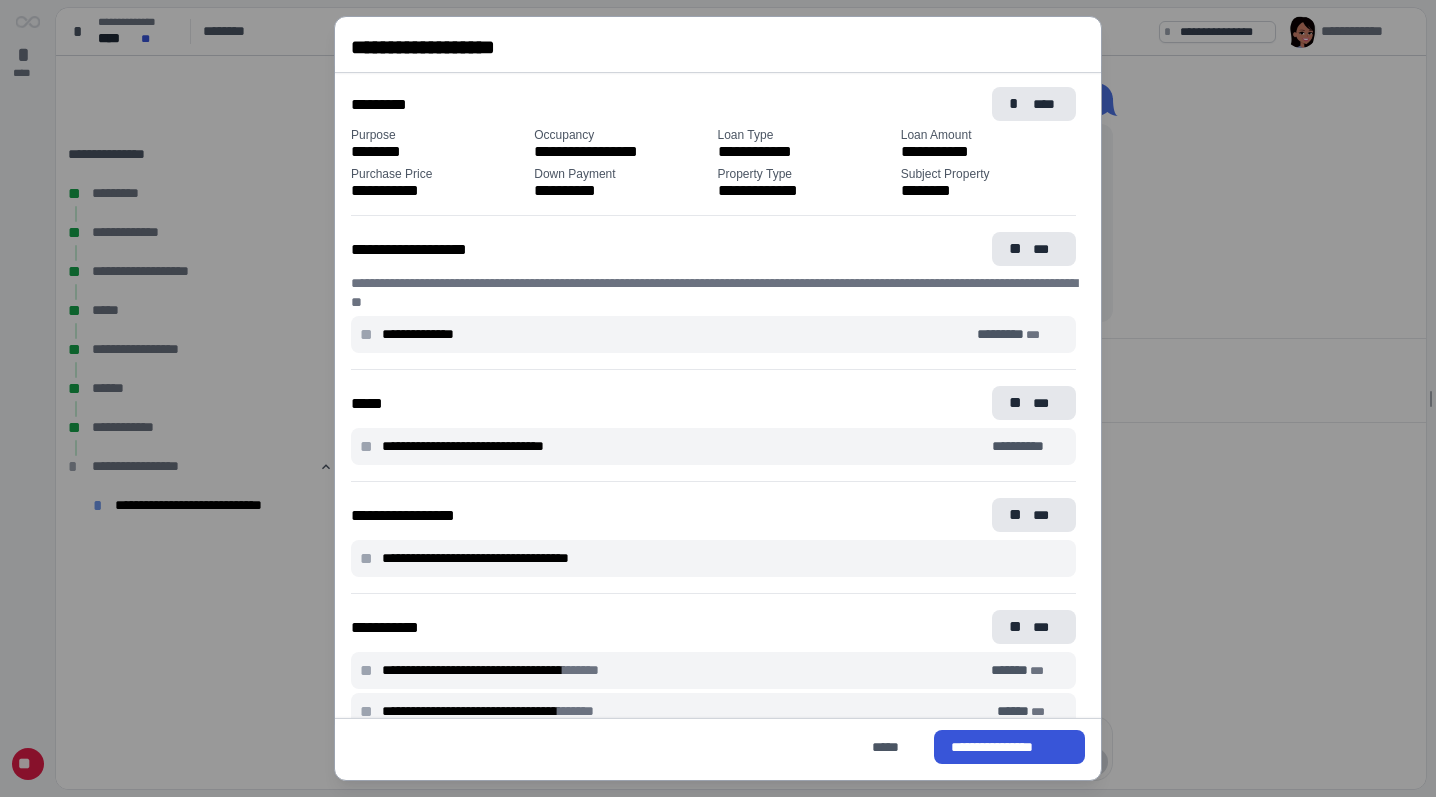 scroll, scrollTop: 11, scrollLeft: 0, axis: vertical 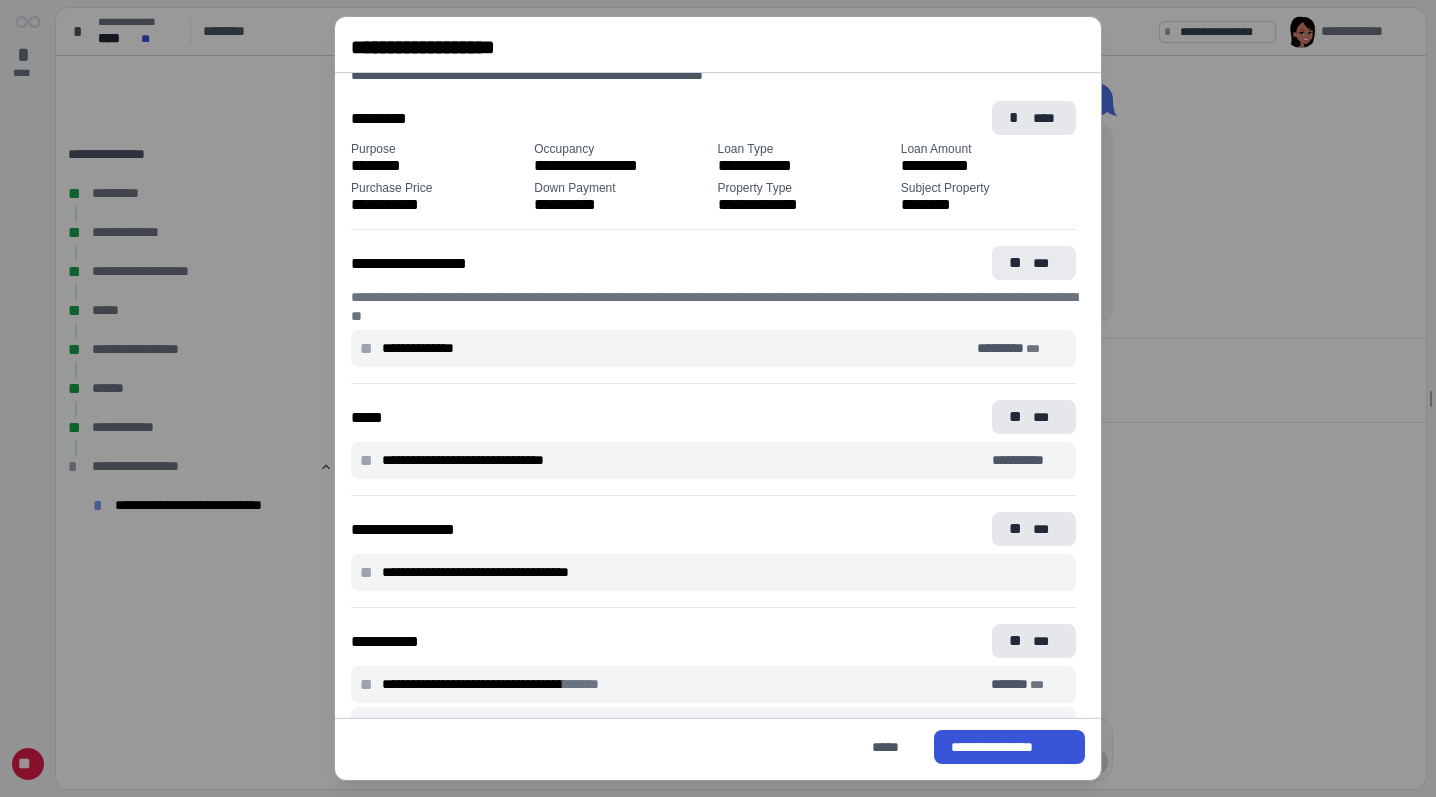 click on "***" at bounding box center (1046, 263) 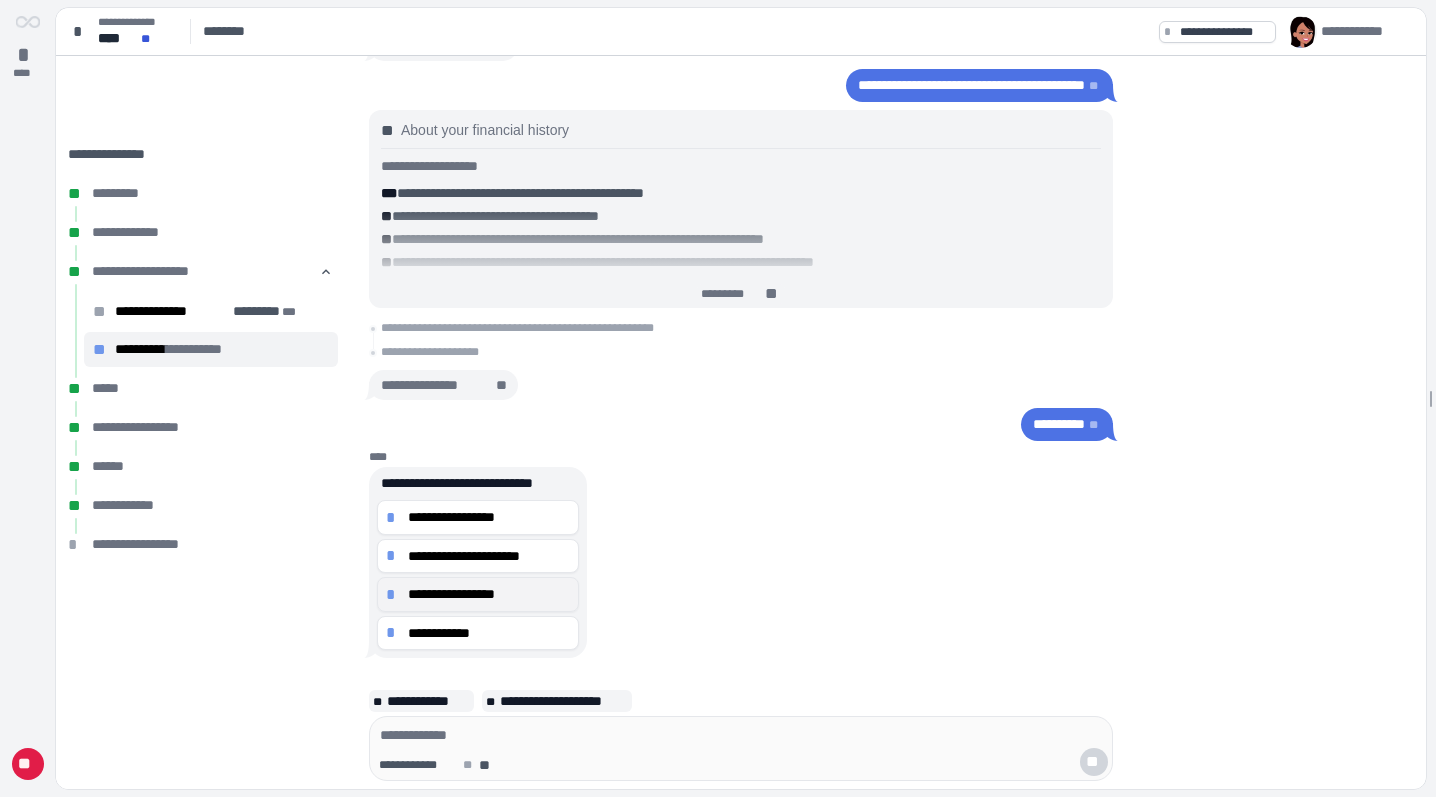 click on "**********" at bounding box center (489, 594) 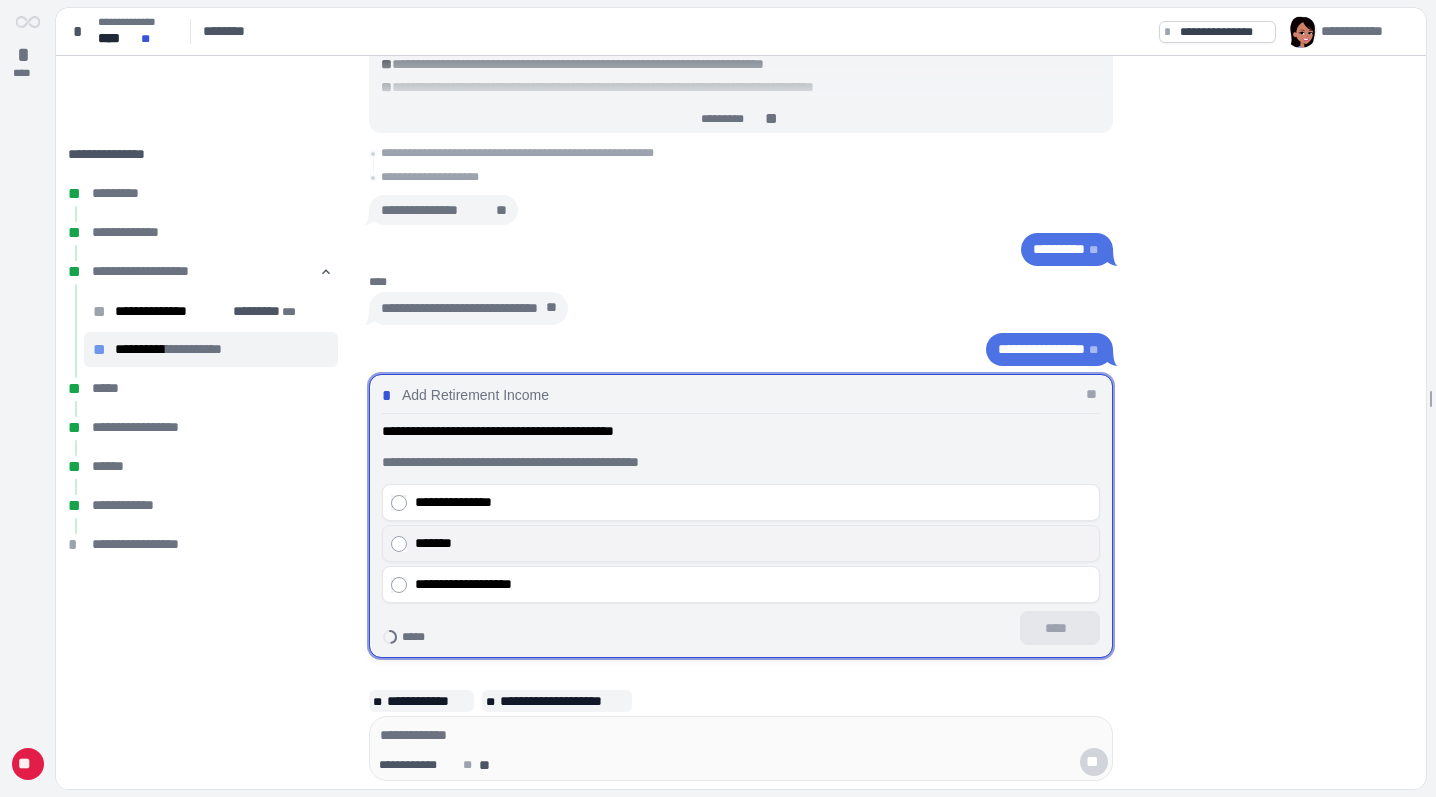 click on "*******" at bounding box center (753, 543) 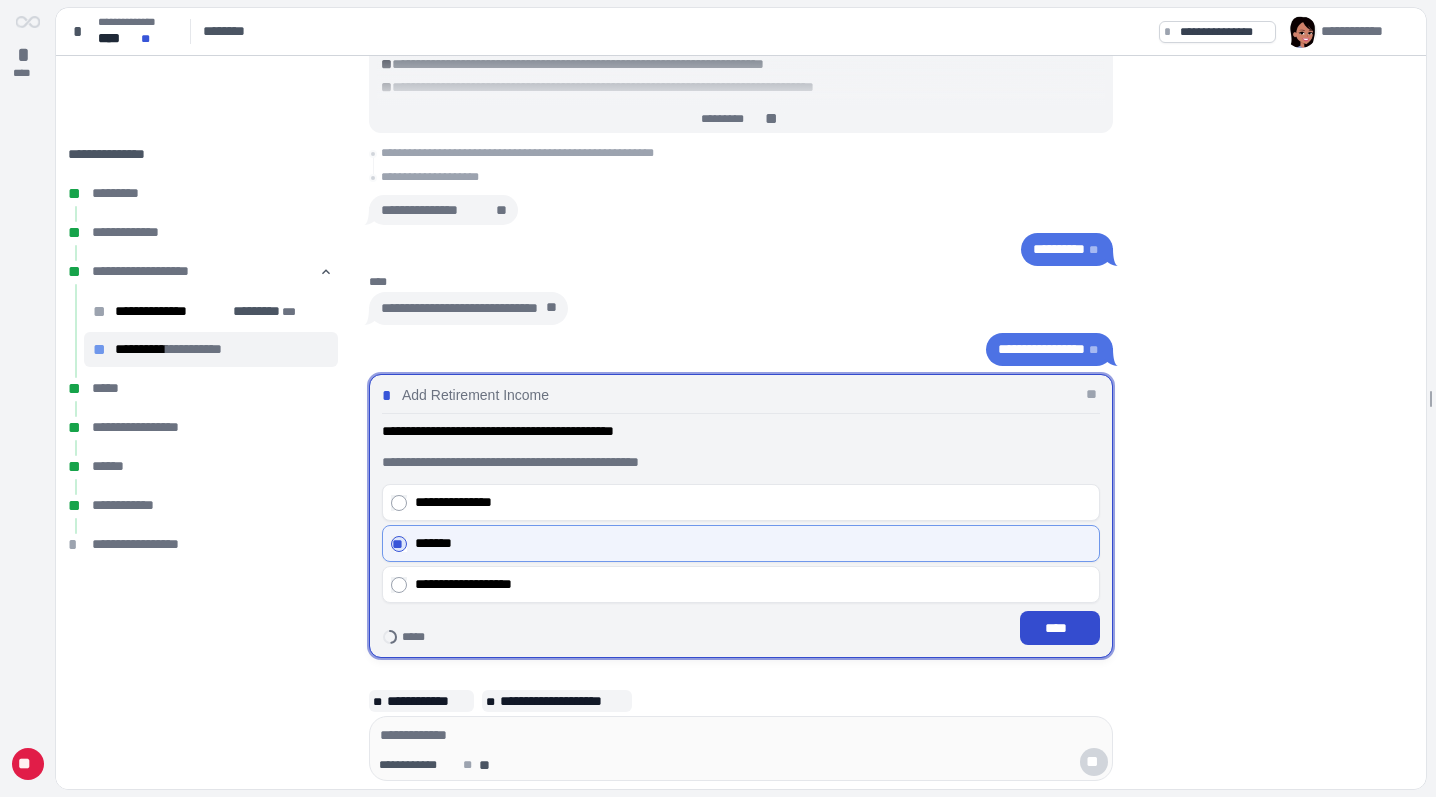 click on "****" at bounding box center [1060, 628] 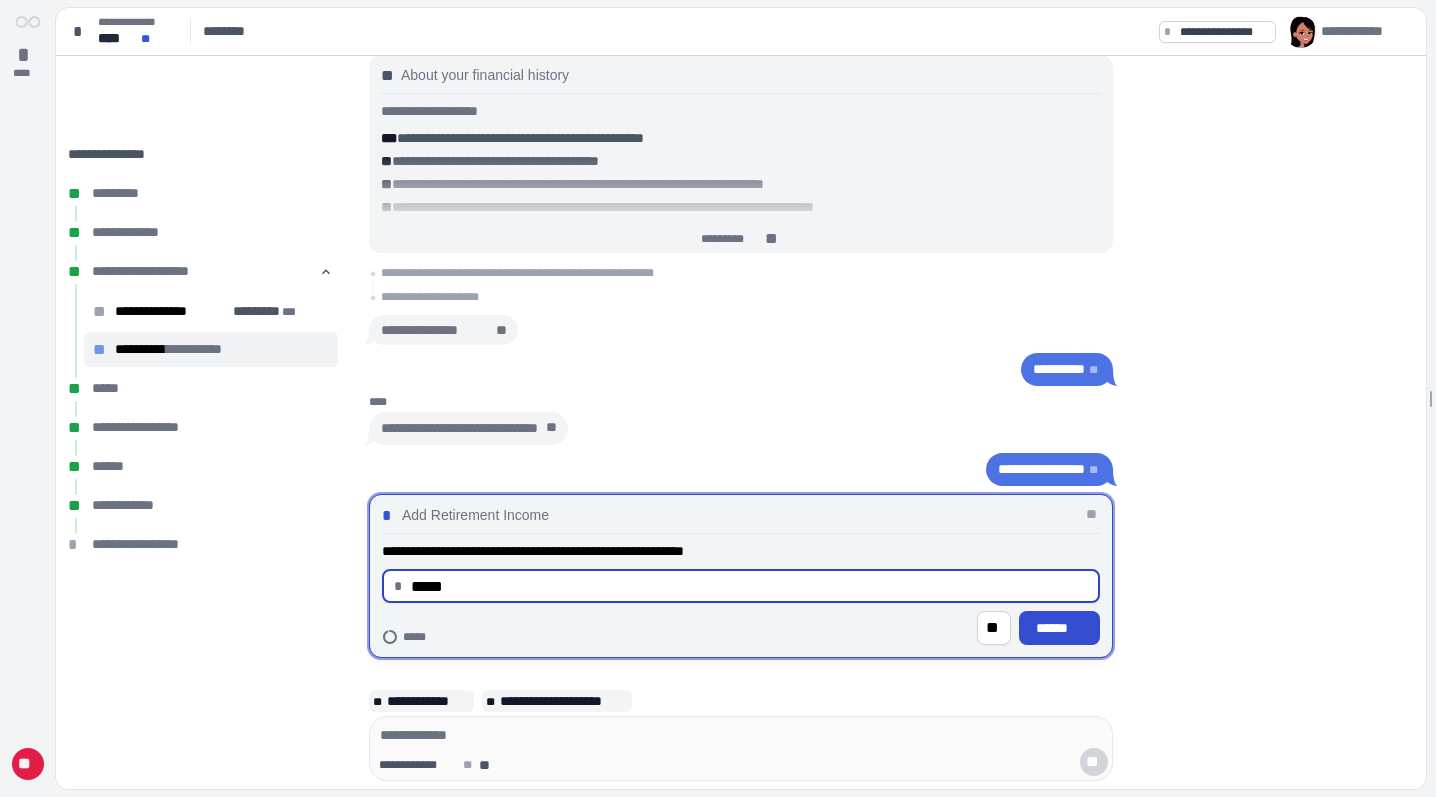 type on "********" 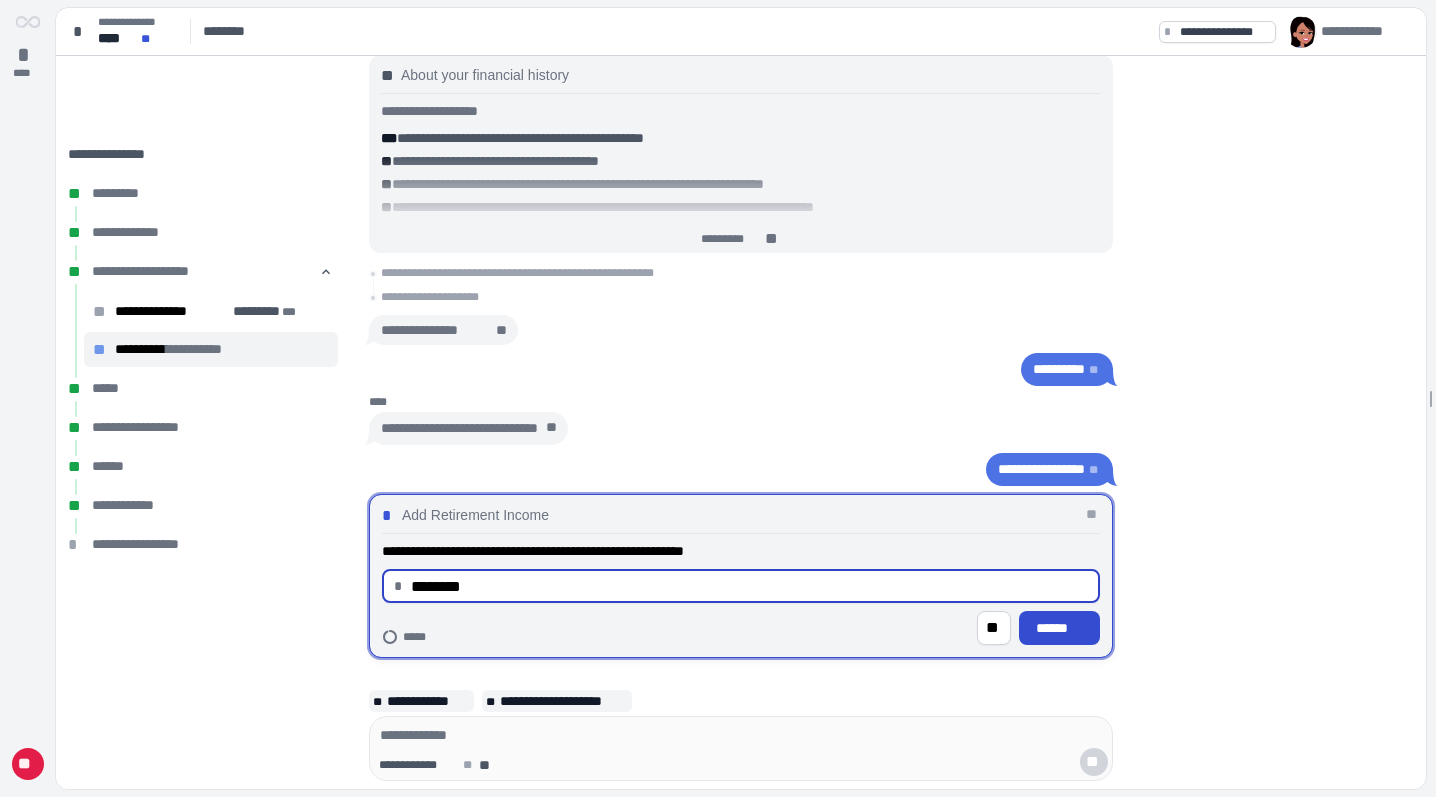 click on "******" at bounding box center [1059, 628] 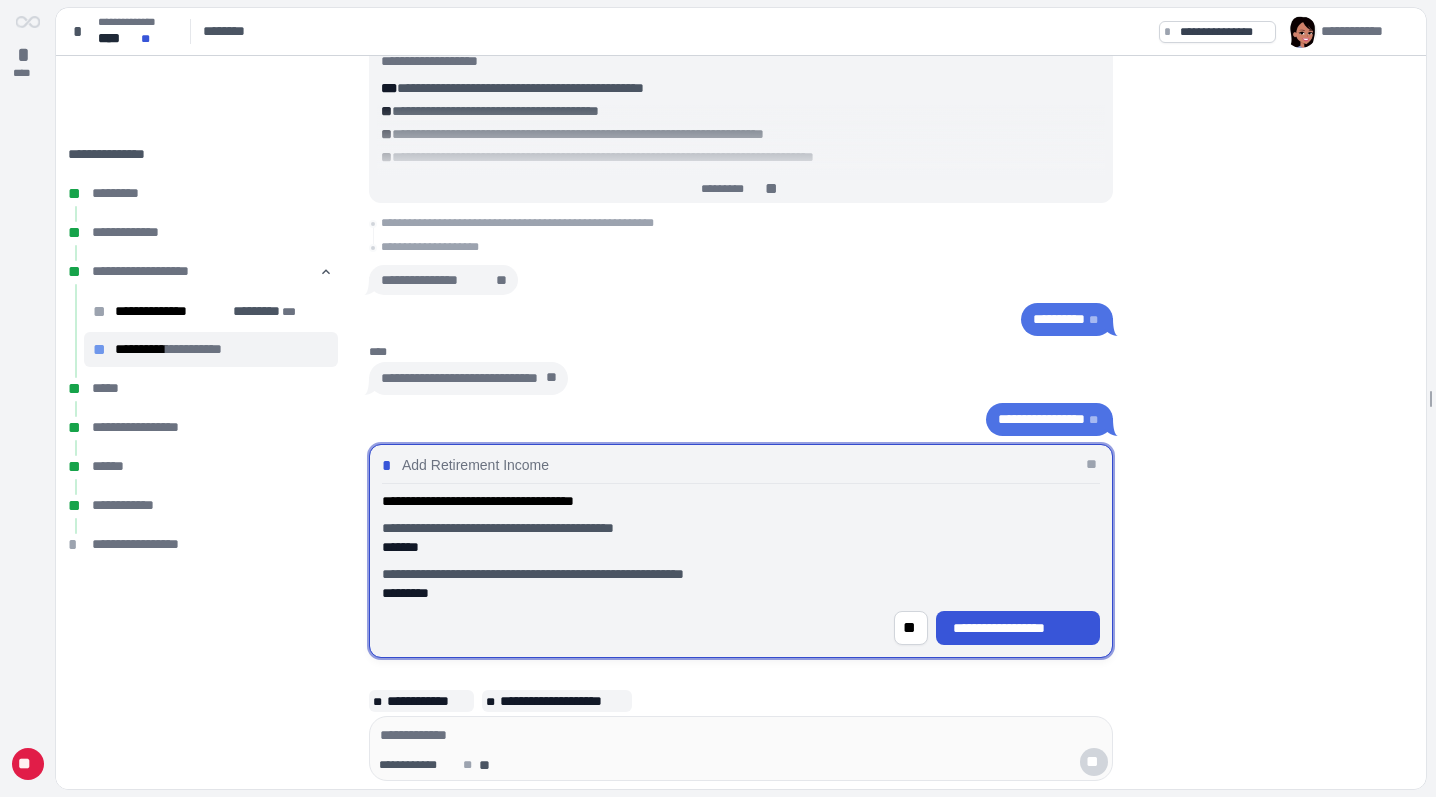 click on "**********" at bounding box center [1018, 628] 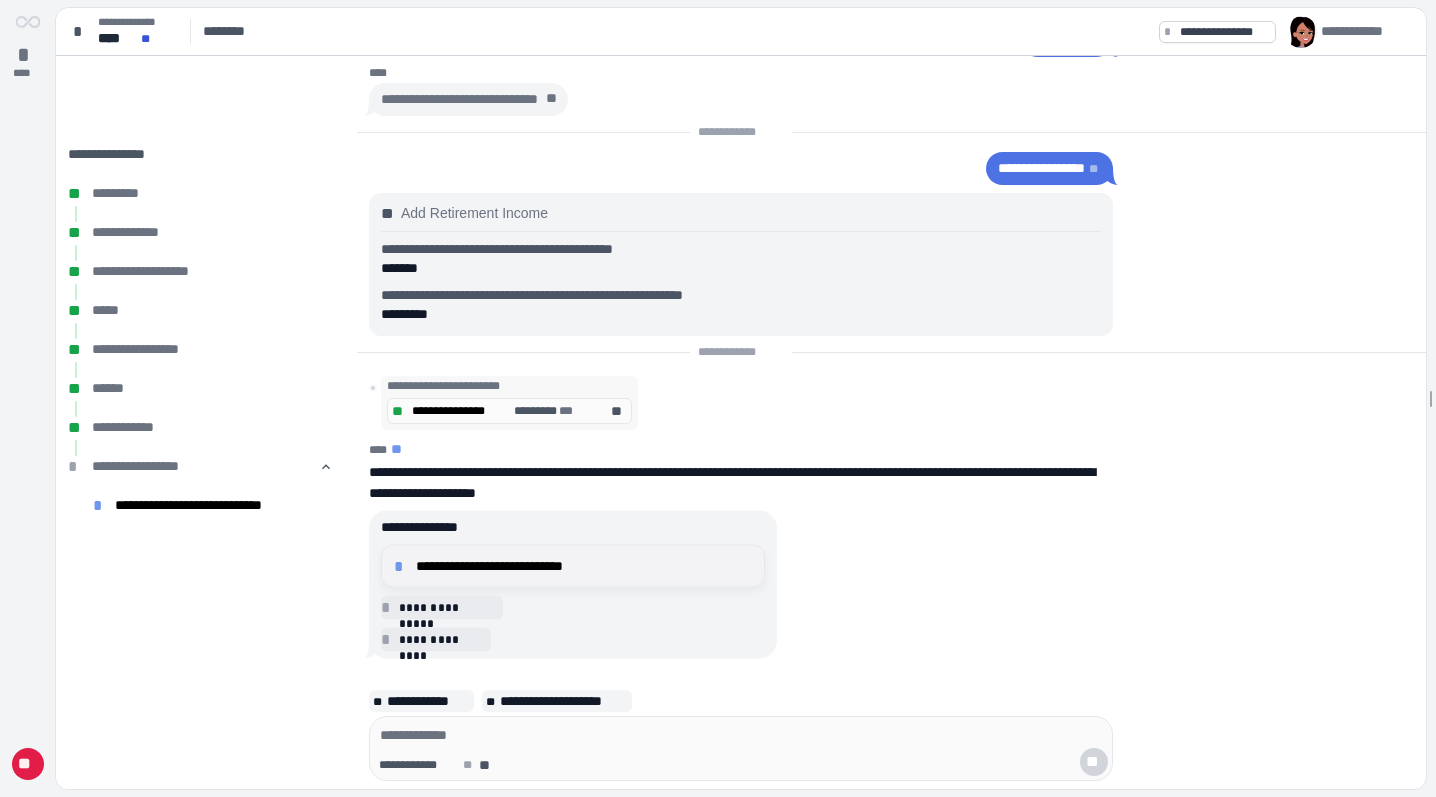 click on "**********" at bounding box center (584, 566) 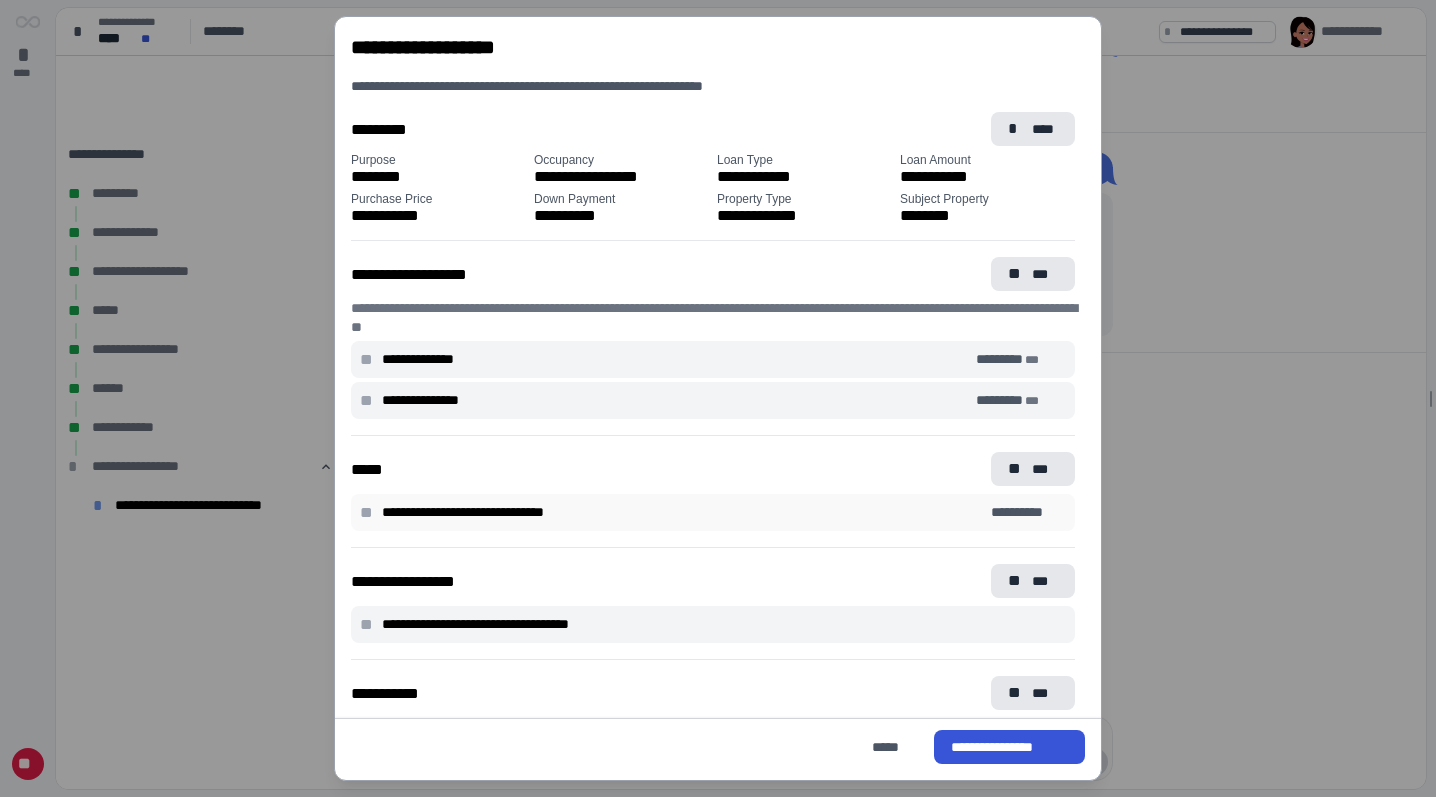 scroll, scrollTop: 374, scrollLeft: 0, axis: vertical 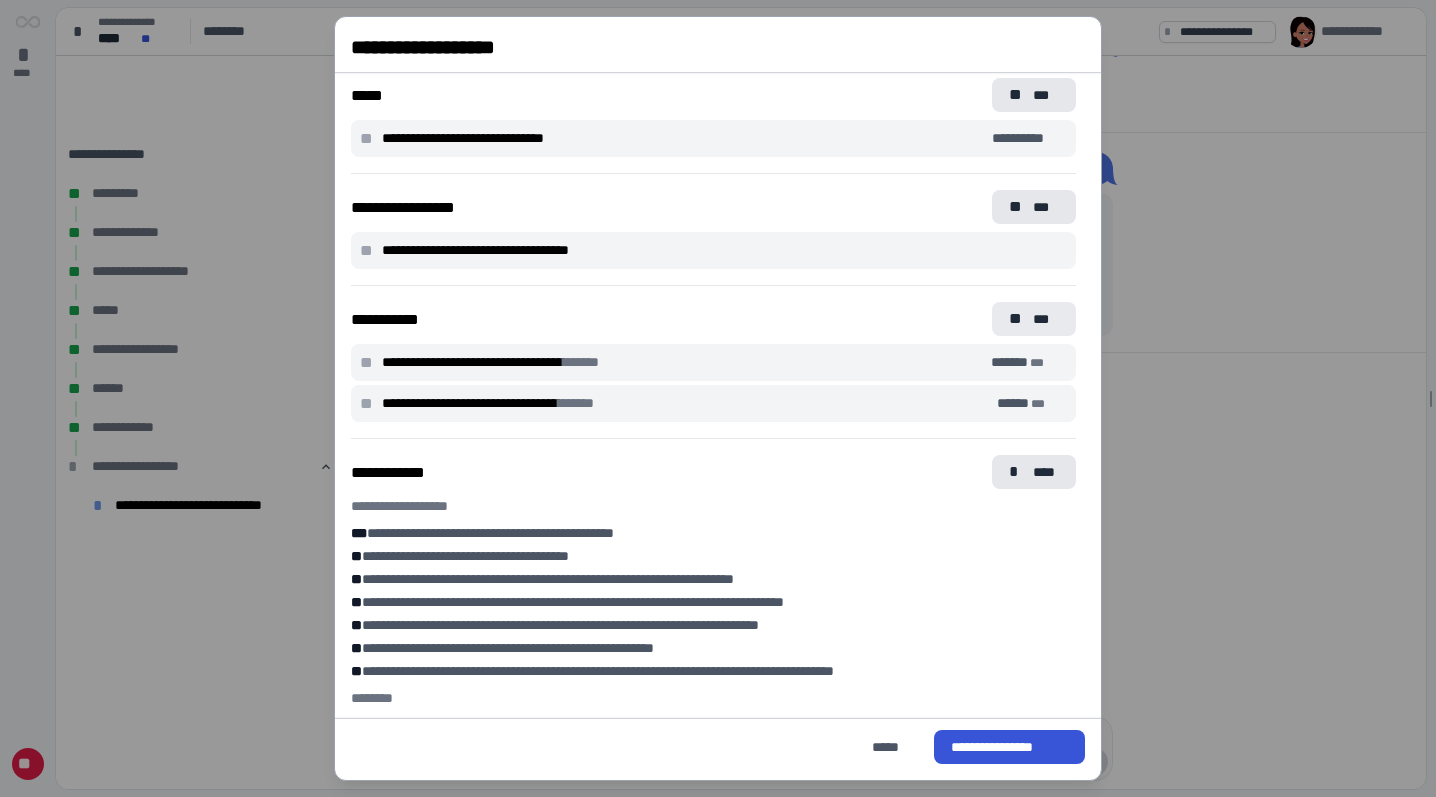 click on "** ***" at bounding box center [1034, 319] 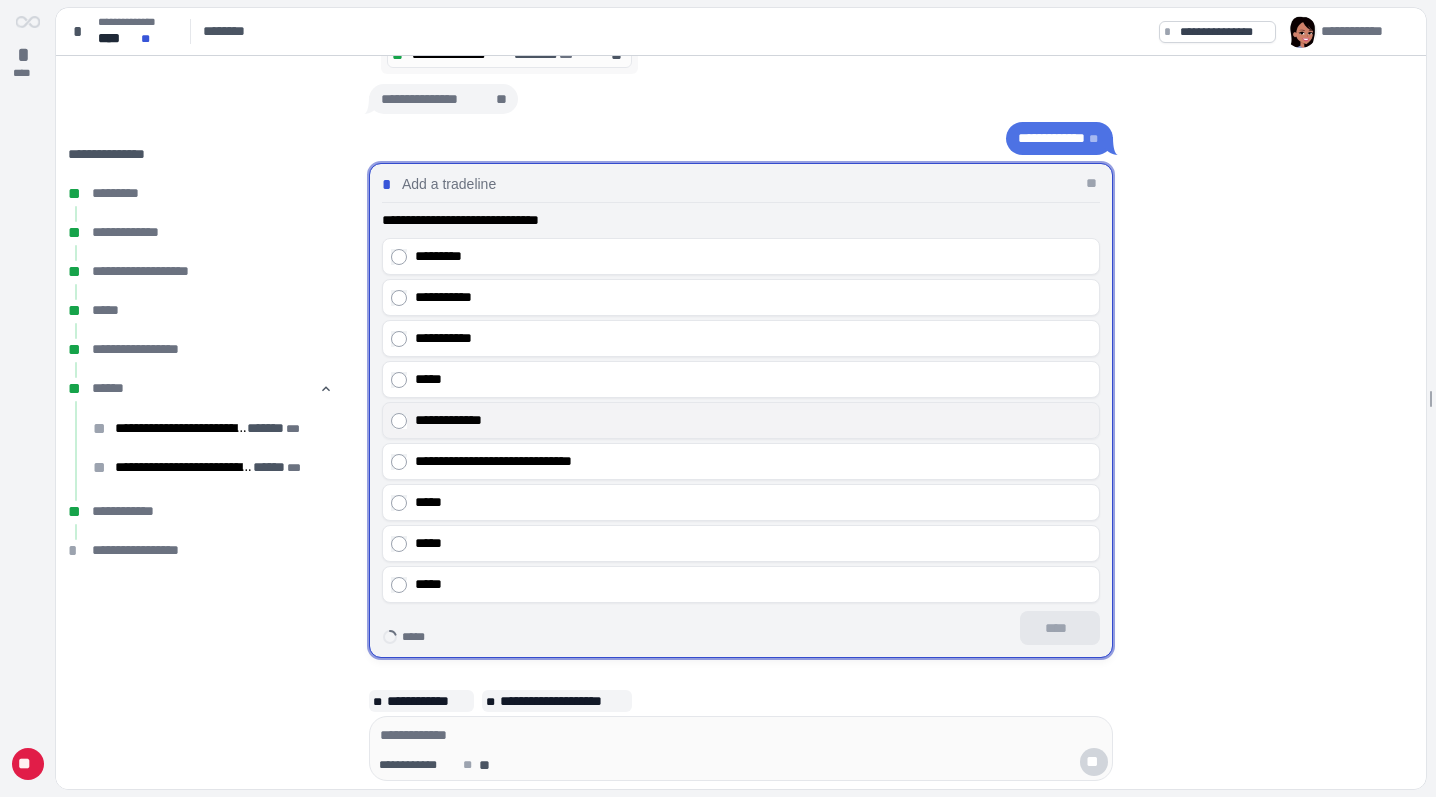 click on "**********" at bounding box center [753, 420] 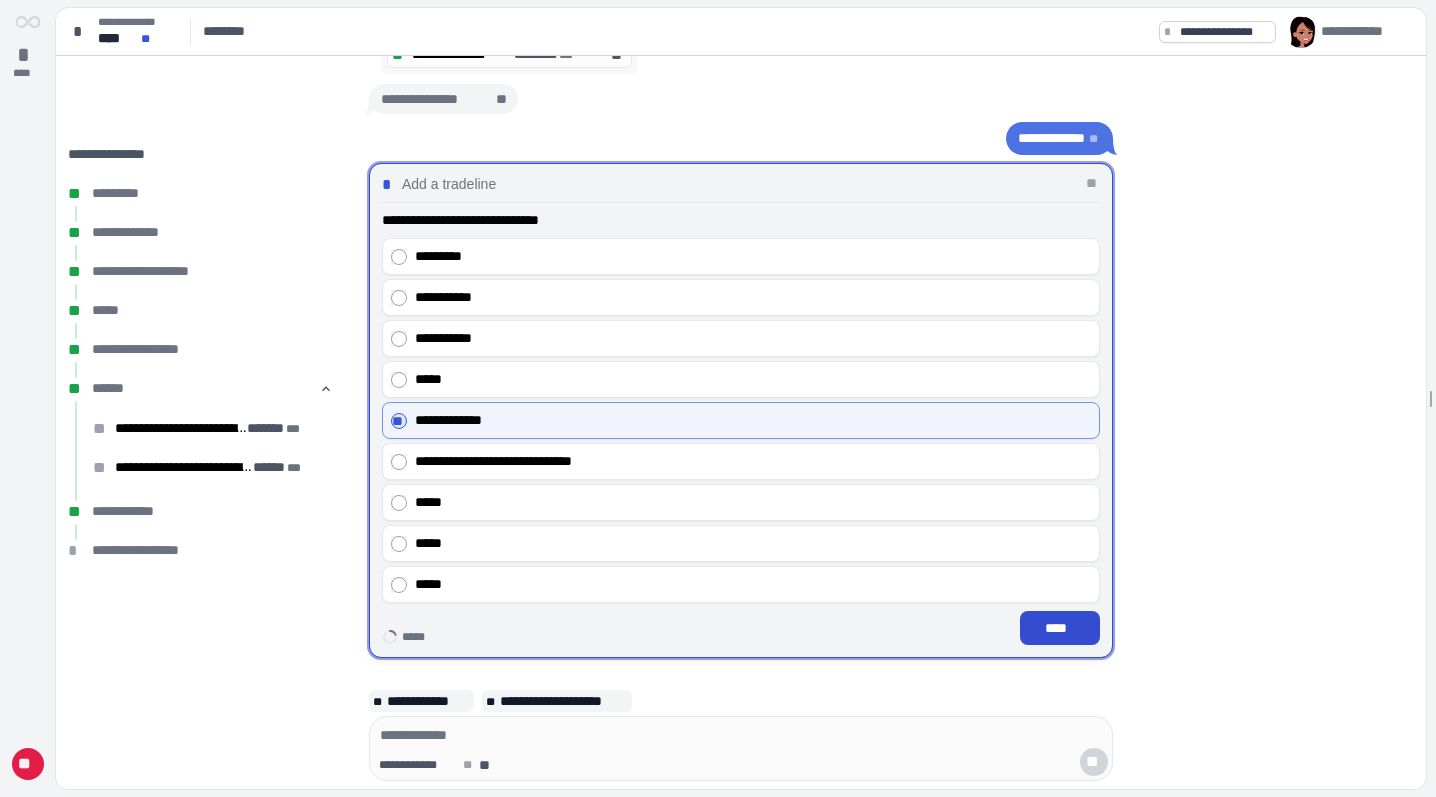 click on "****" at bounding box center [1060, 628] 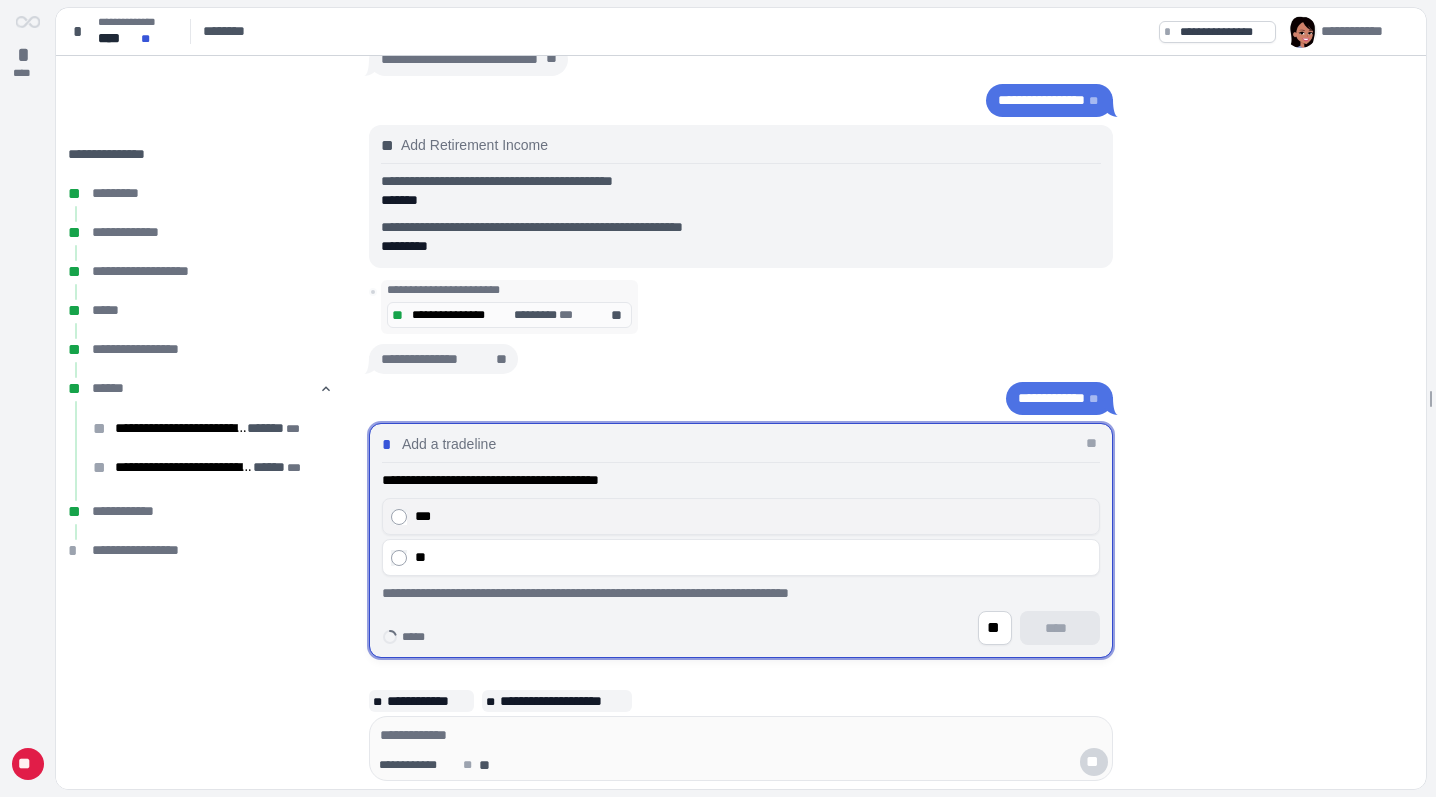 click on "***" at bounding box center (753, 516) 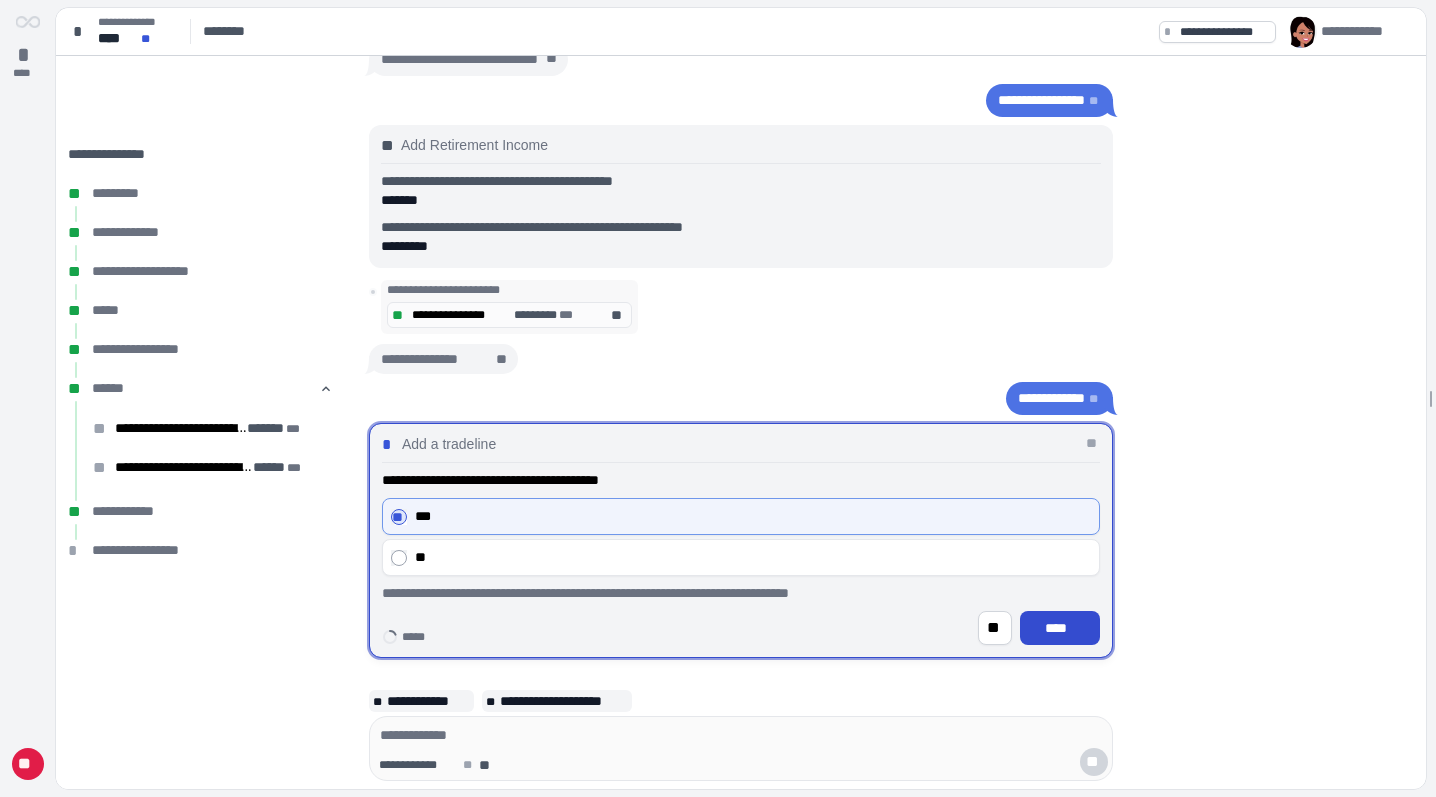 click on "****" at bounding box center (1060, 628) 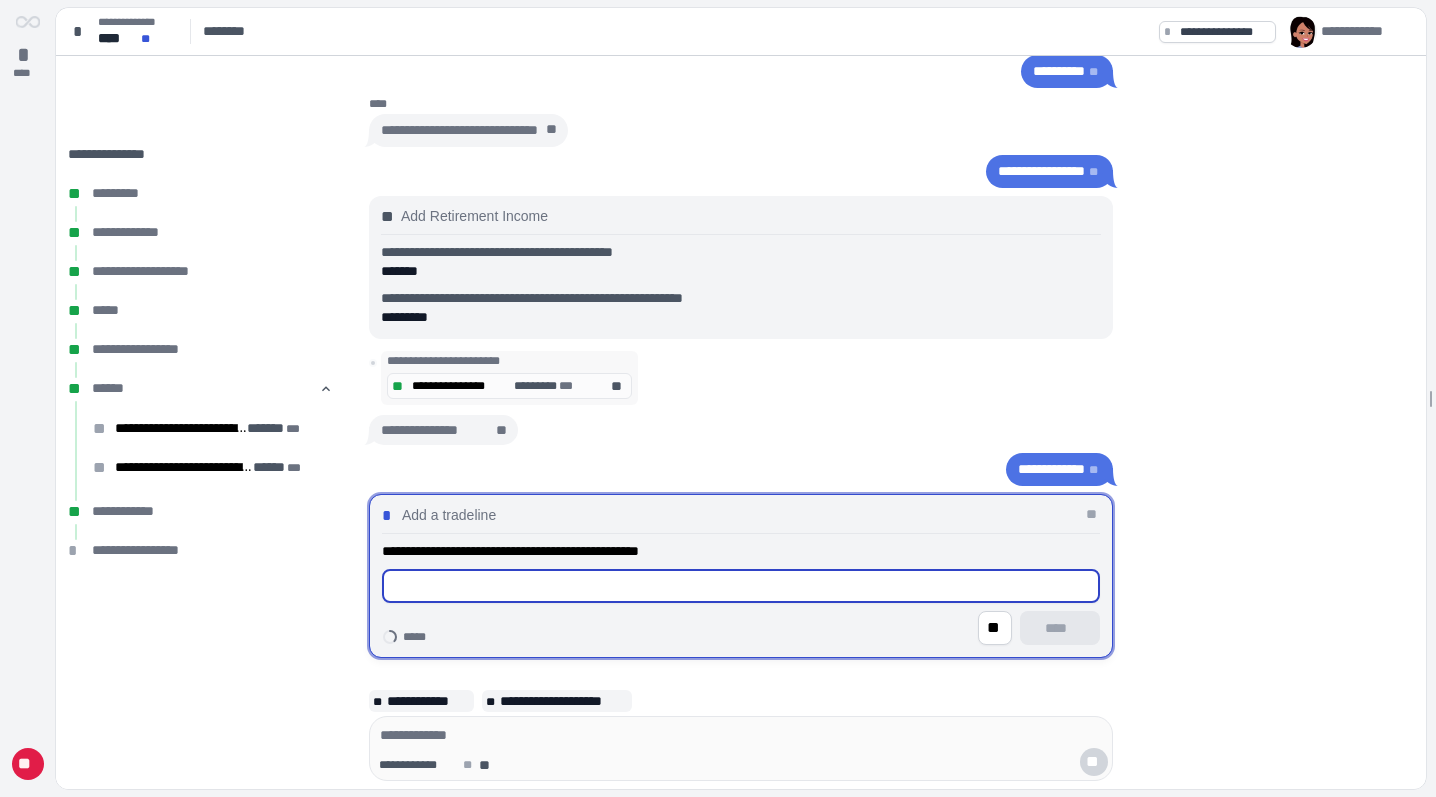 click at bounding box center [741, 586] 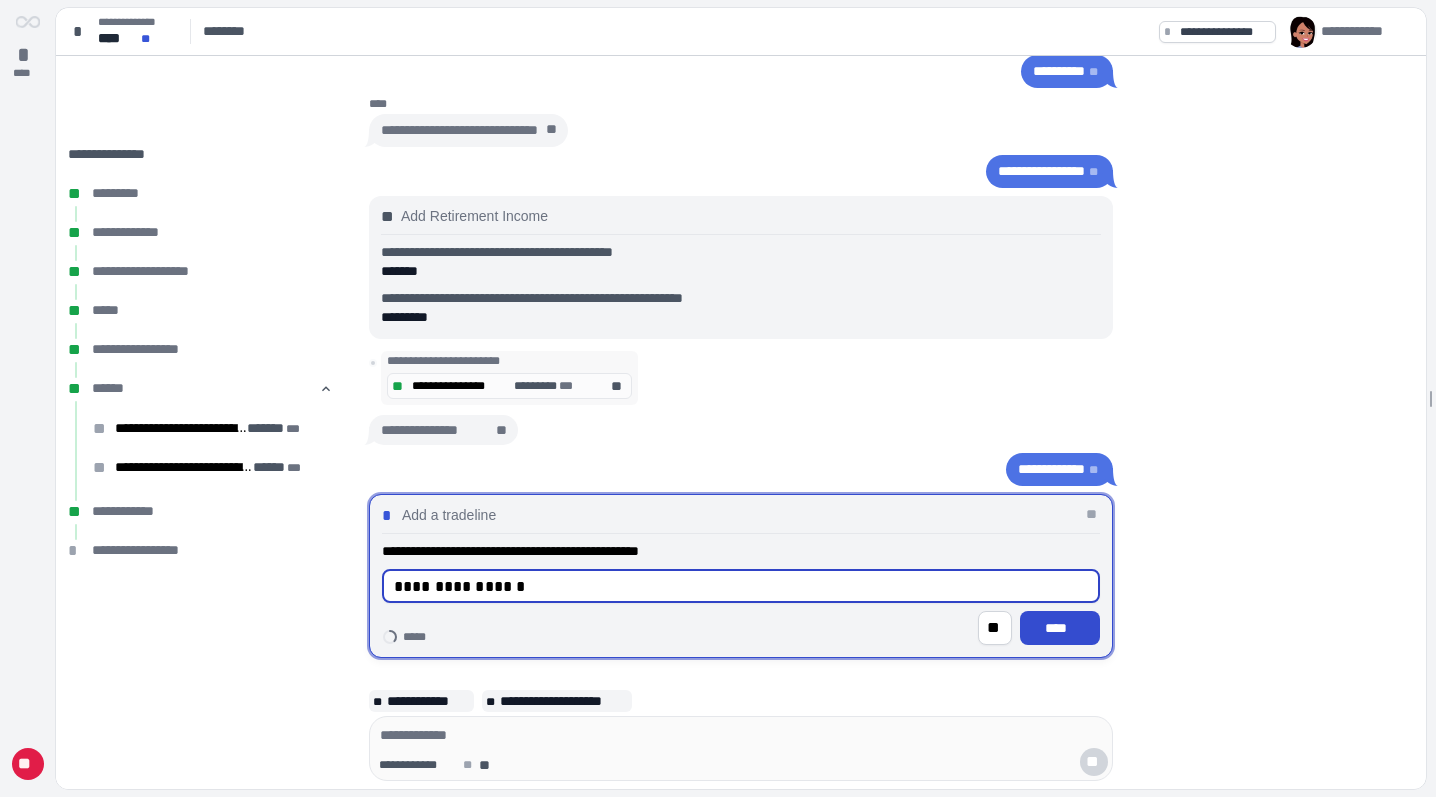 type on "**********" 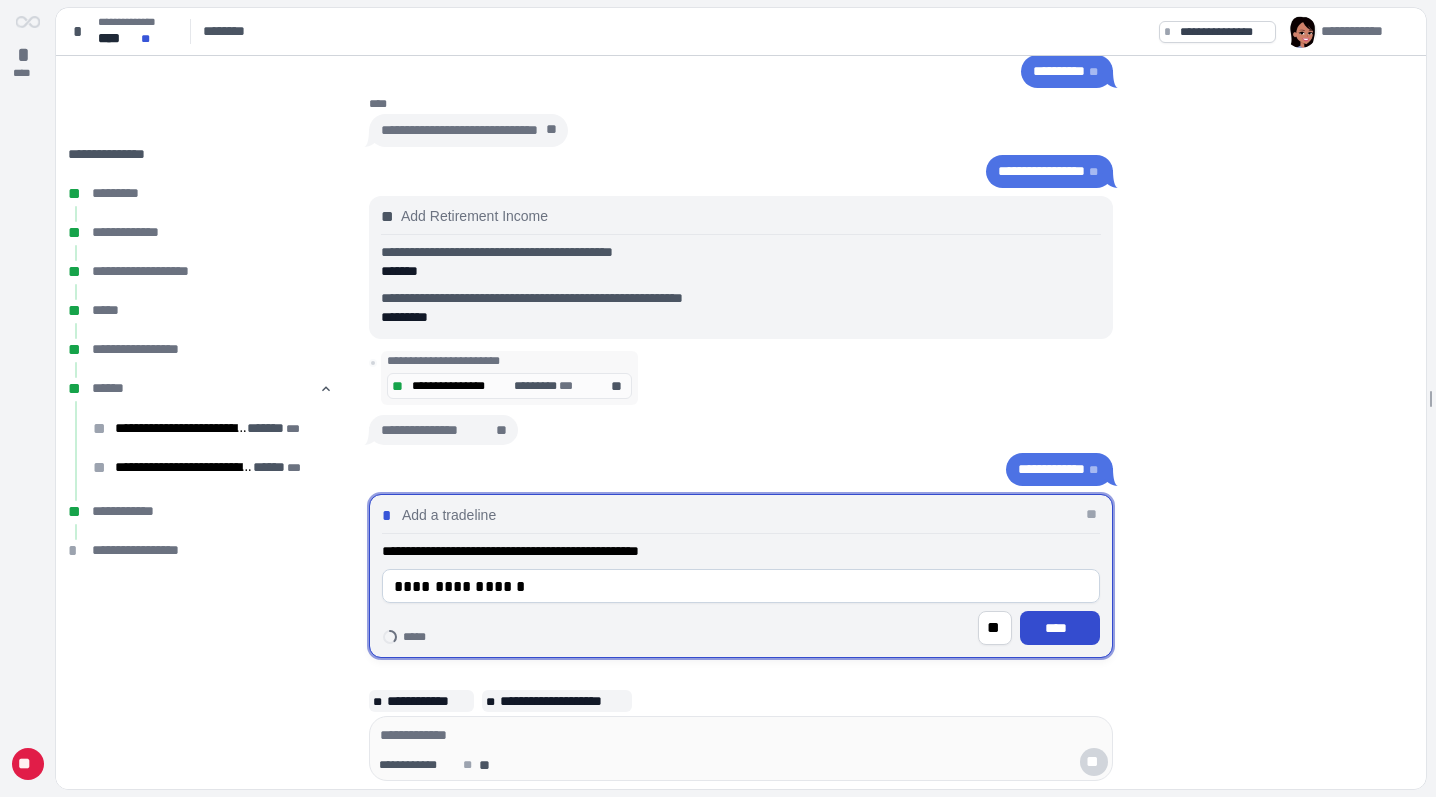 click on "****" at bounding box center (1060, 628) 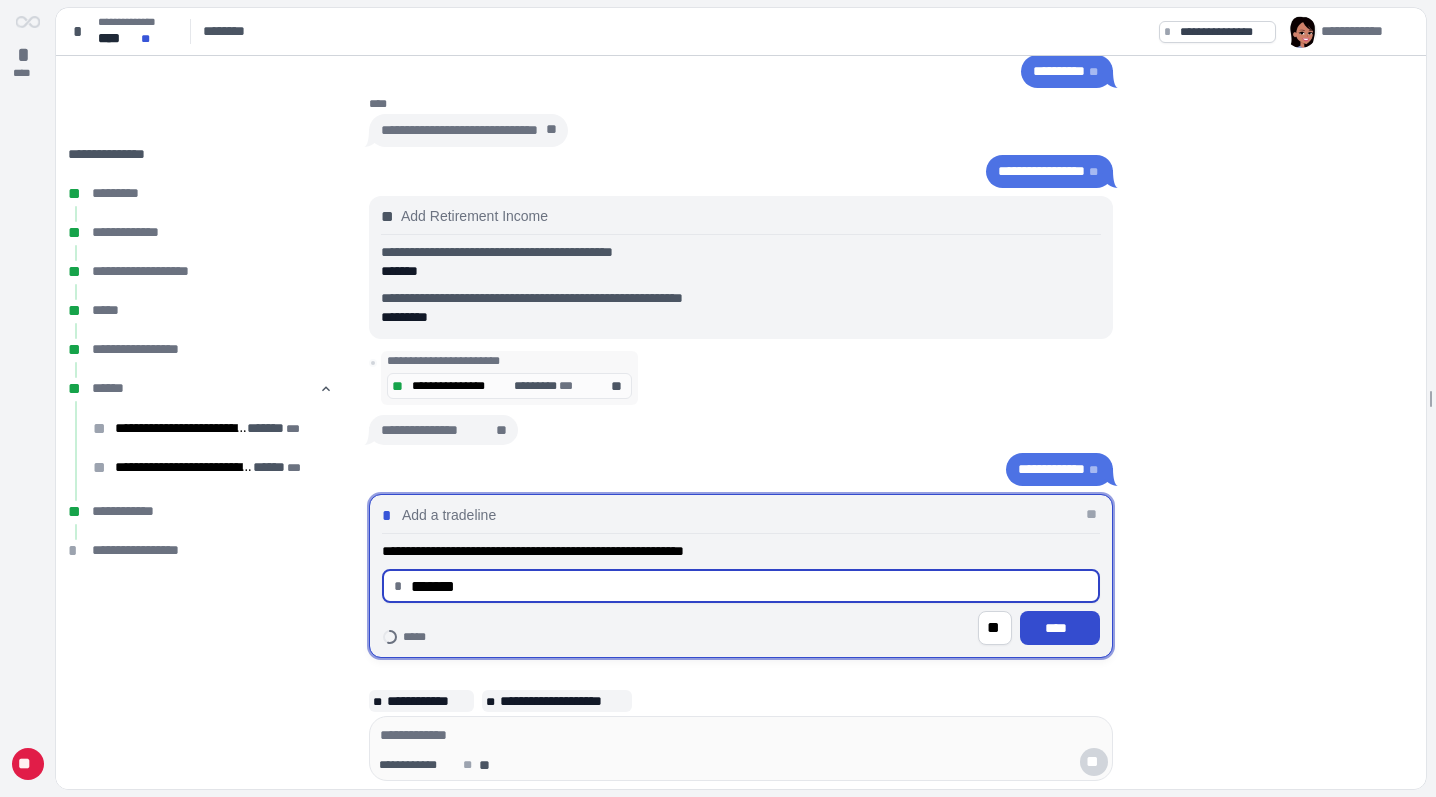 type on "**********" 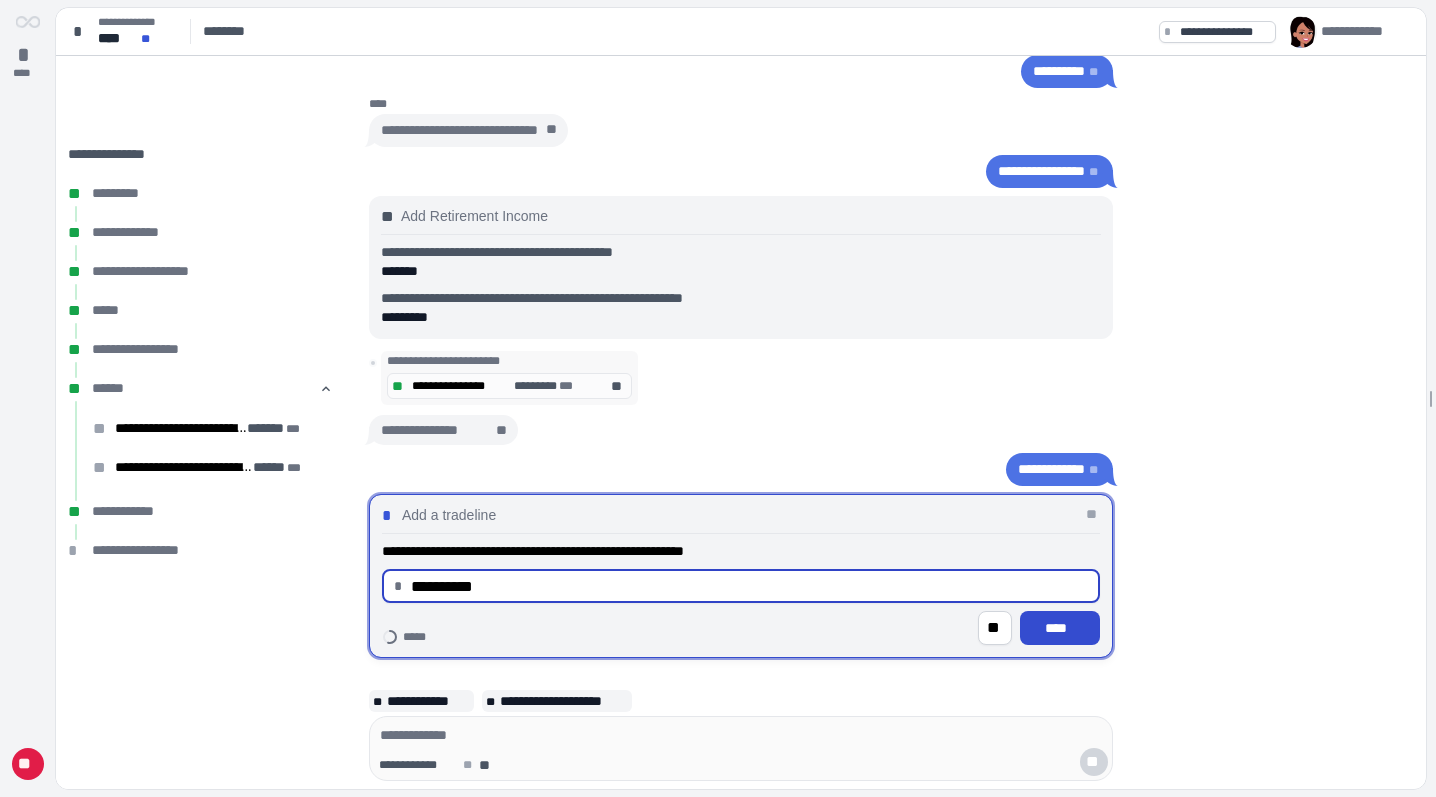 click on "****" at bounding box center (1060, 628) 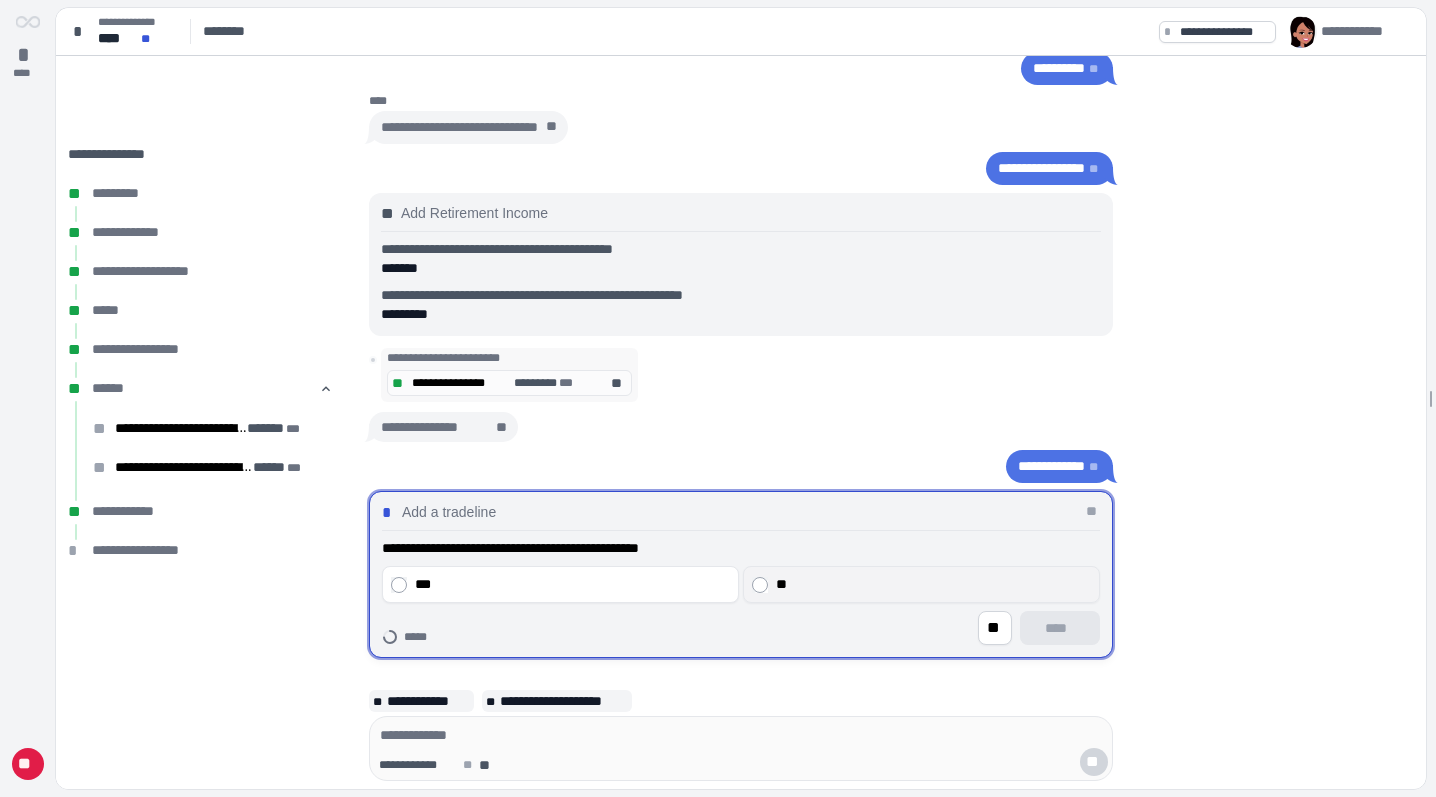 click on "**" at bounding box center (933, 584) 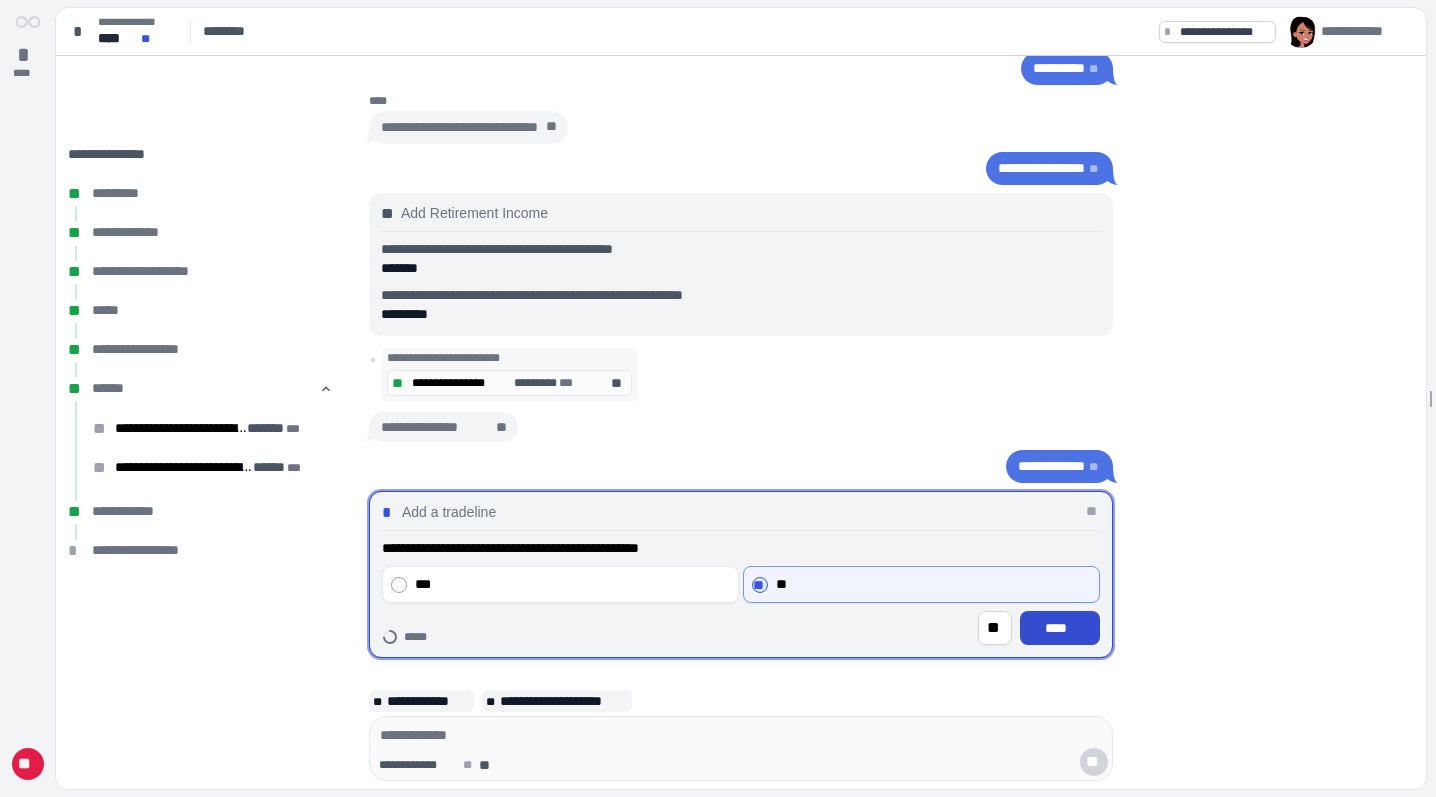 click on "****" at bounding box center [1060, 628] 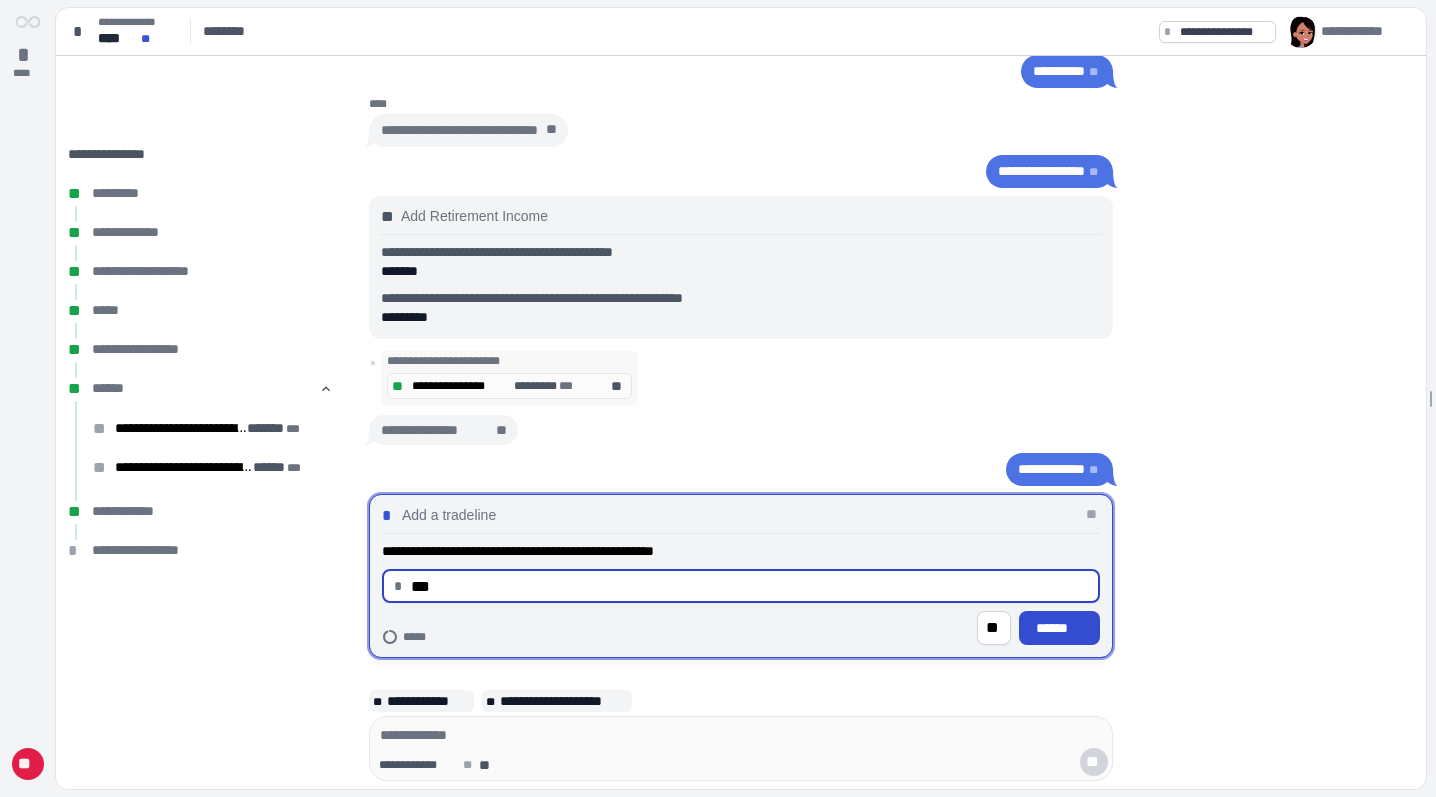 type on "******" 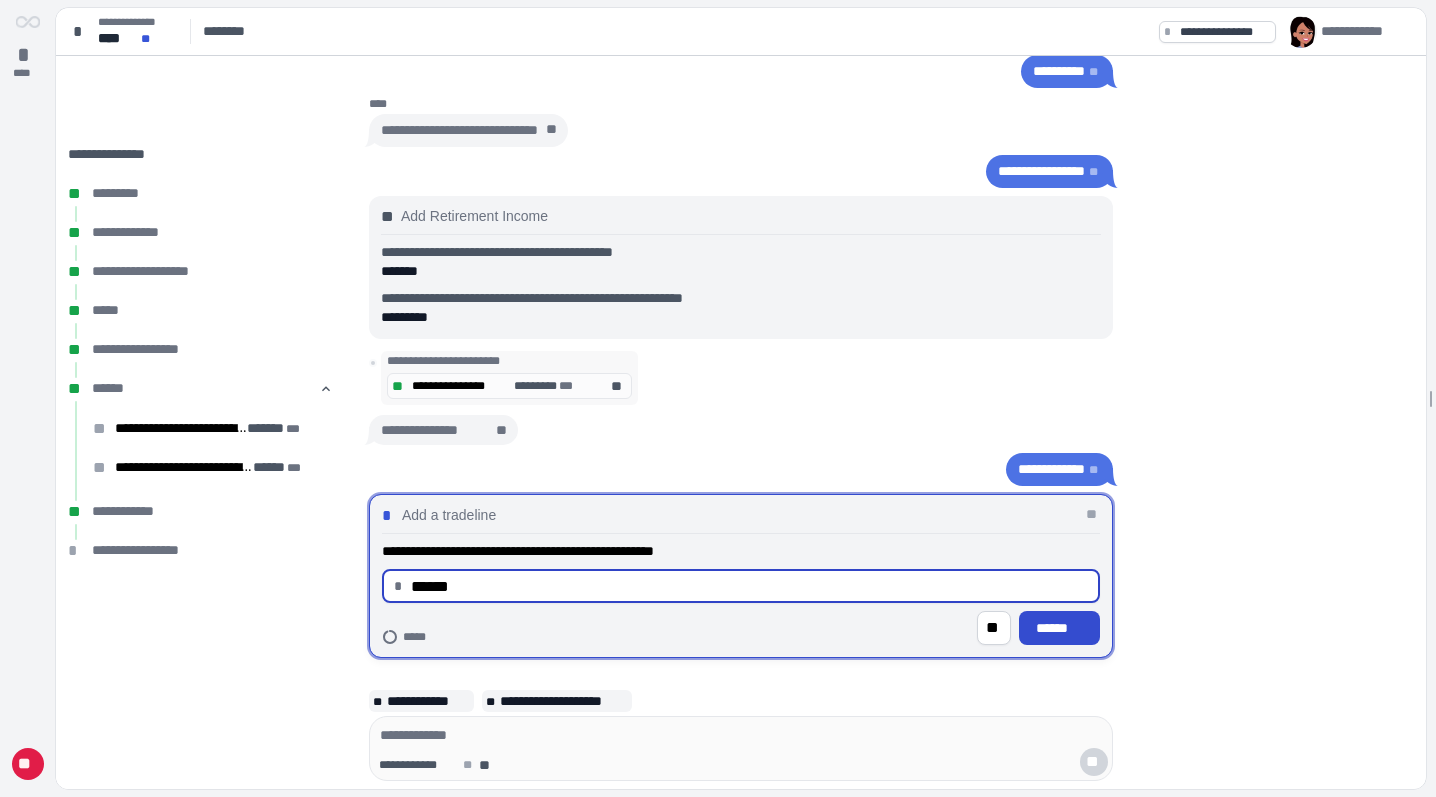 click on "******" at bounding box center [1059, 628] 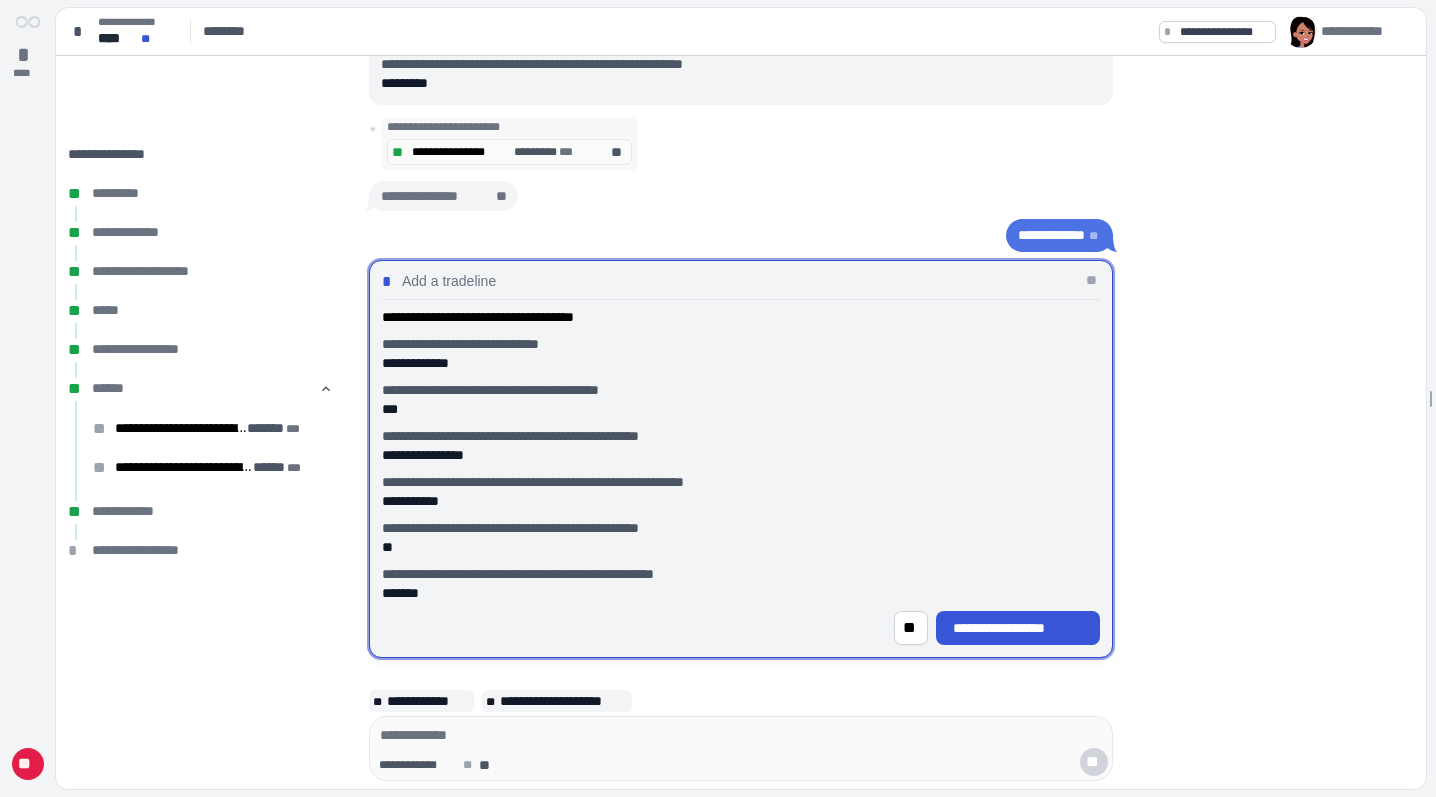 click on "**********" at bounding box center [1018, 628] 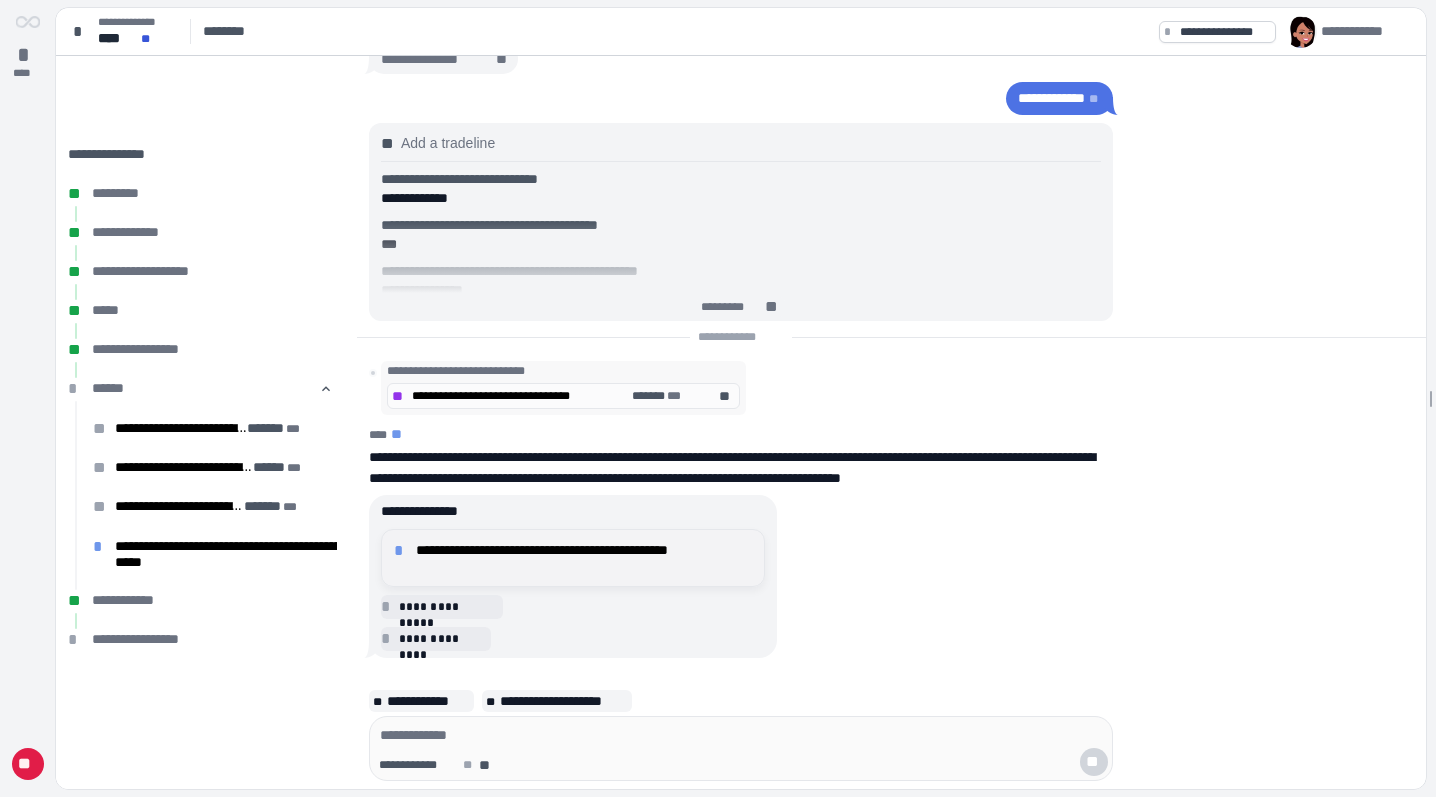 click on "**********" at bounding box center (584, 558) 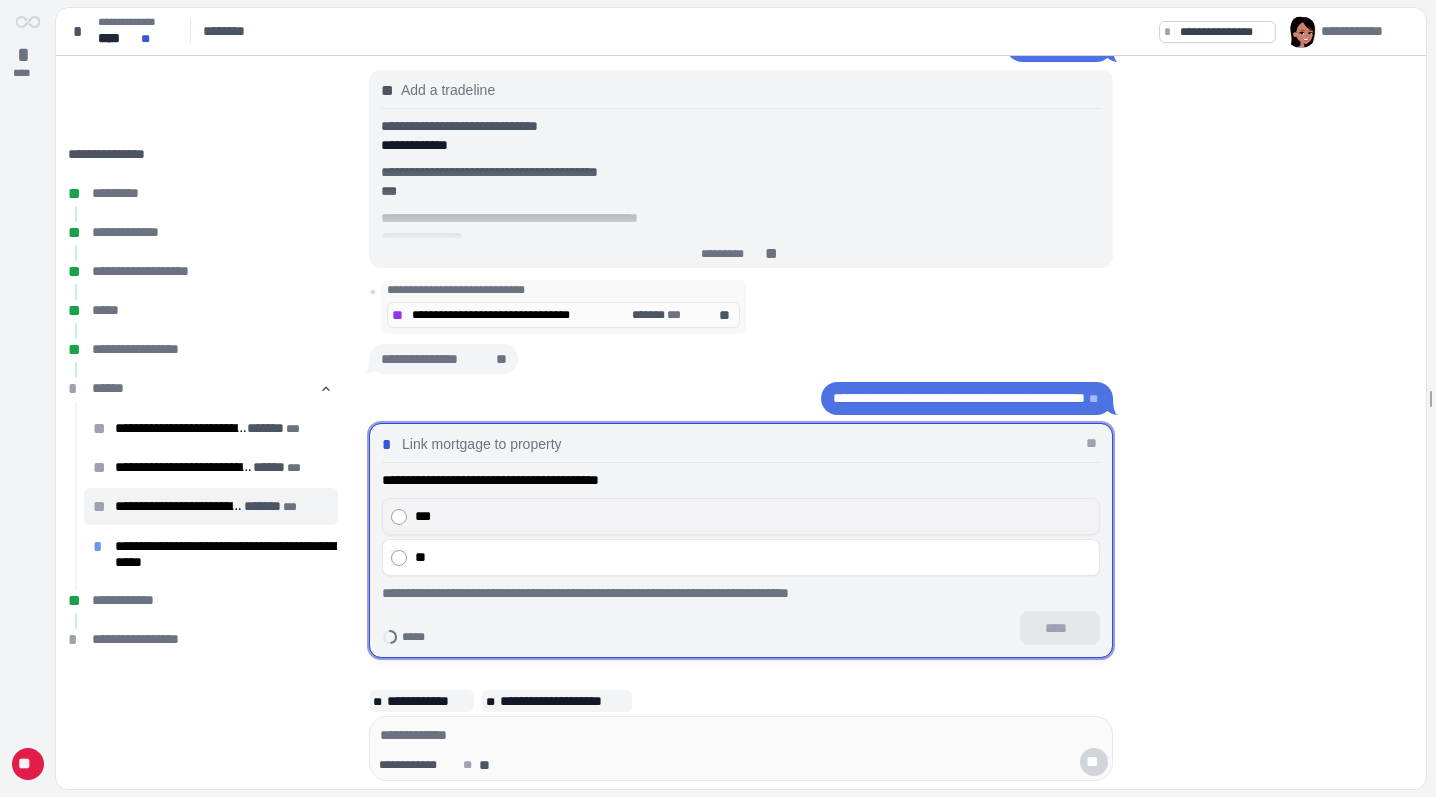 click on "***" at bounding box center (753, 516) 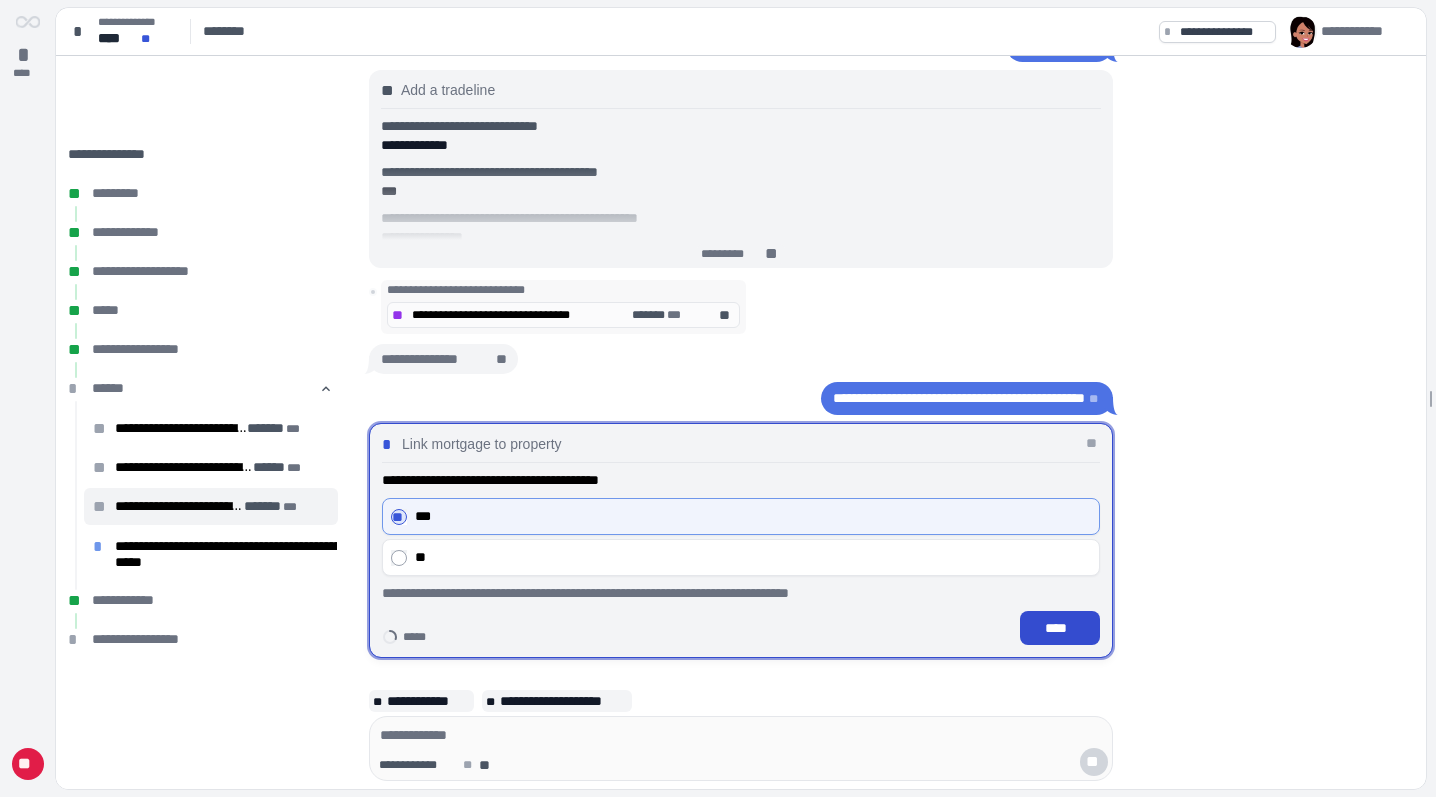 click on "****" at bounding box center [1060, 628] 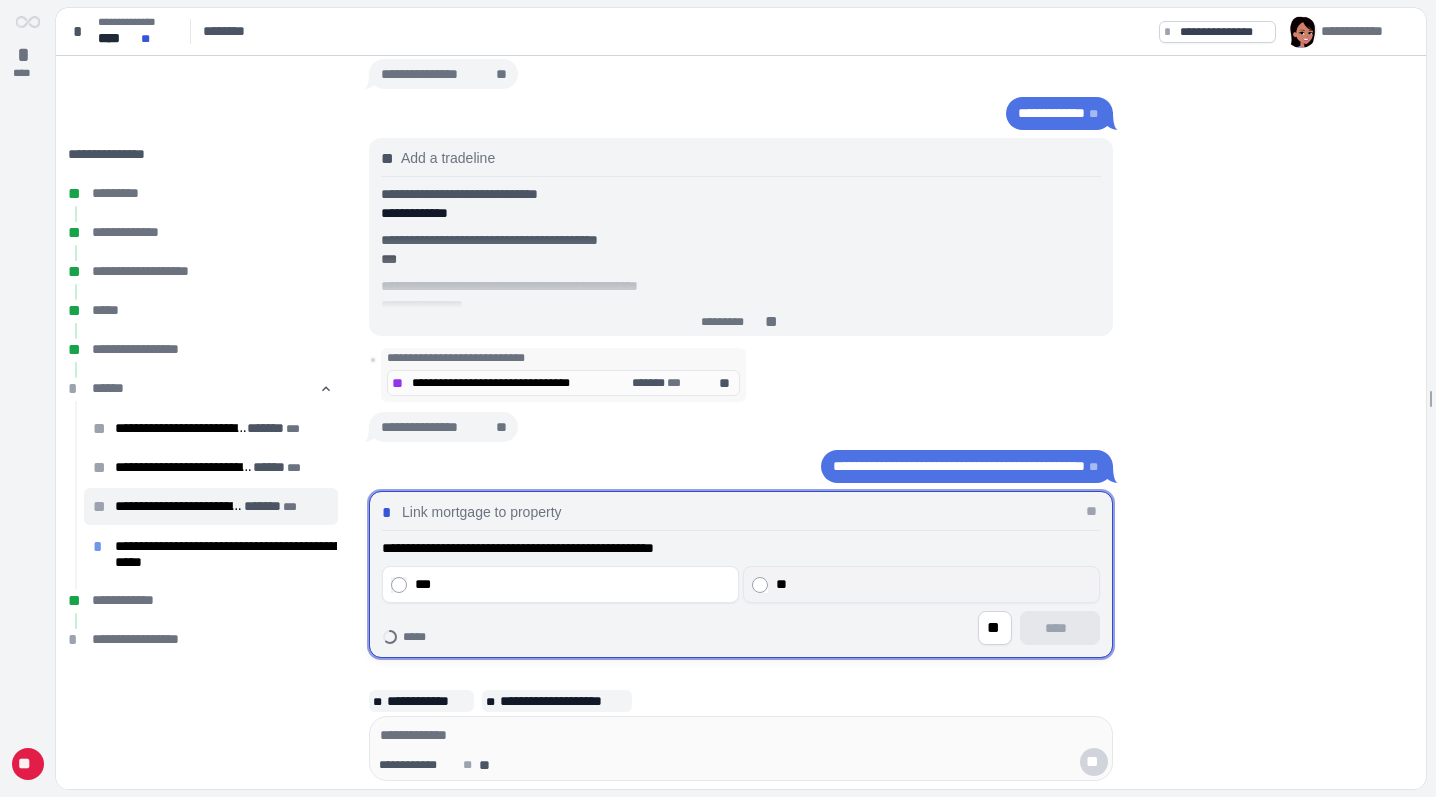 click on "**" at bounding box center [933, 584] 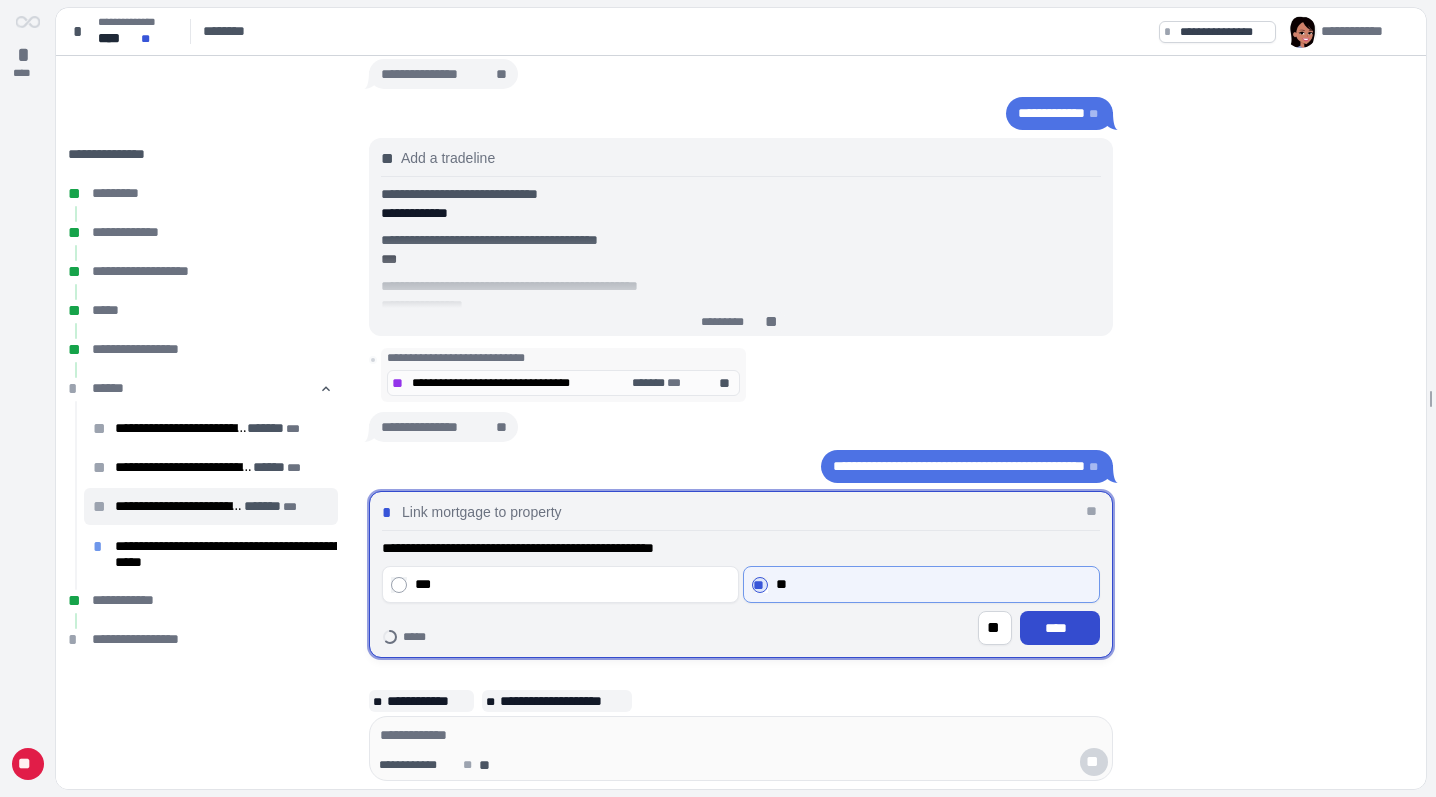 click on "****" at bounding box center [1060, 628] 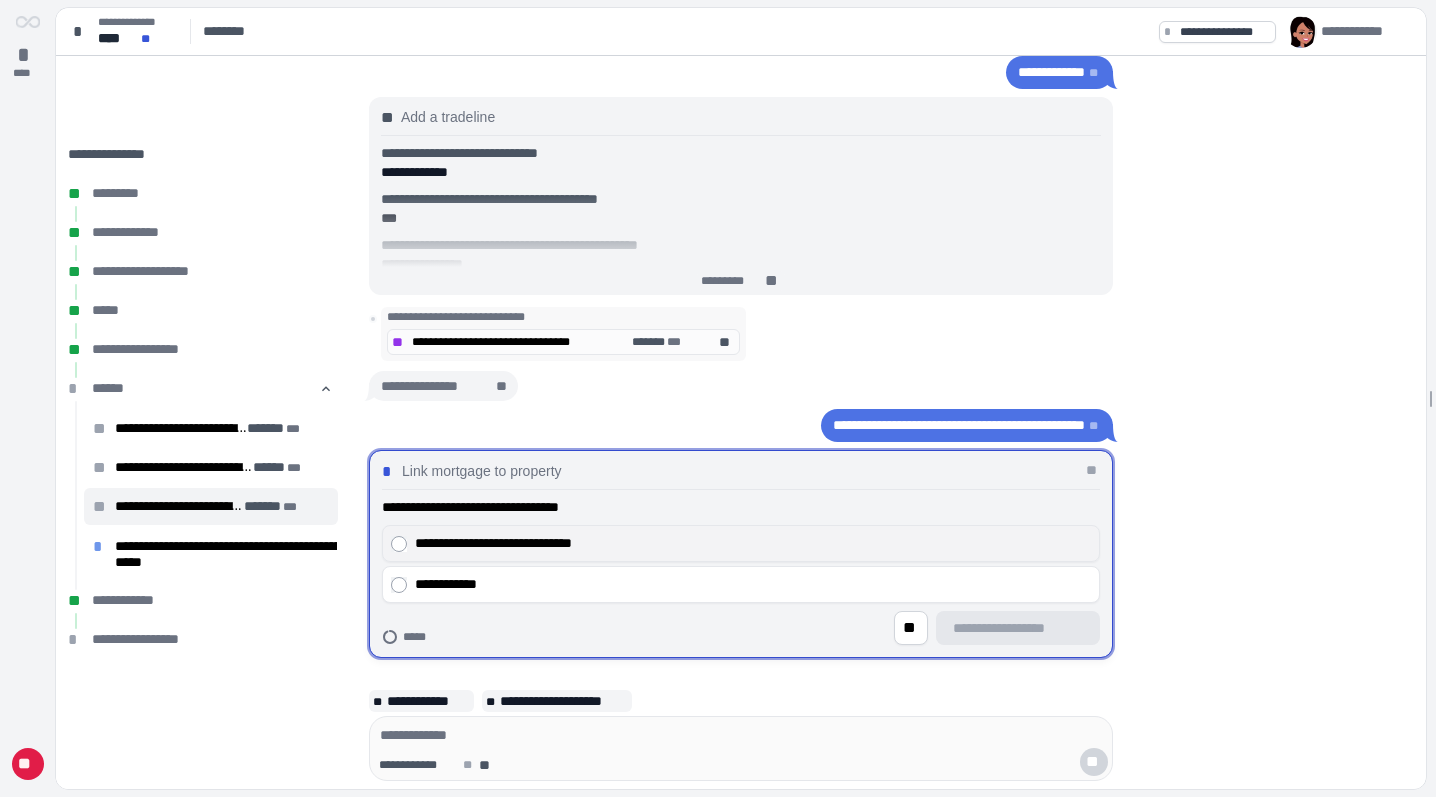 click on "**********" at bounding box center (753, 543) 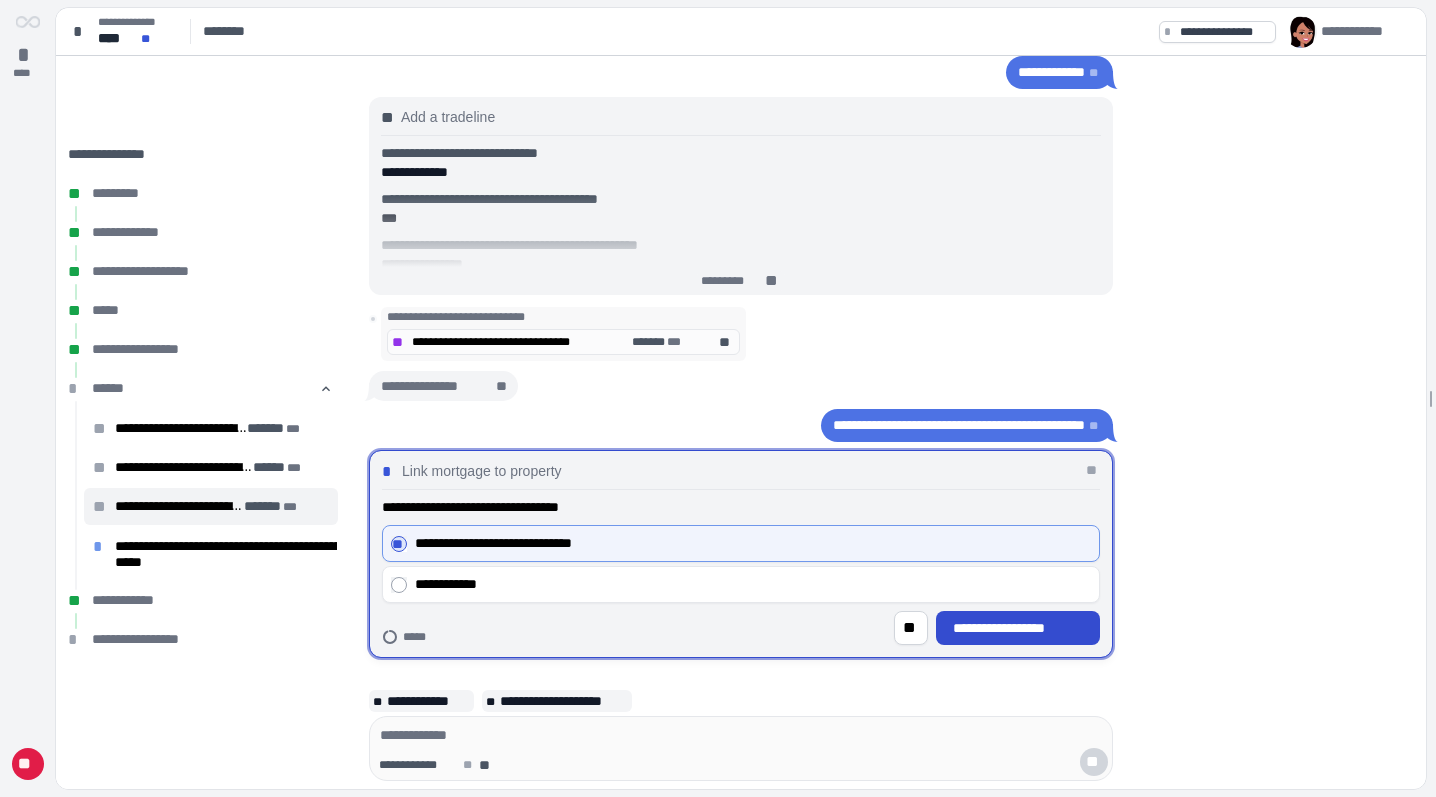 click on "**********" at bounding box center (1018, 628) 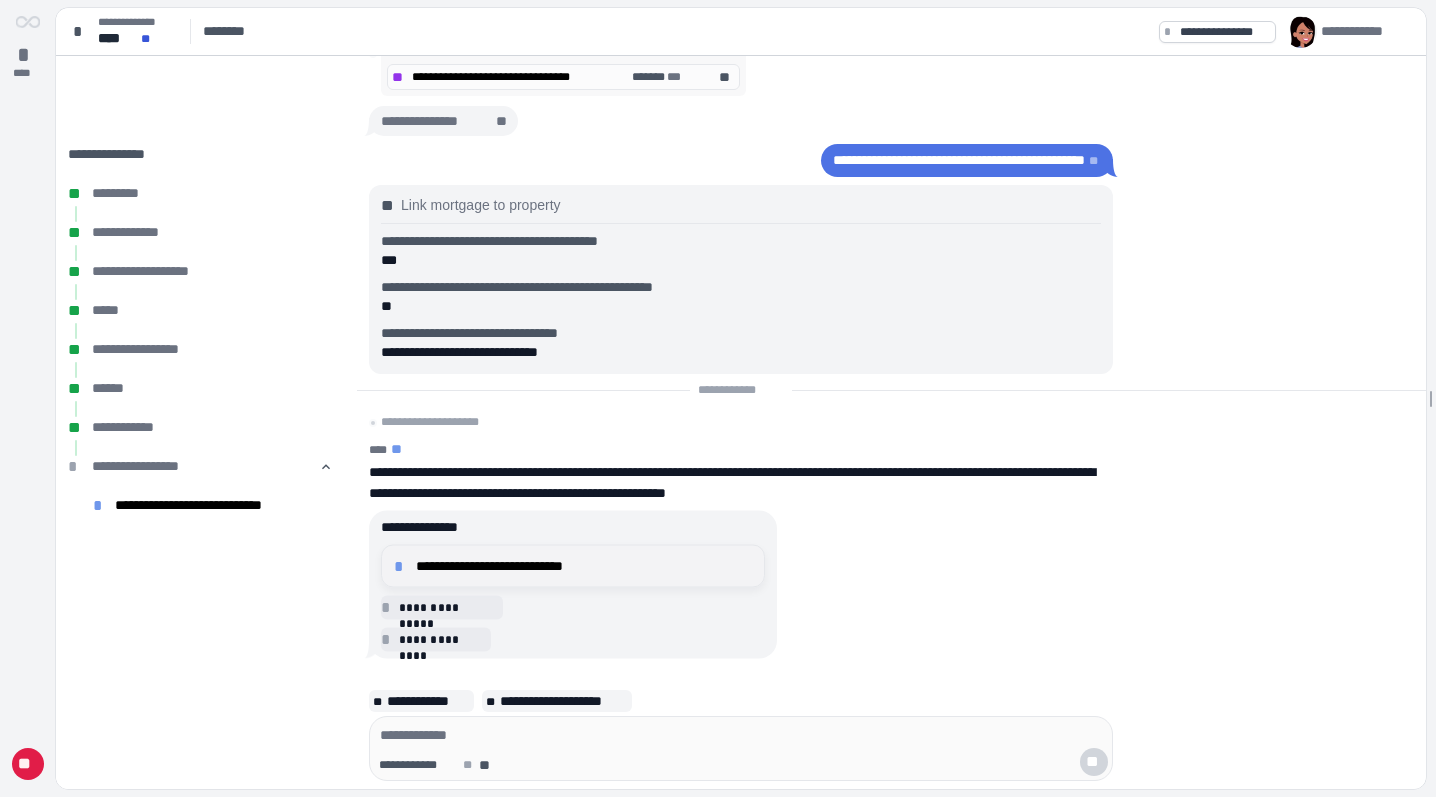 click on "**********" at bounding box center [584, 566] 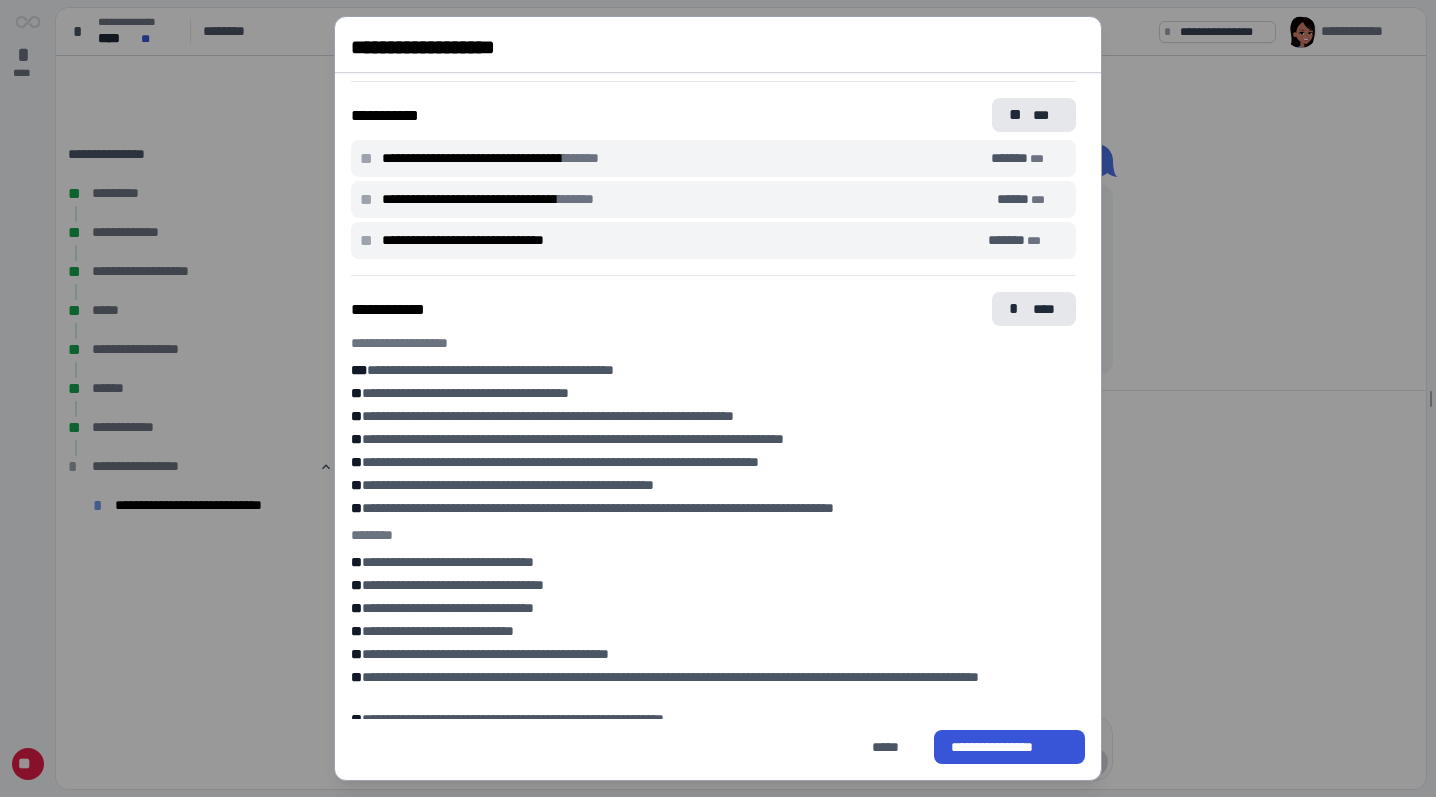 scroll, scrollTop: 615, scrollLeft: 0, axis: vertical 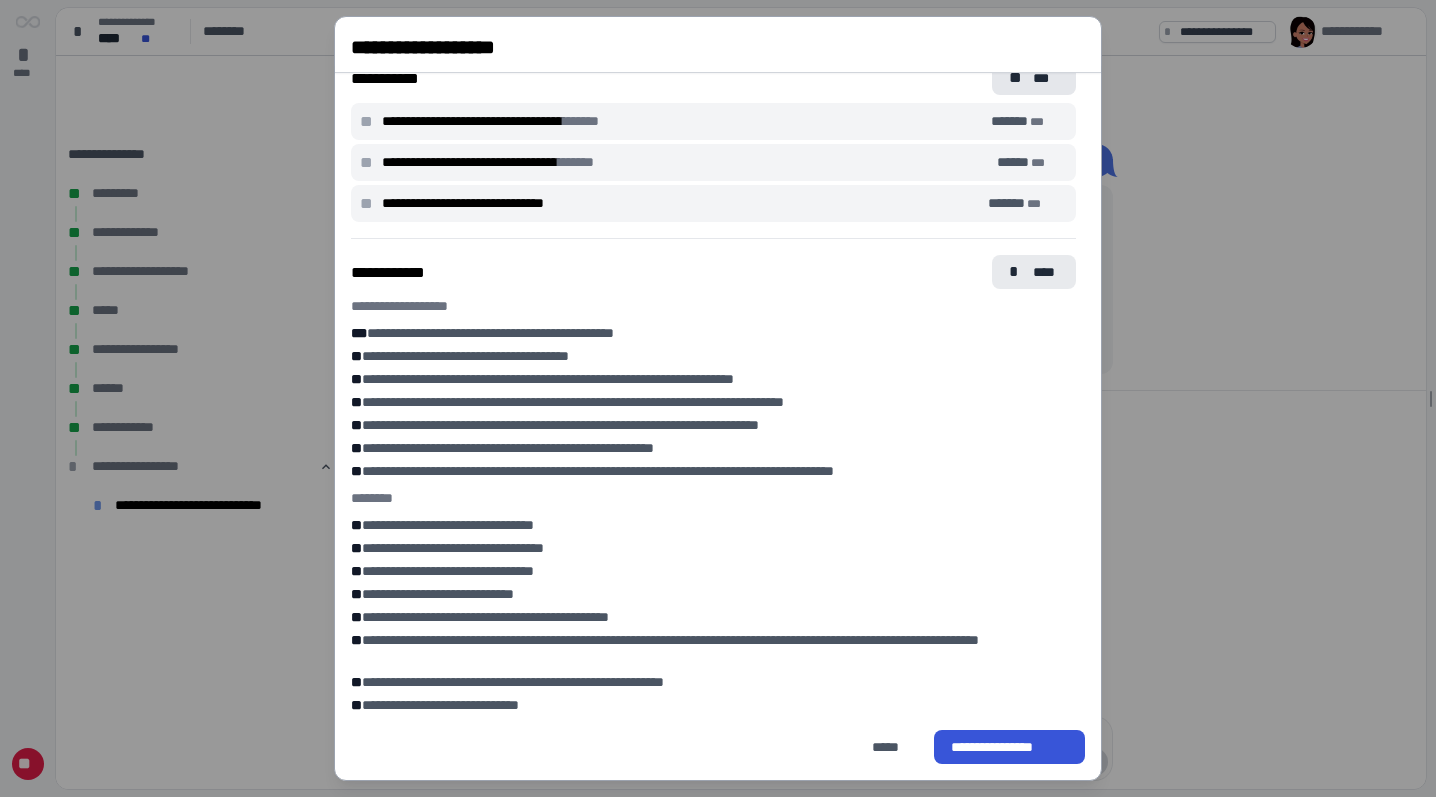 click on "****" at bounding box center [1046, 272] 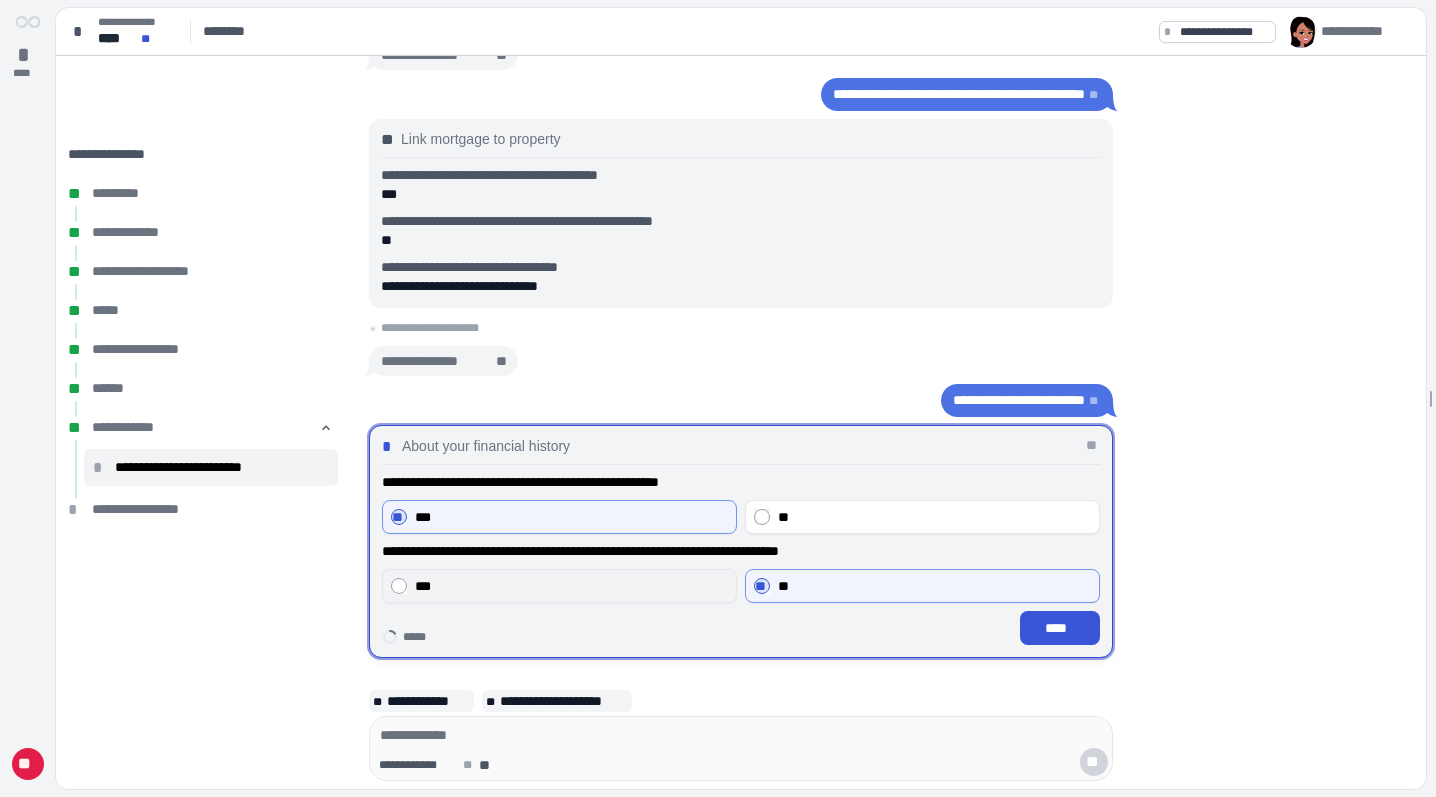 click on "***" at bounding box center [559, 586] 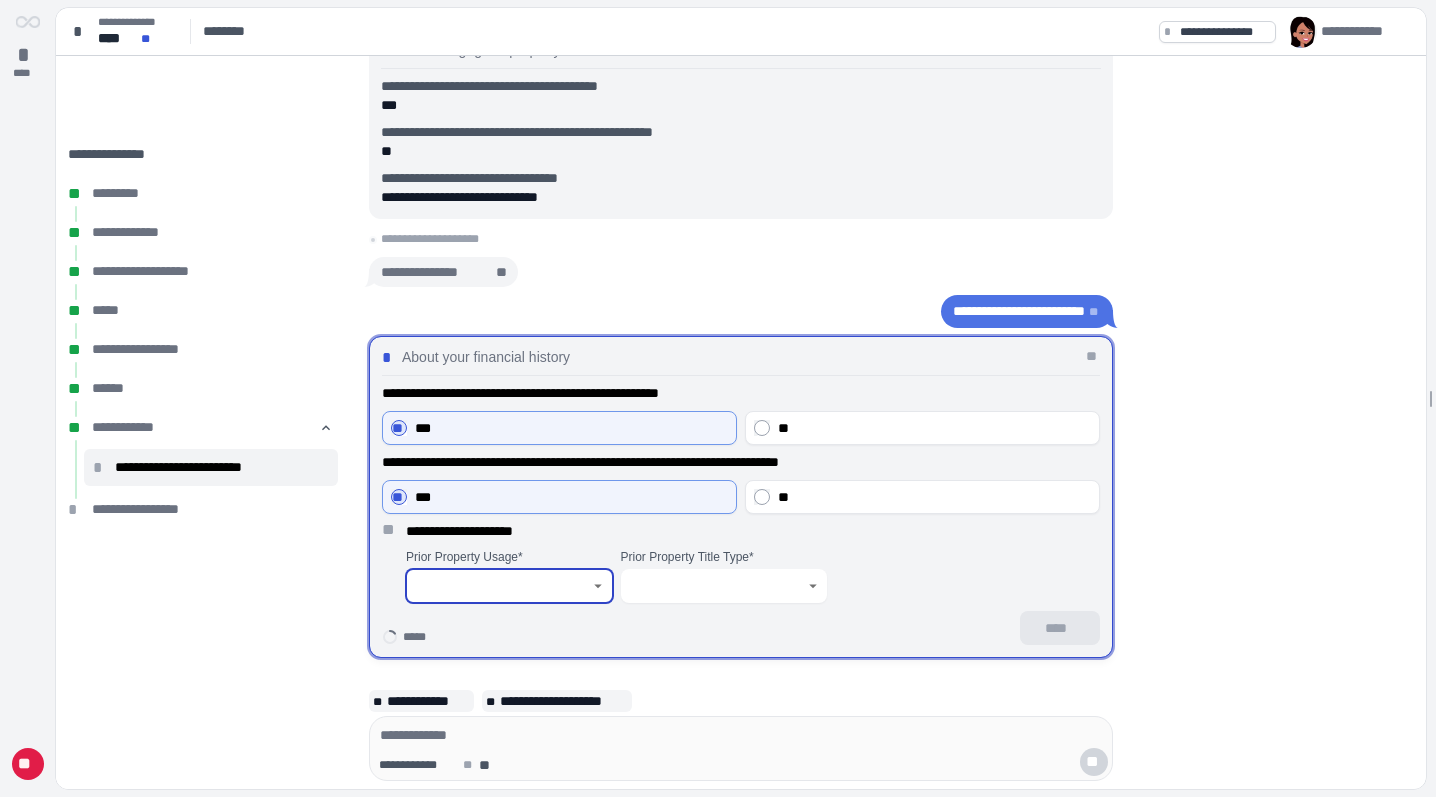 click at bounding box center [498, 586] 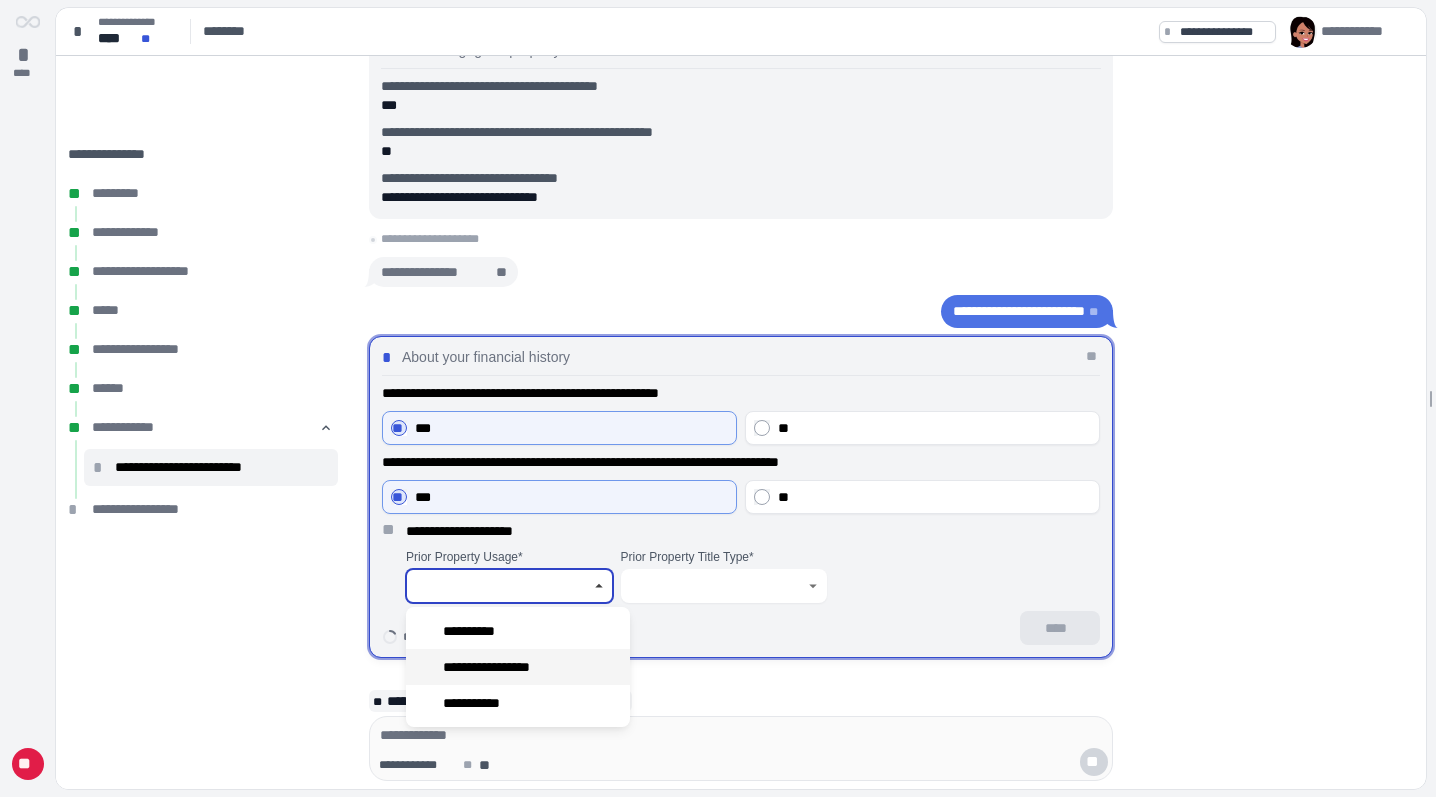 click on "**********" at bounding box center (503, 667) 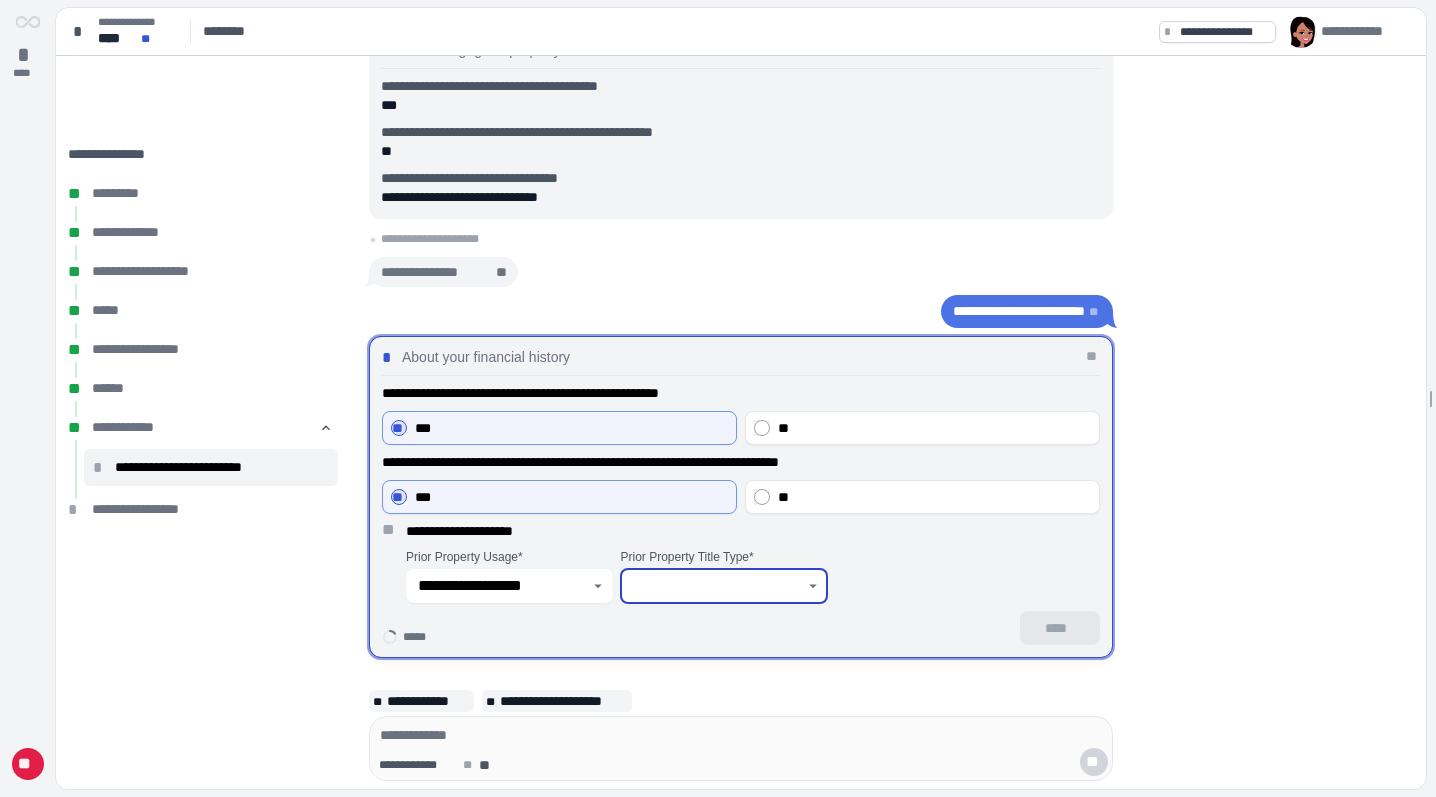 click at bounding box center (713, 586) 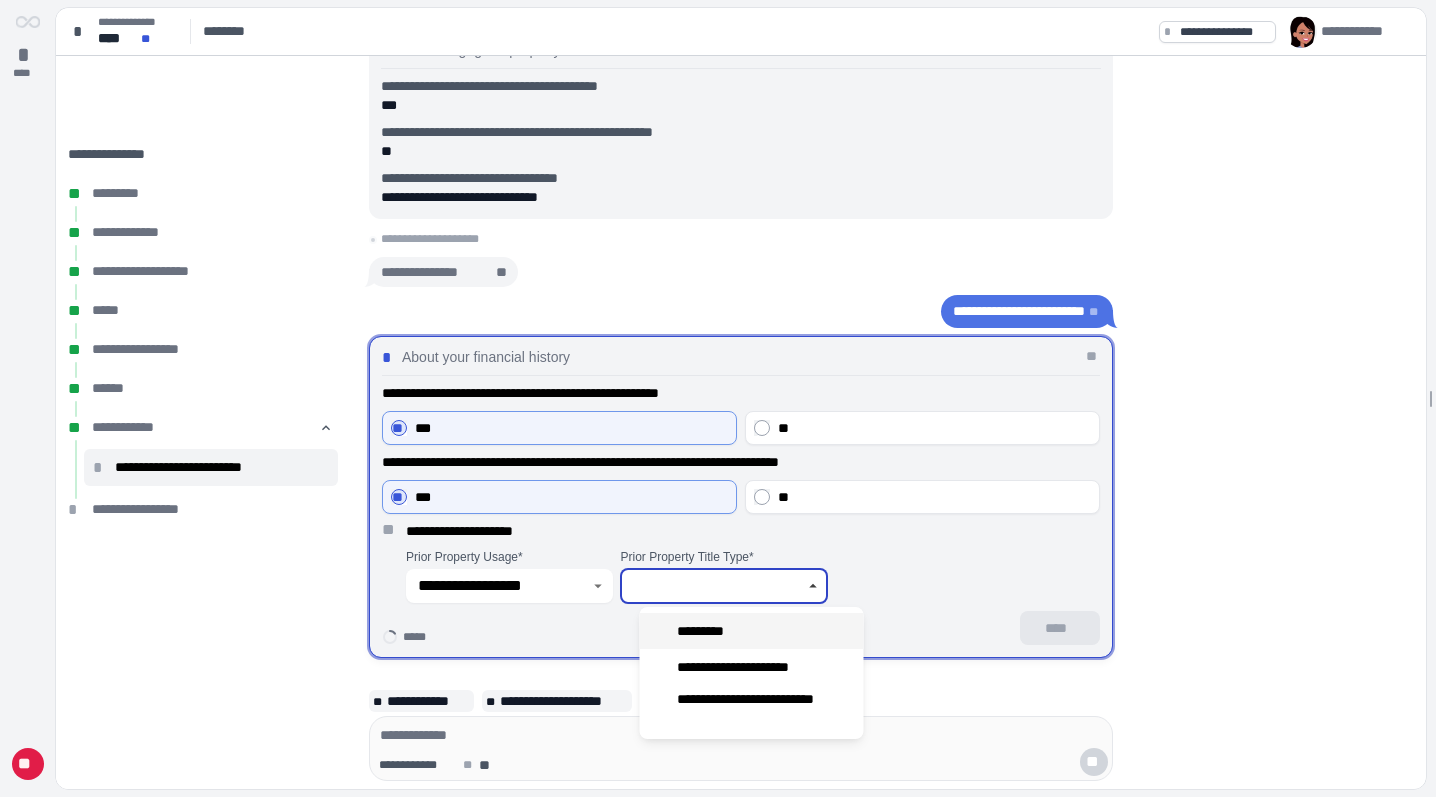 click on "*********" at bounding box center [708, 631] 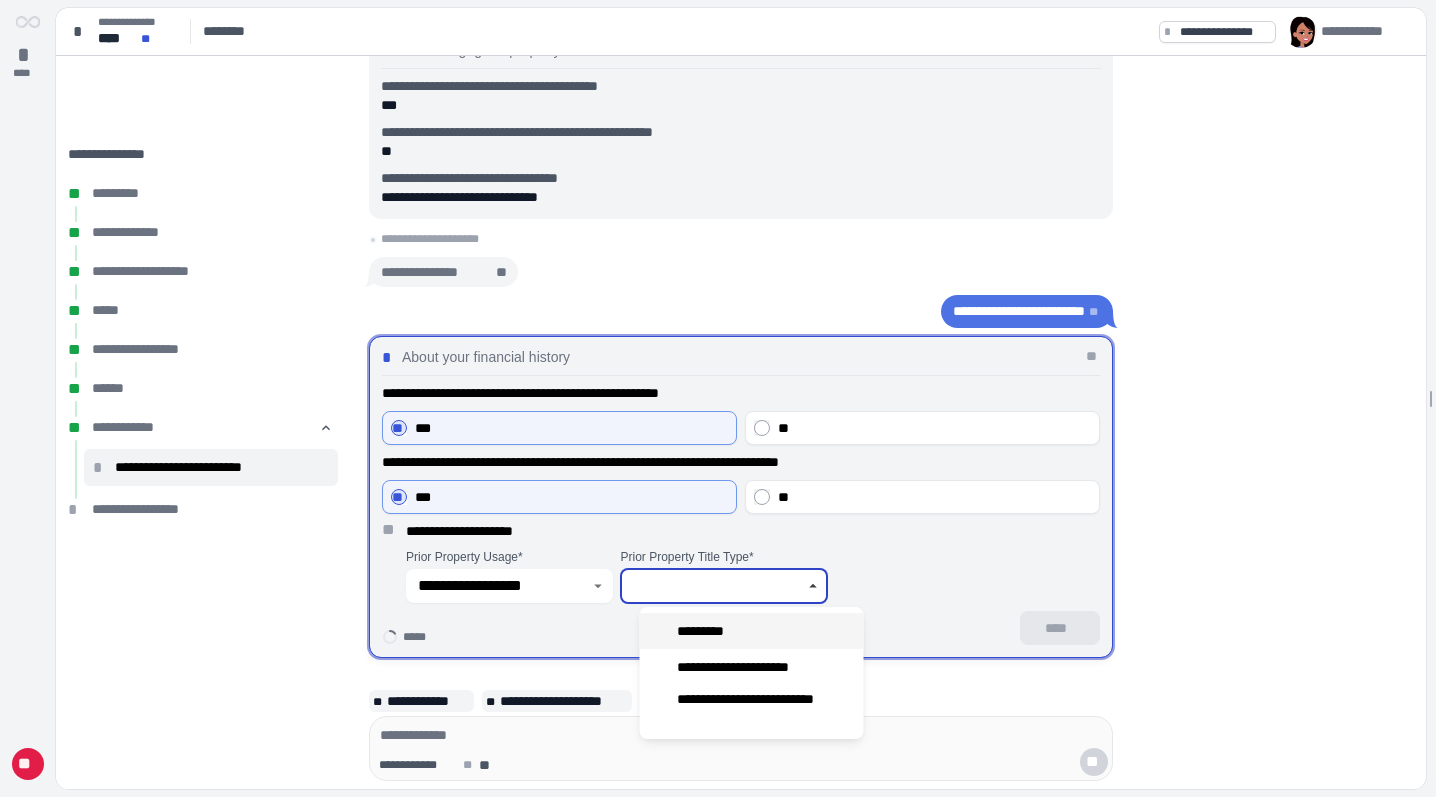 type on "*********" 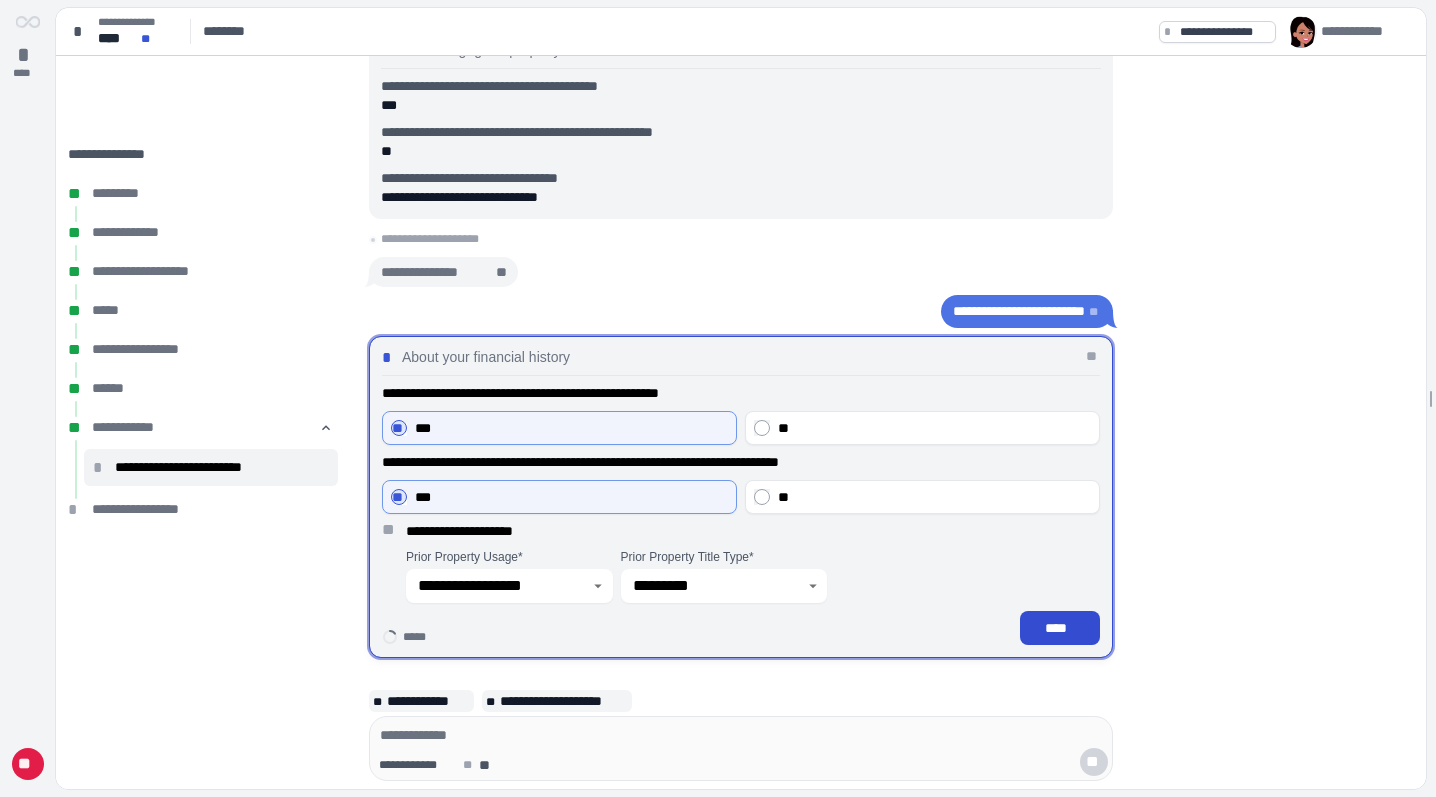 click on "****" at bounding box center [1060, 628] 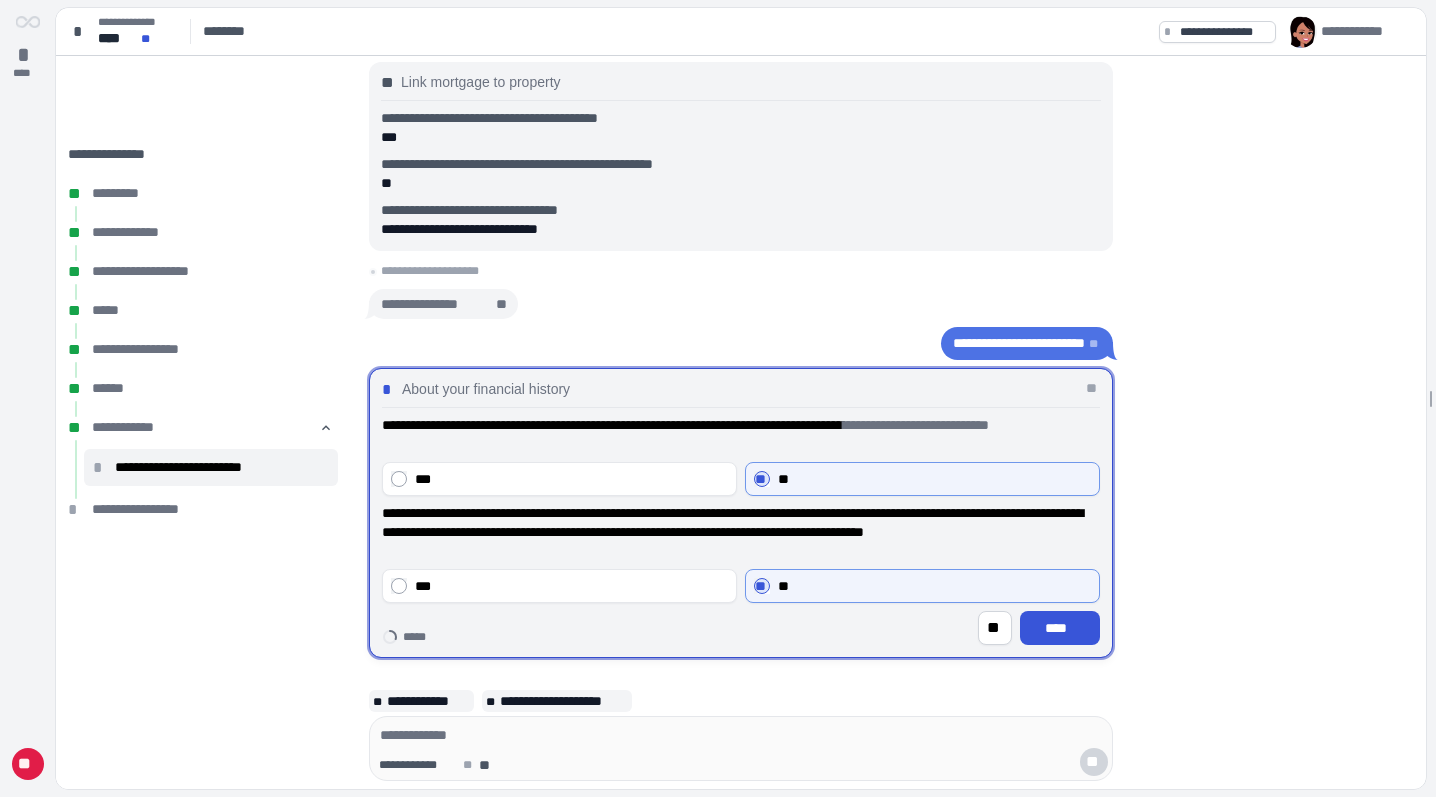 click on "****" at bounding box center (1060, 628) 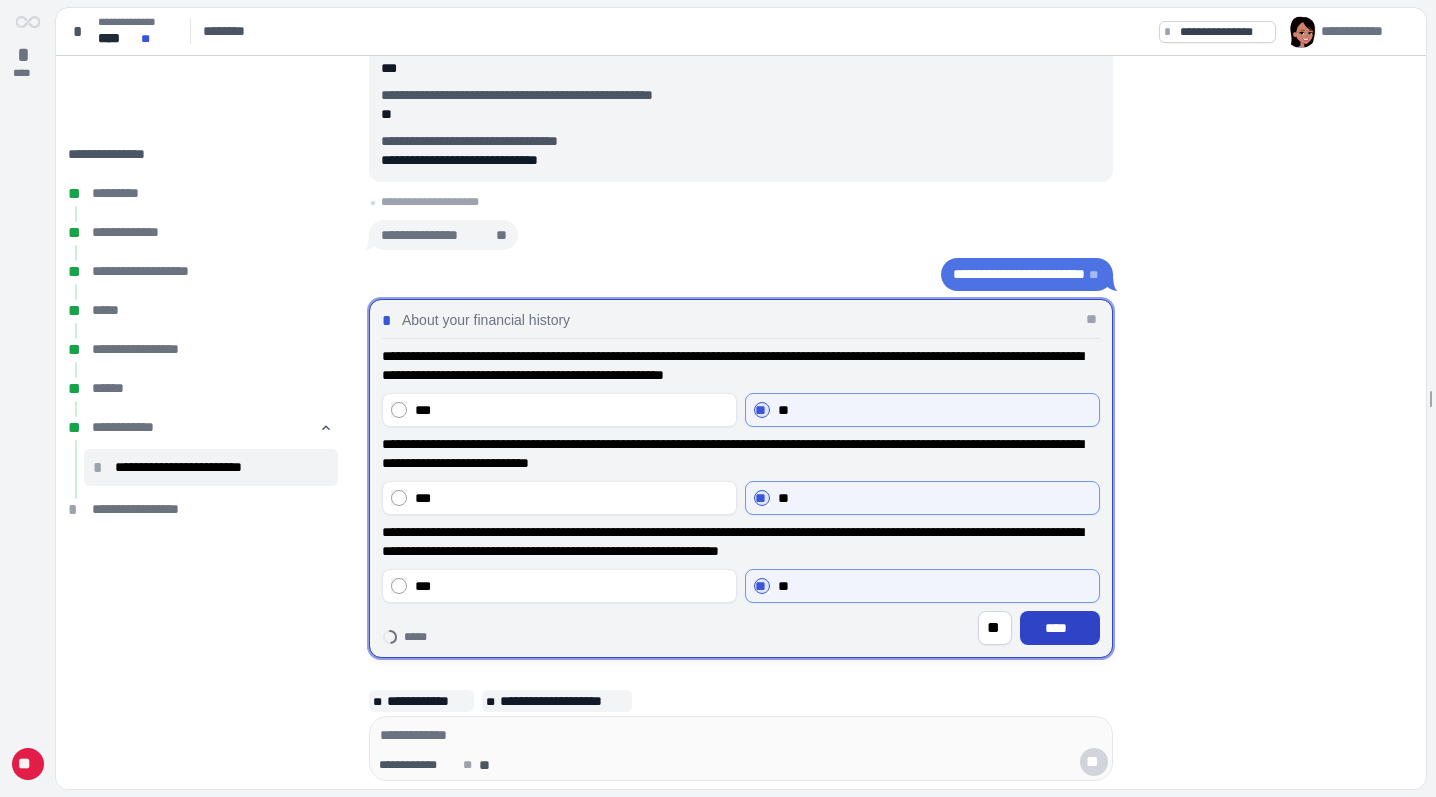 click on "****" at bounding box center [1060, 628] 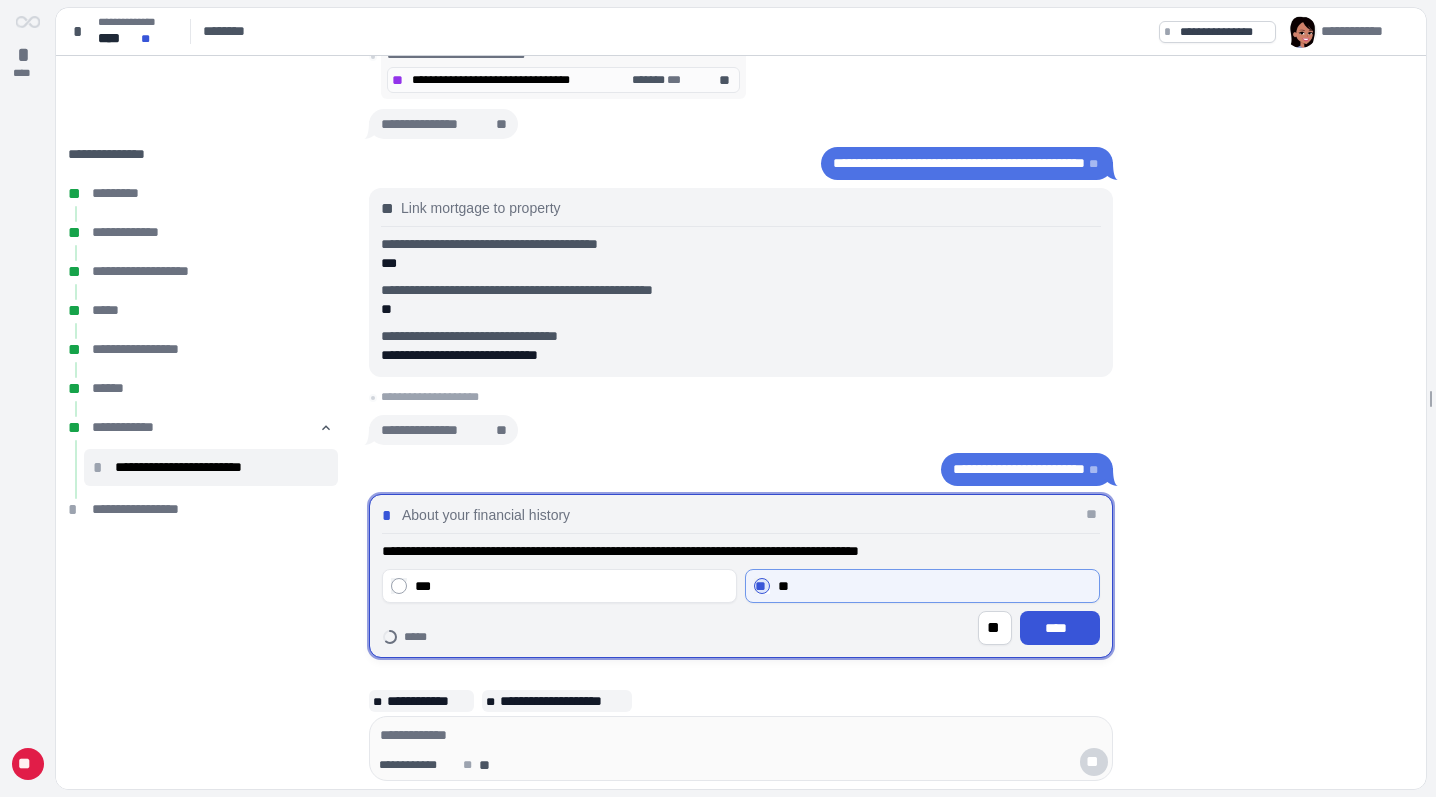 click on "****" at bounding box center (1060, 628) 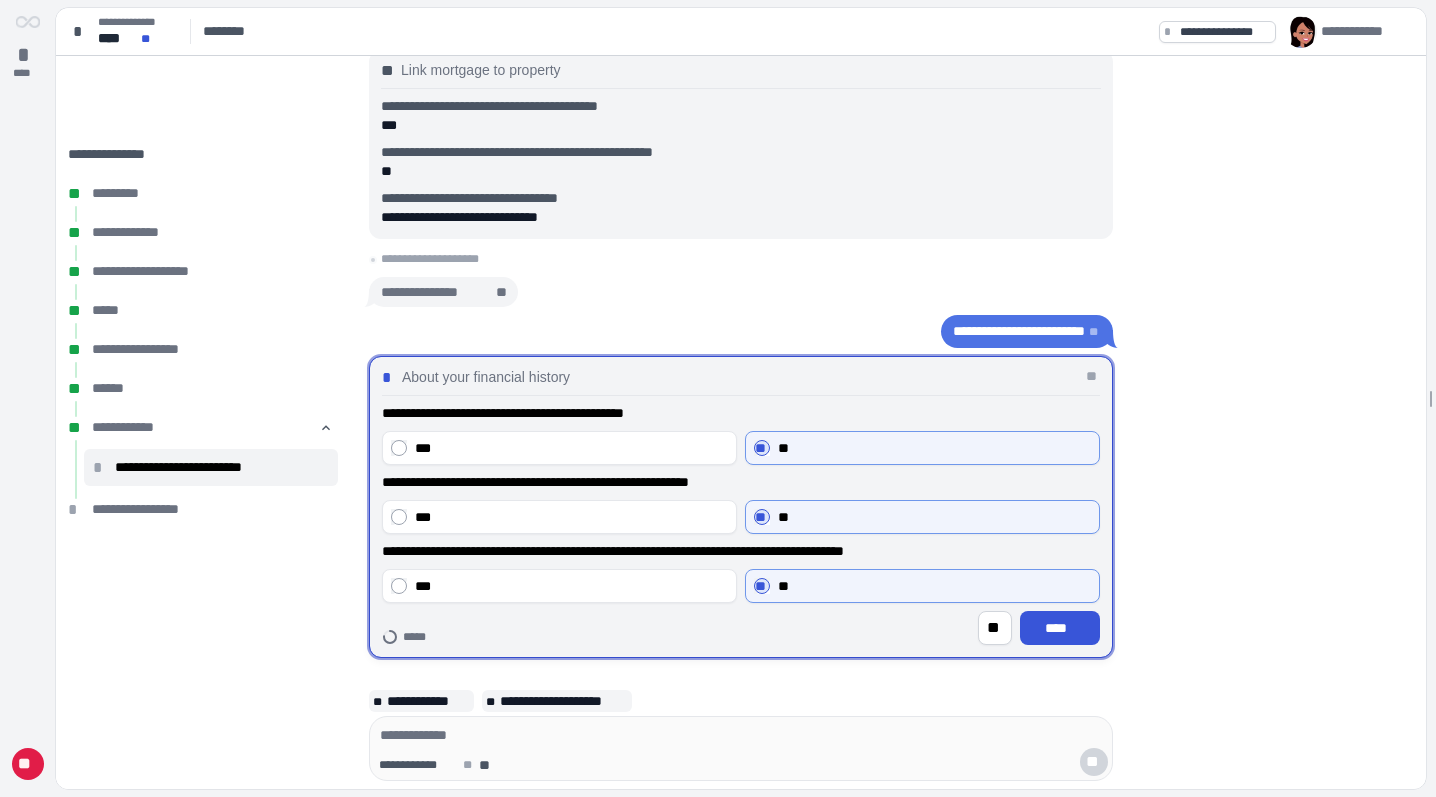 click on "****" at bounding box center [1060, 628] 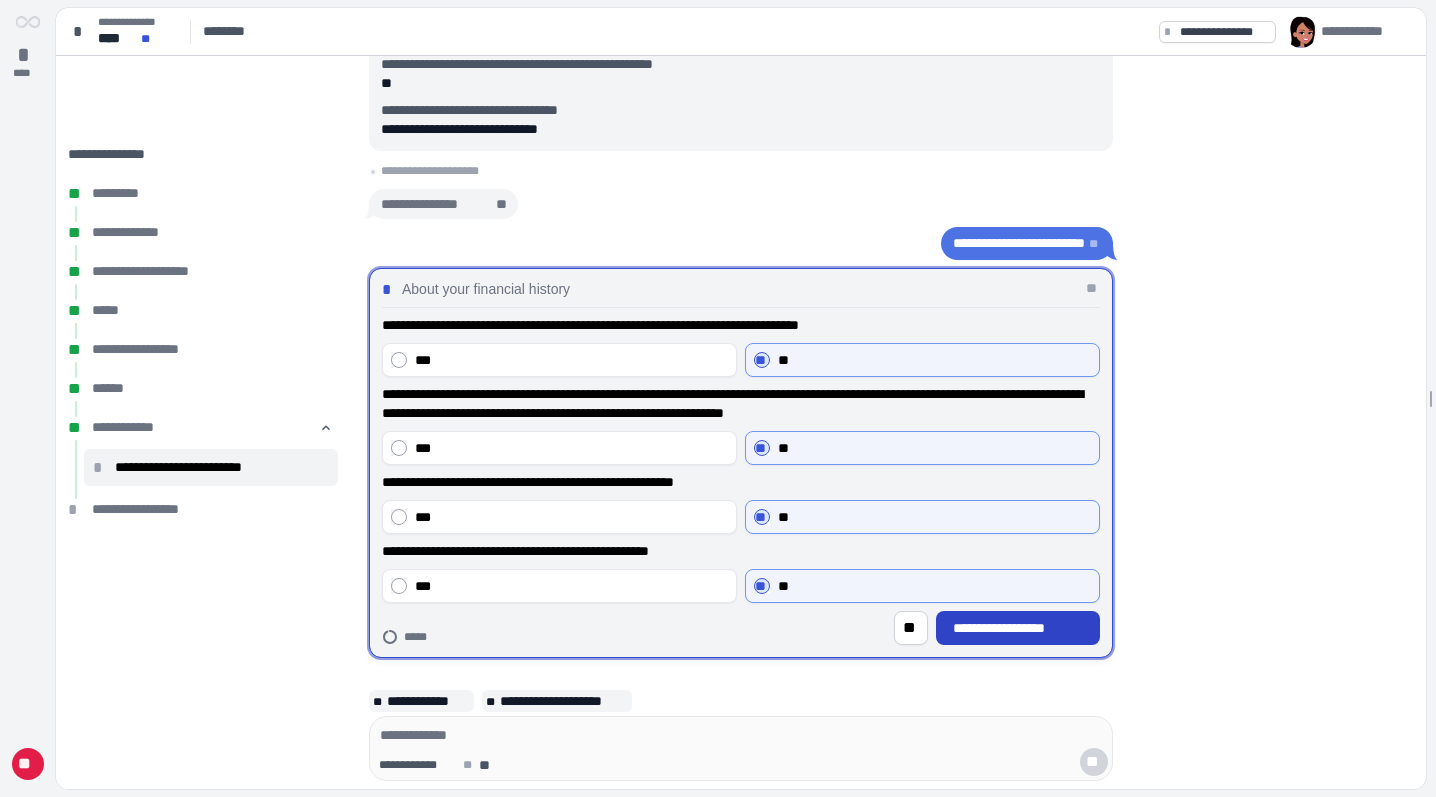 click on "**********" at bounding box center (1018, 628) 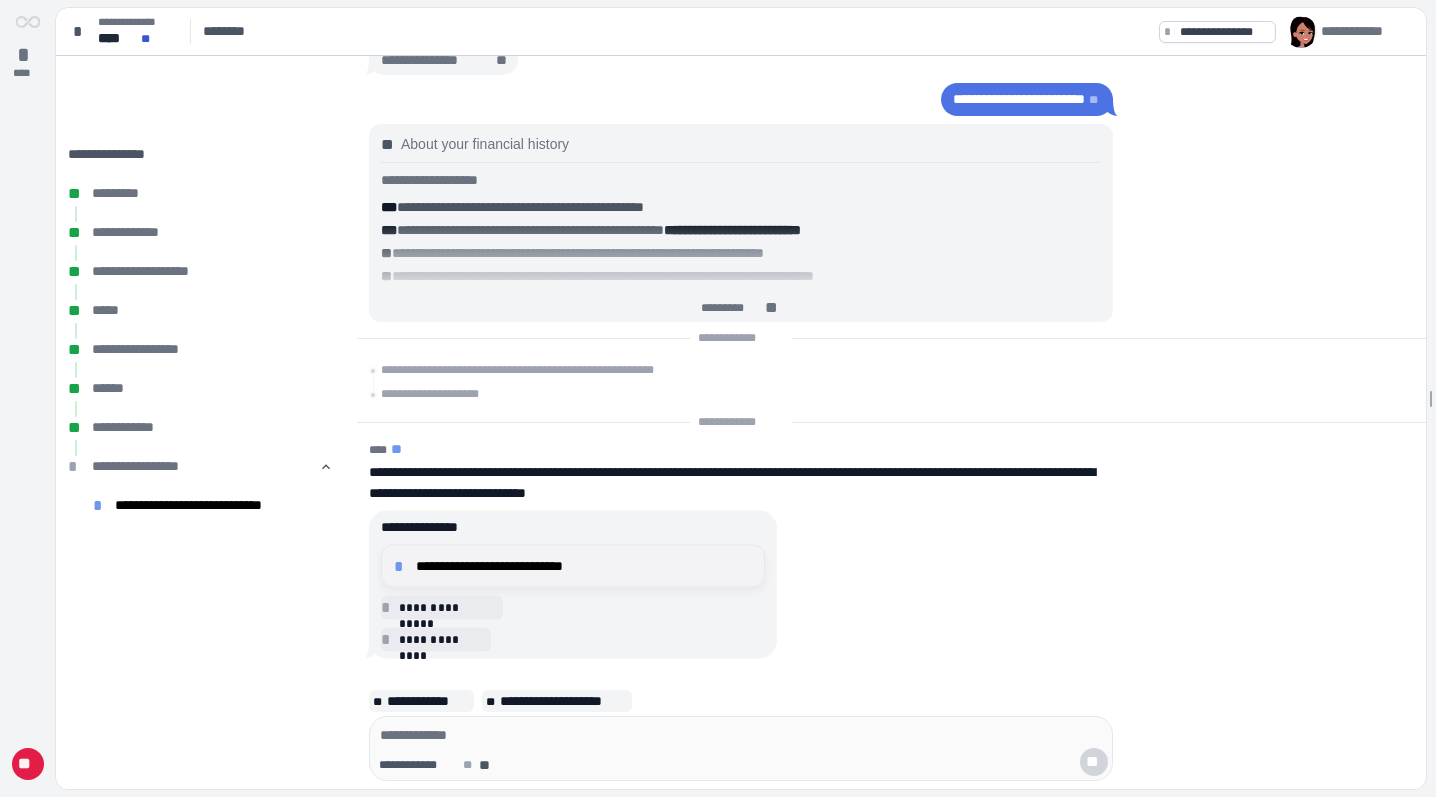 click on "**********" at bounding box center (584, 566) 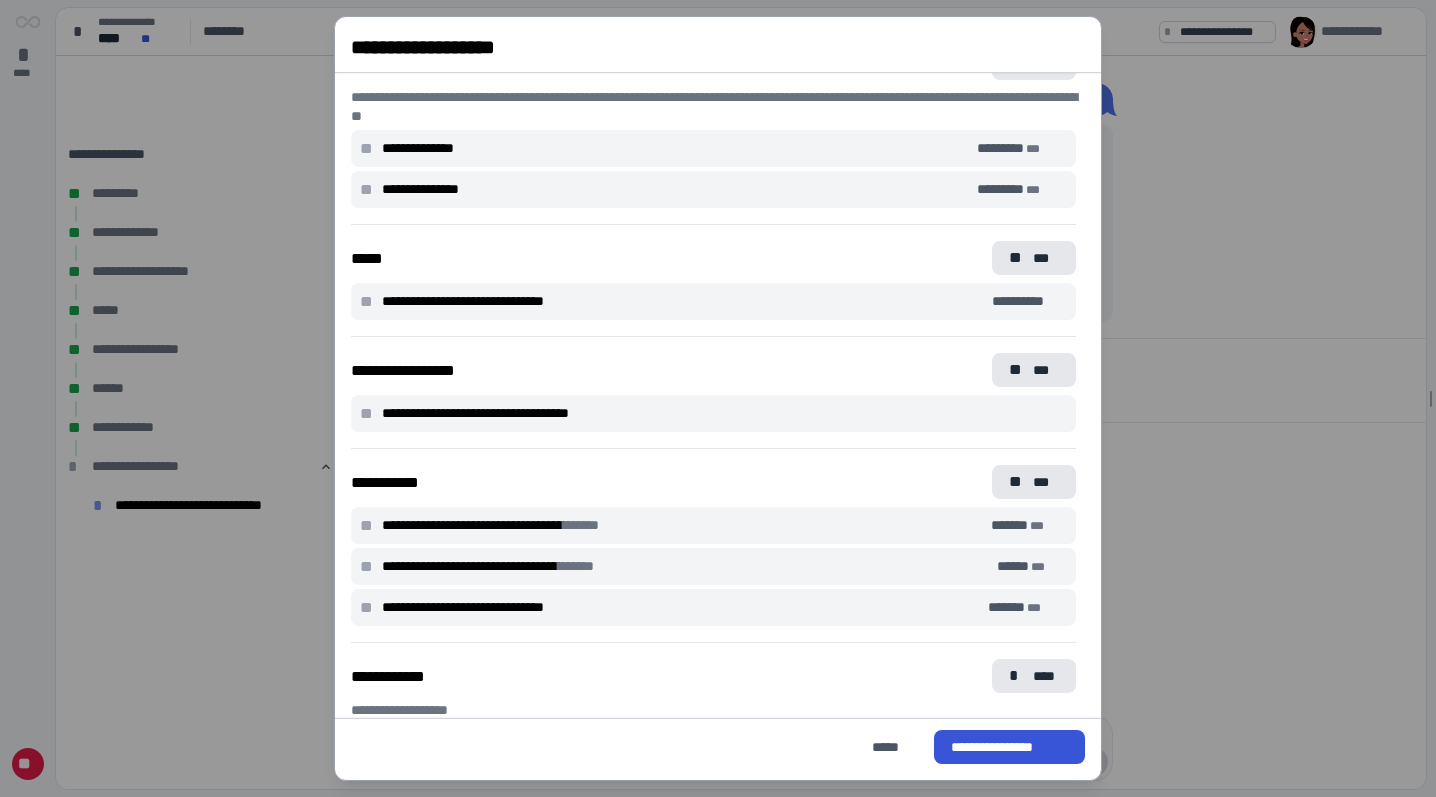 scroll, scrollTop: 615, scrollLeft: 0, axis: vertical 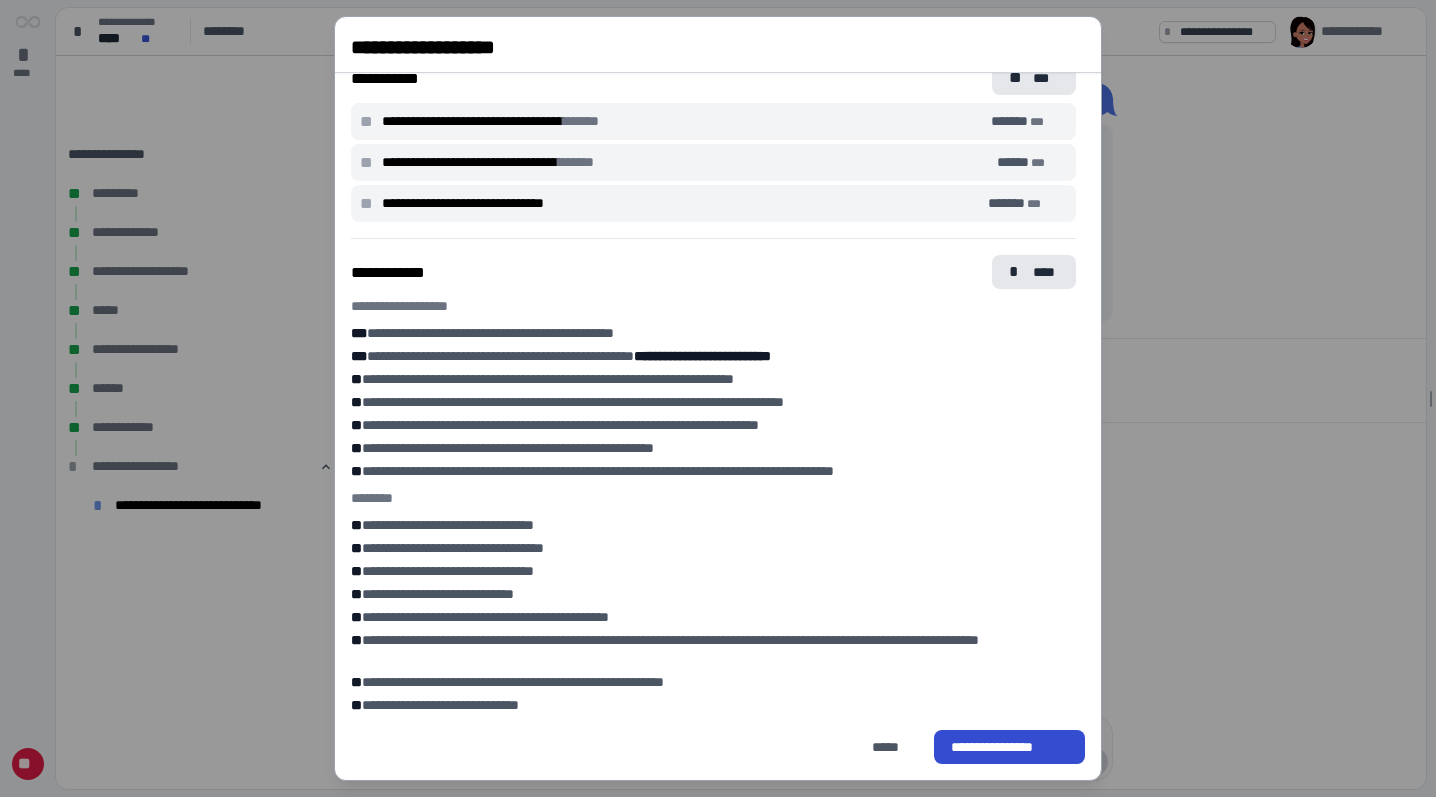 click on "**********" at bounding box center [1009, 747] 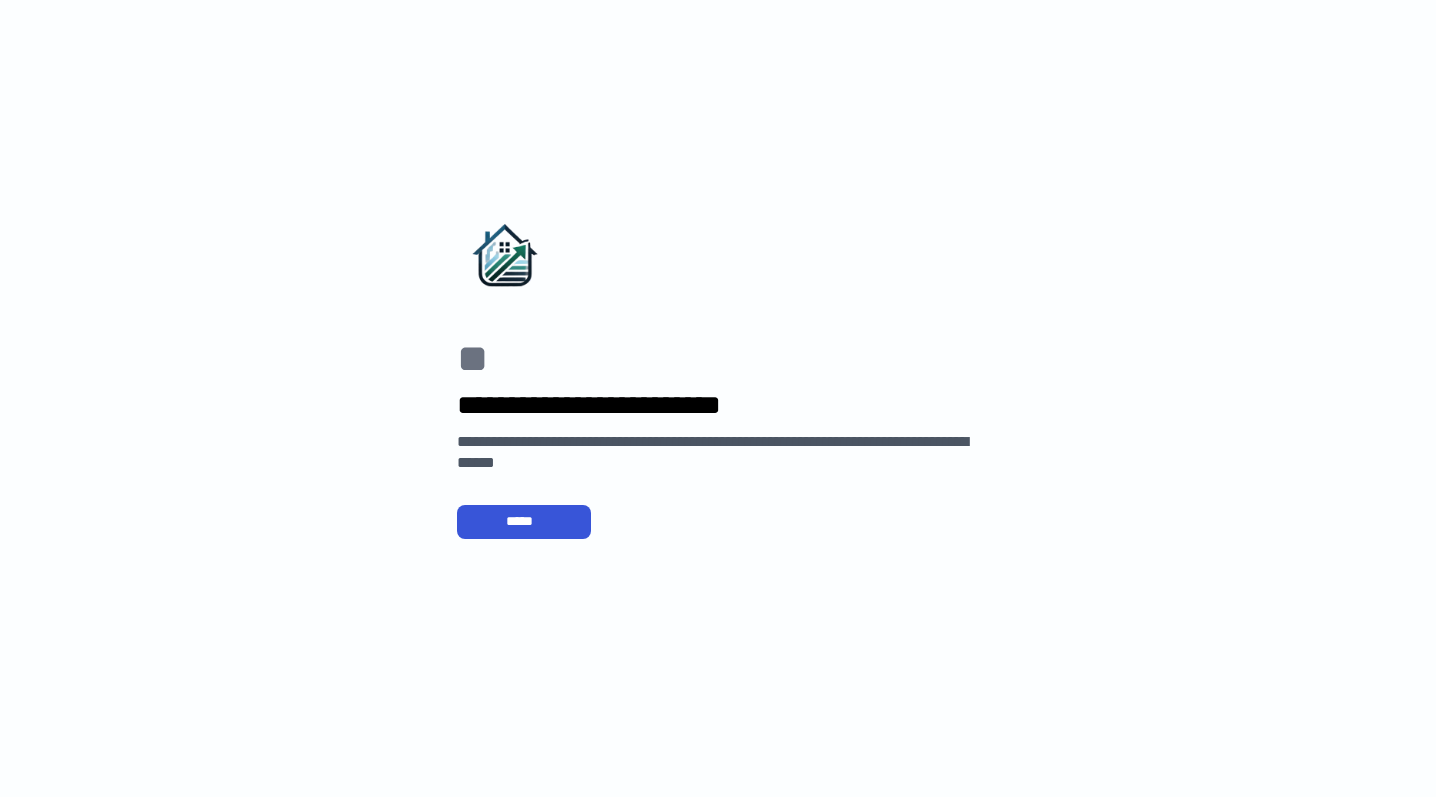 scroll, scrollTop: 0, scrollLeft: 0, axis: both 